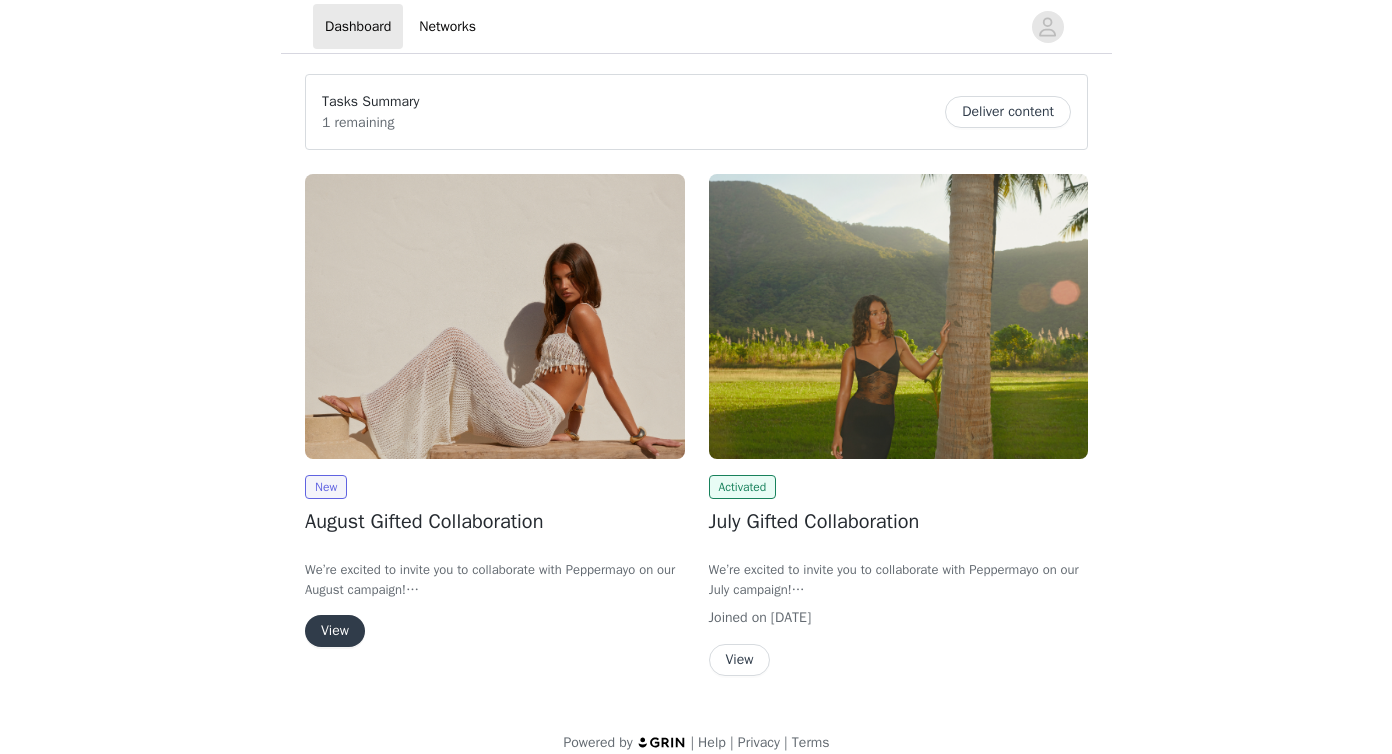 scroll, scrollTop: 0, scrollLeft: 0, axis: both 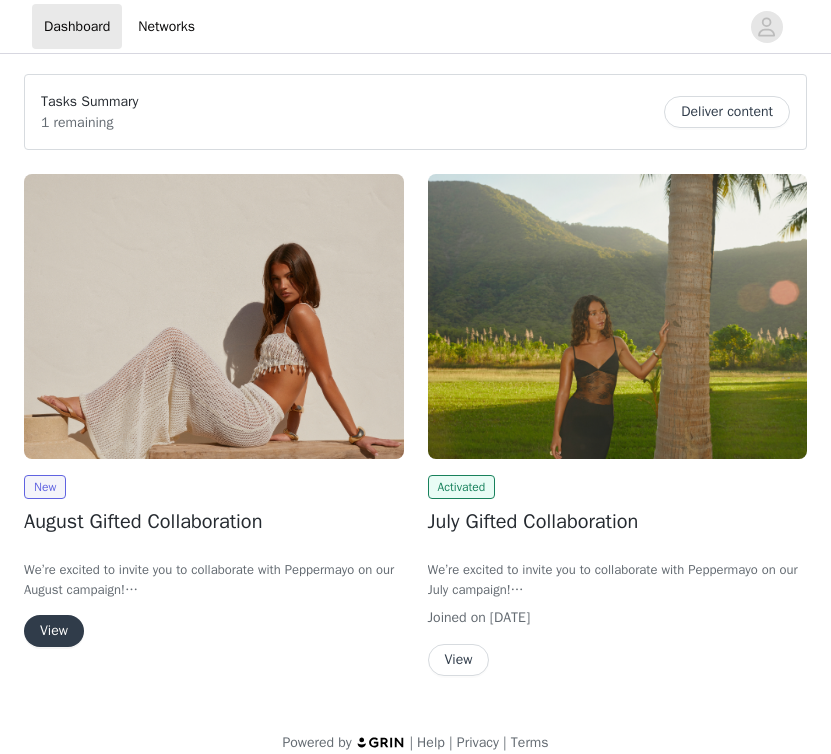 click on "View" at bounding box center [54, 631] 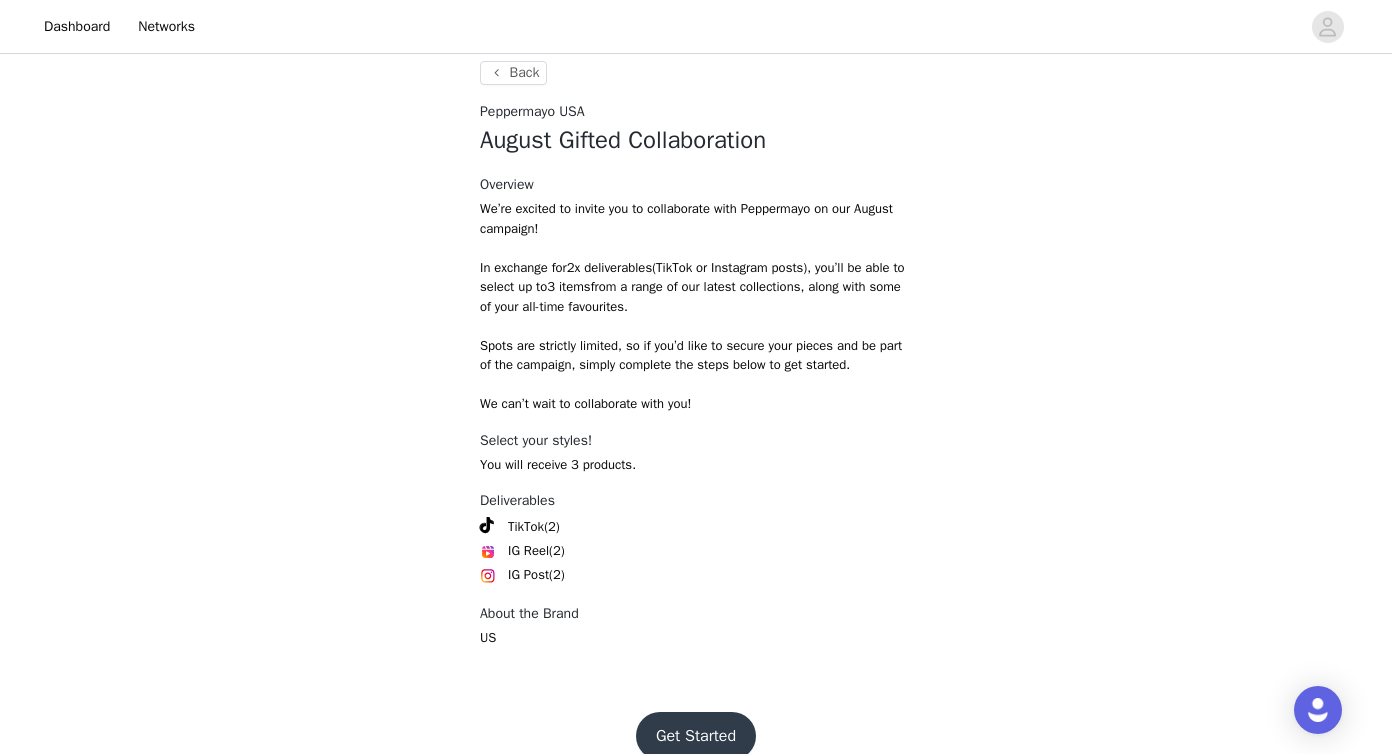 scroll, scrollTop: 714, scrollLeft: 0, axis: vertical 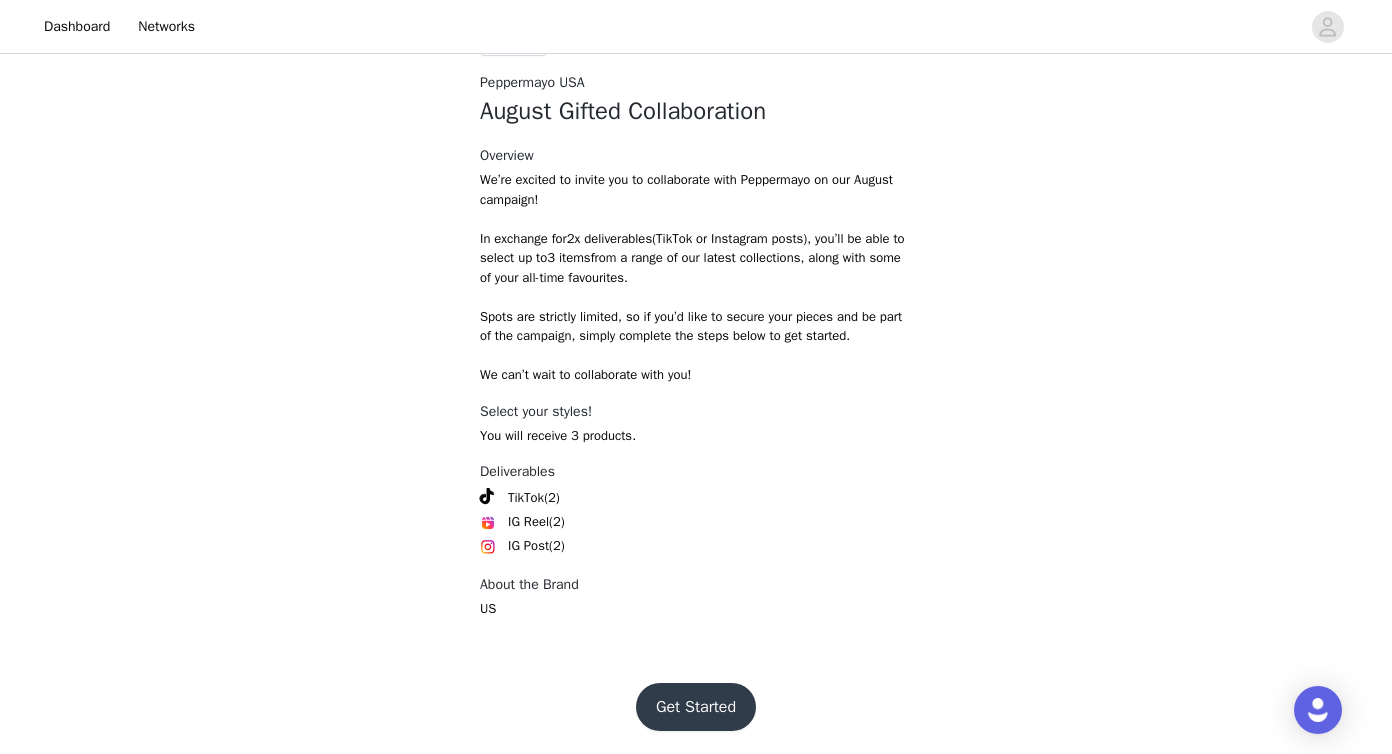 click on "Get Started" at bounding box center (696, 707) 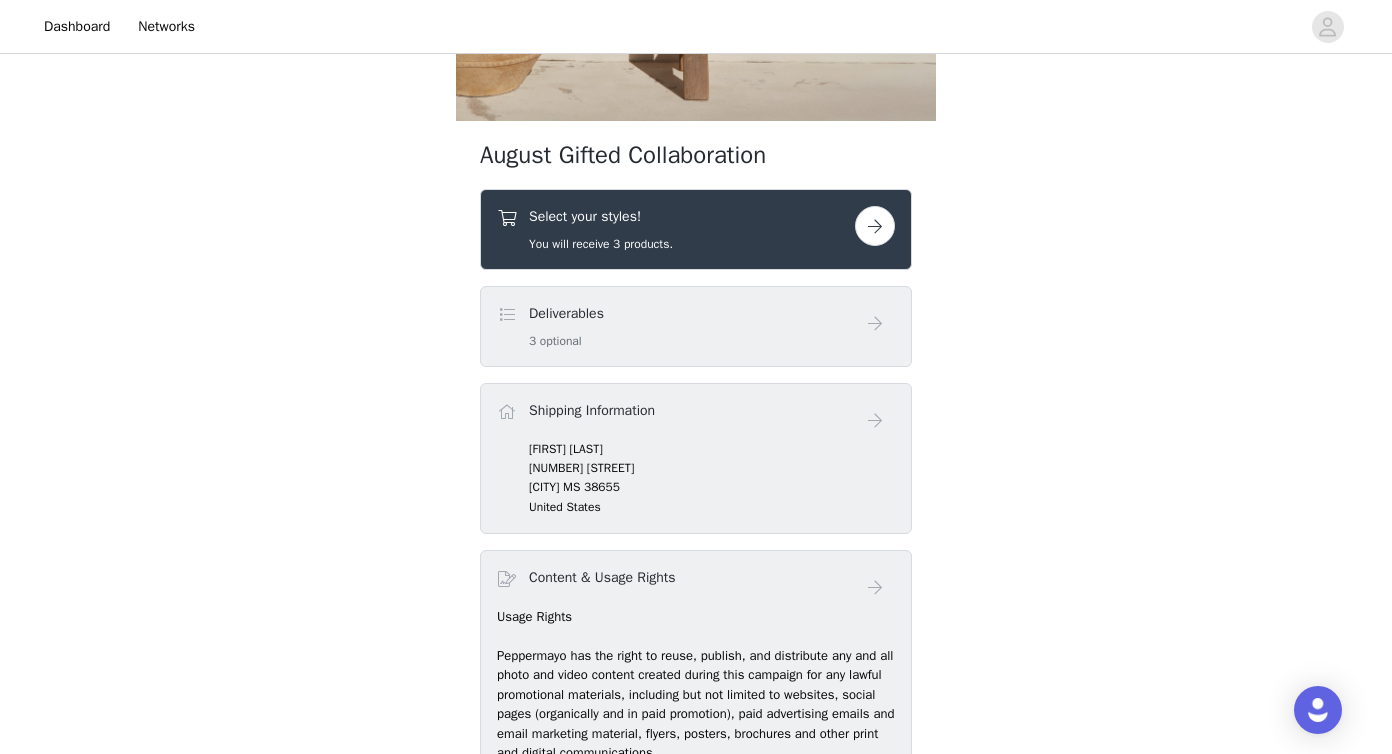 scroll, scrollTop: 635, scrollLeft: 0, axis: vertical 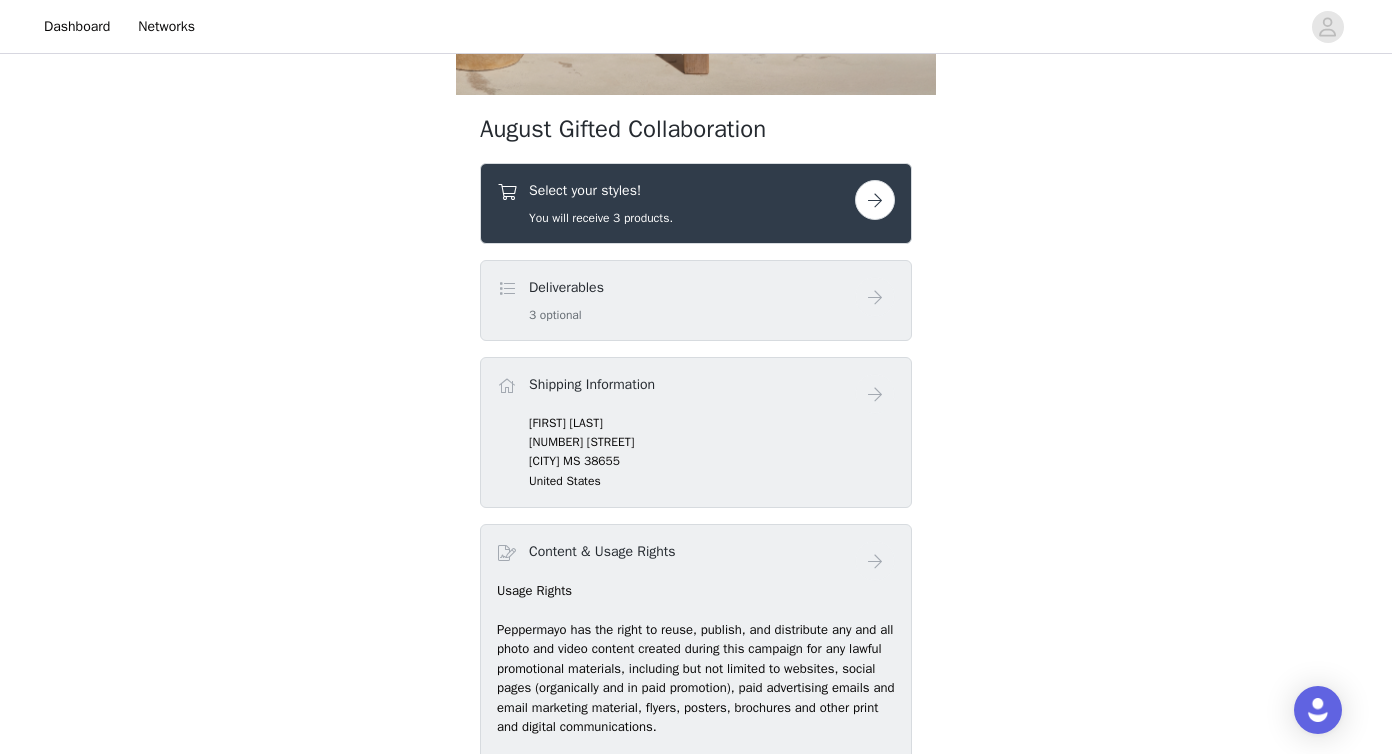 click at bounding box center (875, 200) 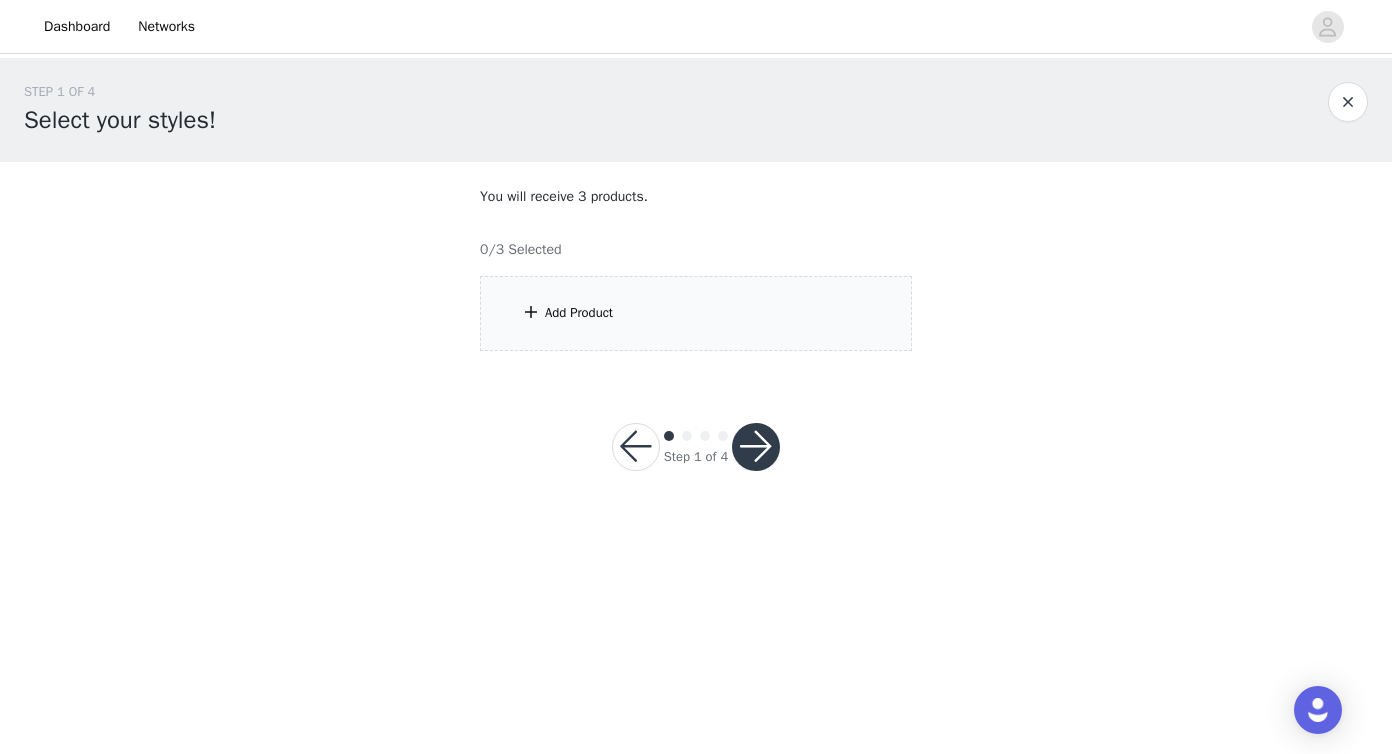 click on "Add Product" at bounding box center [696, 313] 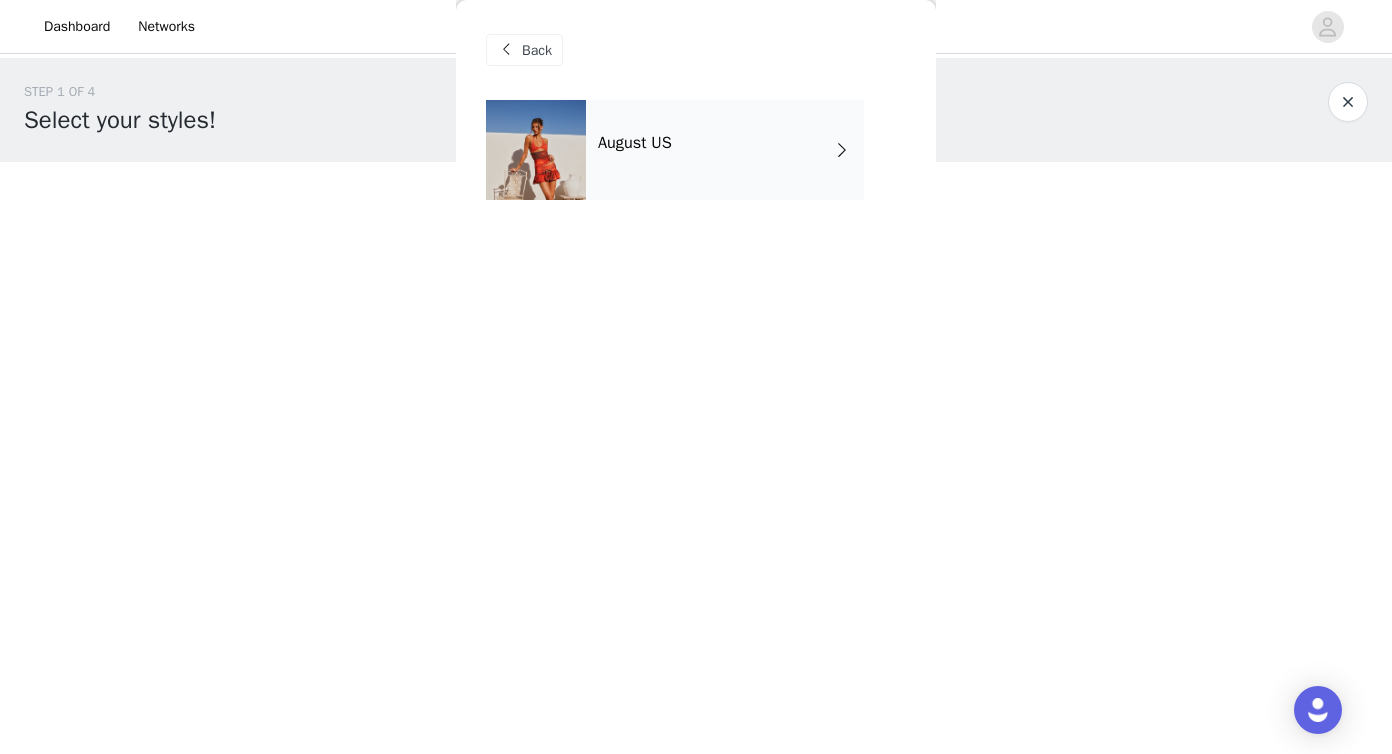 click on "August US" at bounding box center (725, 150) 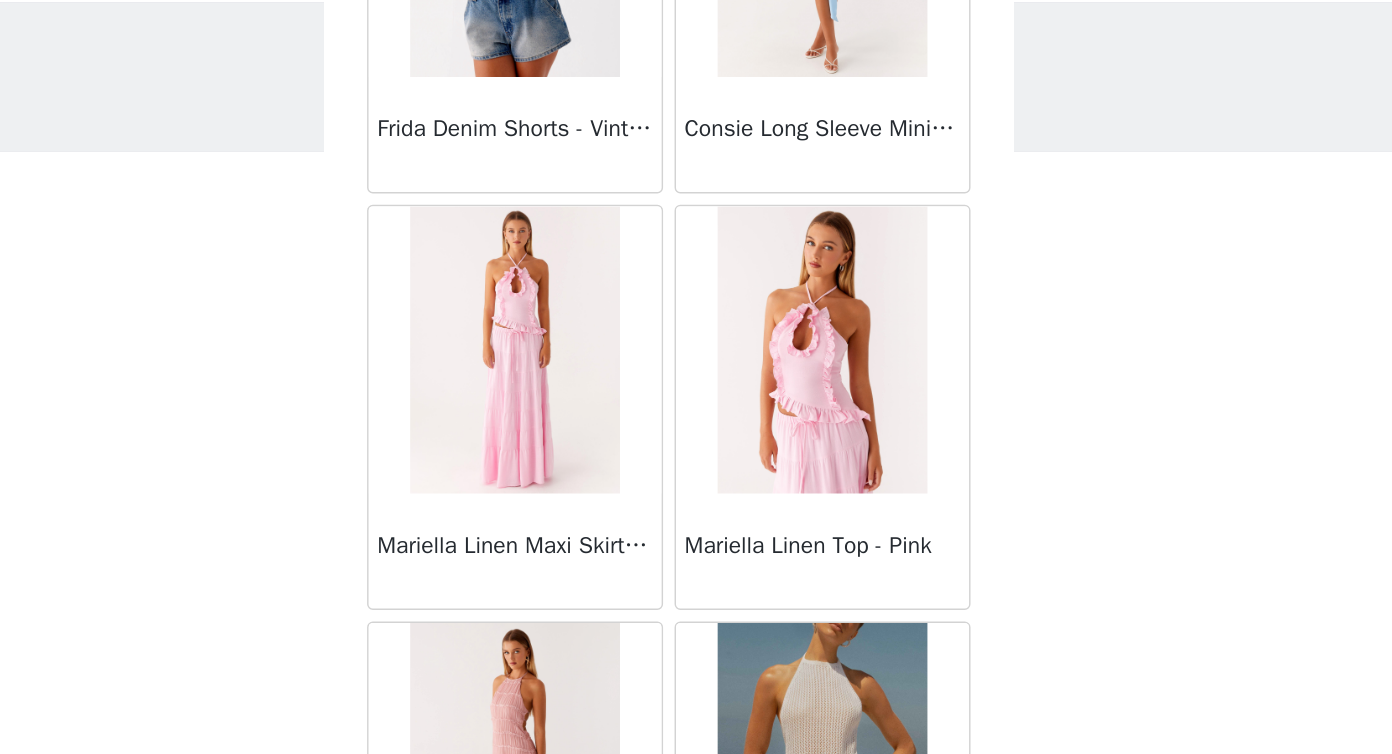 scroll, scrollTop: 2306, scrollLeft: 0, axis: vertical 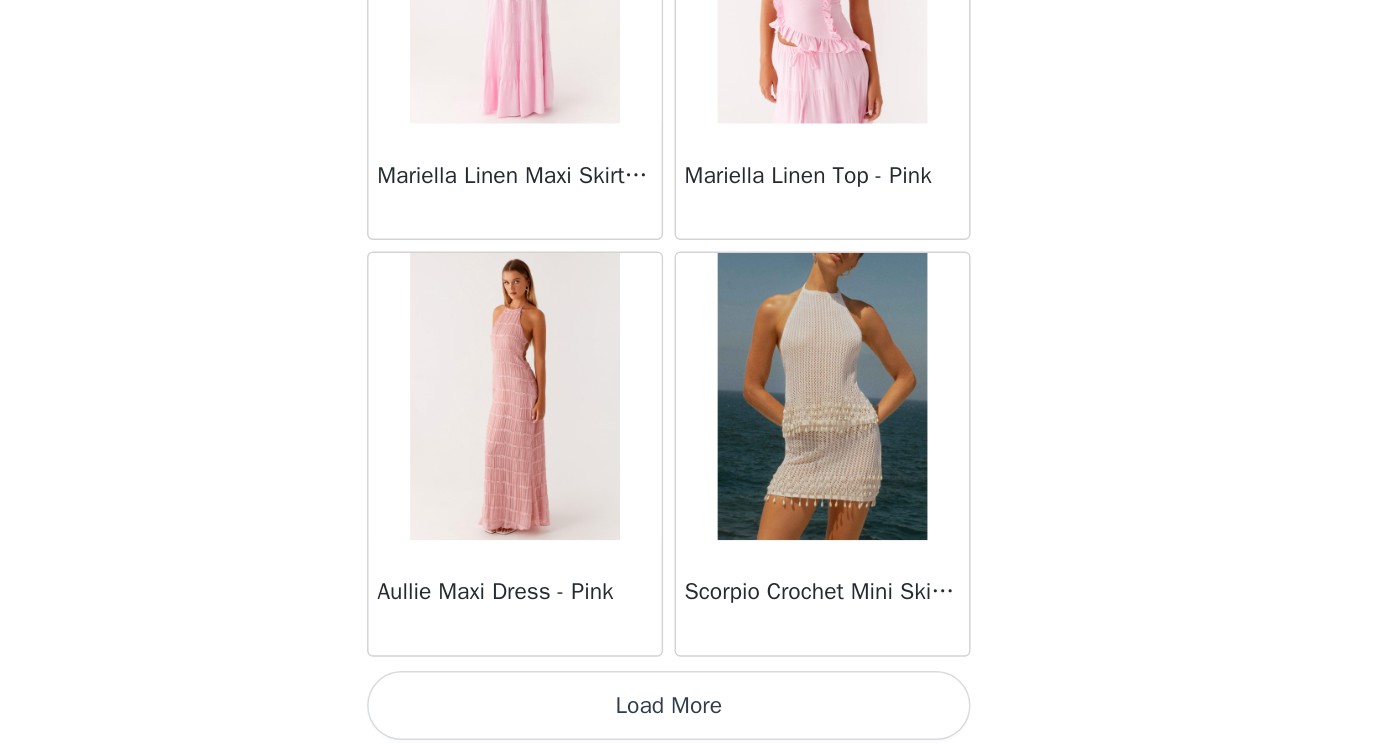 click on "Load More" at bounding box center (696, 720) 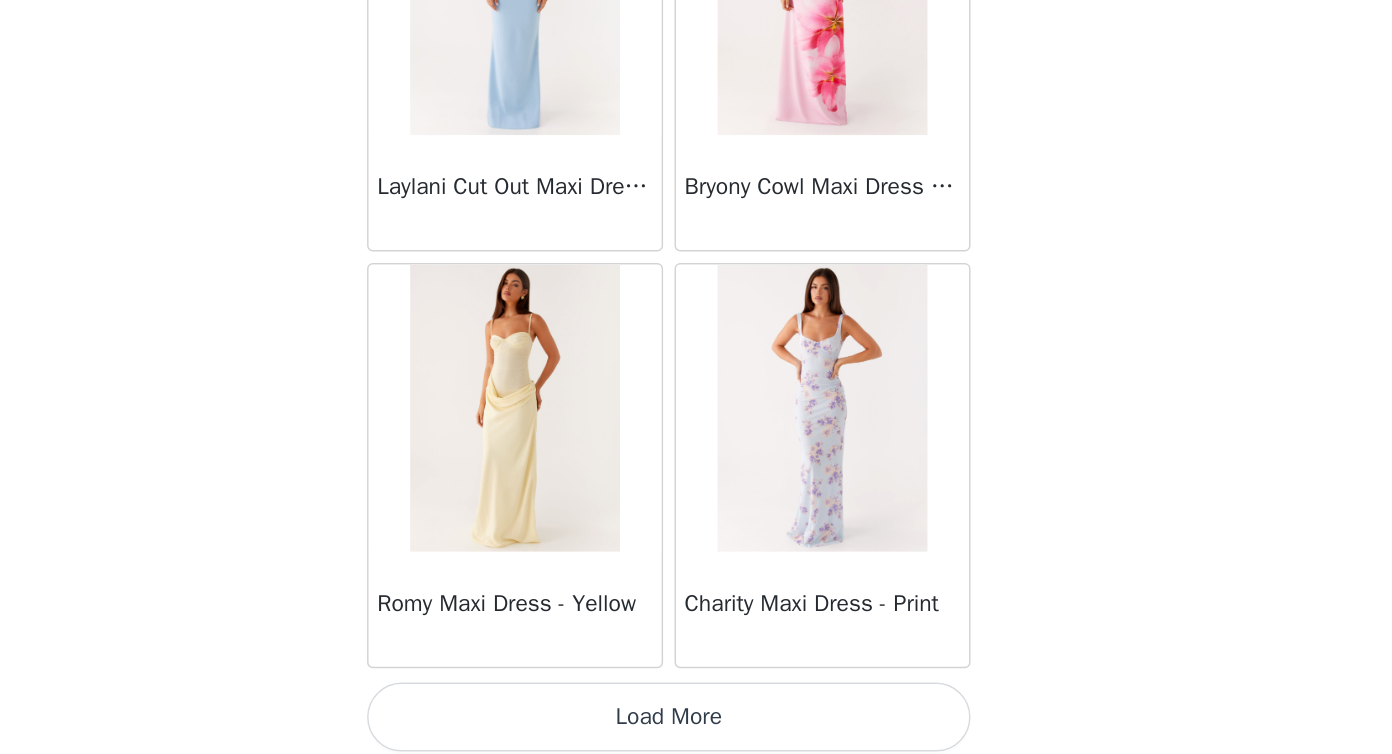 scroll, scrollTop: 5206, scrollLeft: 0, axis: vertical 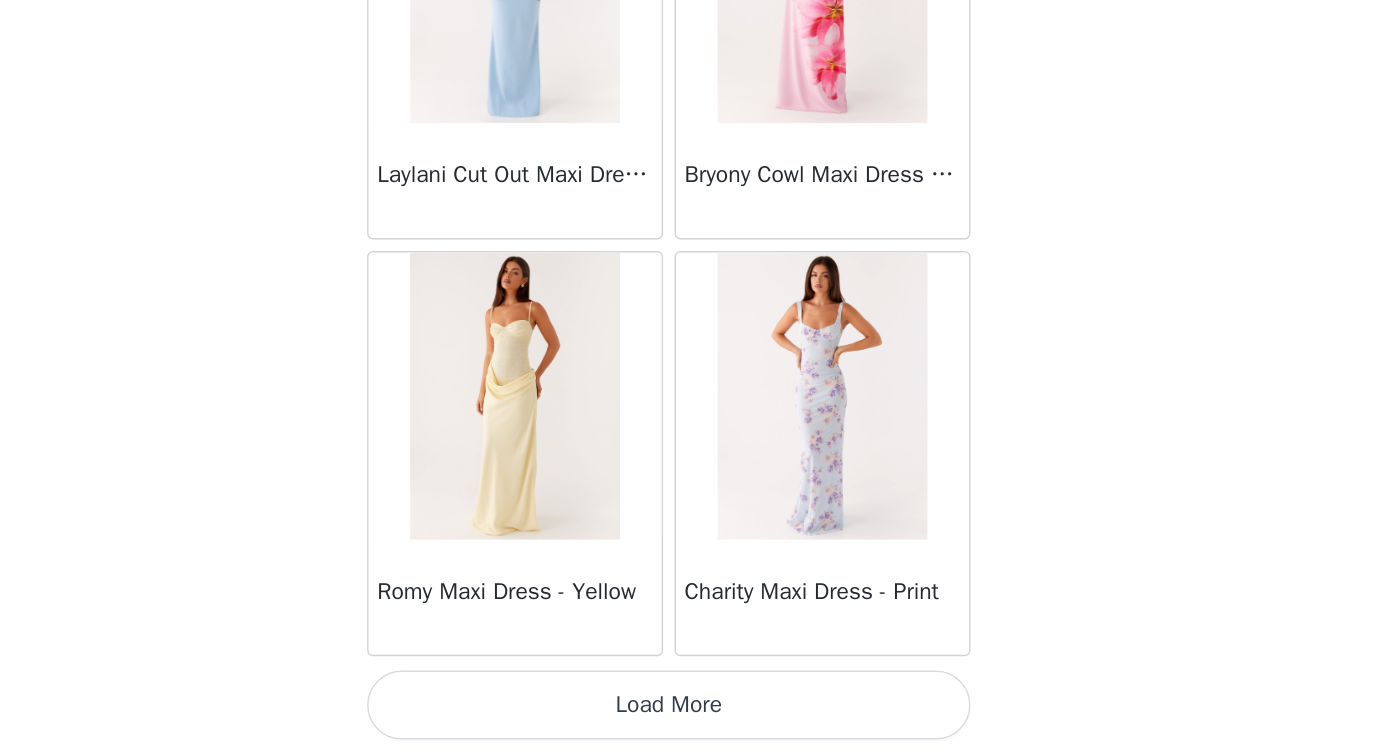 click on "Load More" at bounding box center [696, 720] 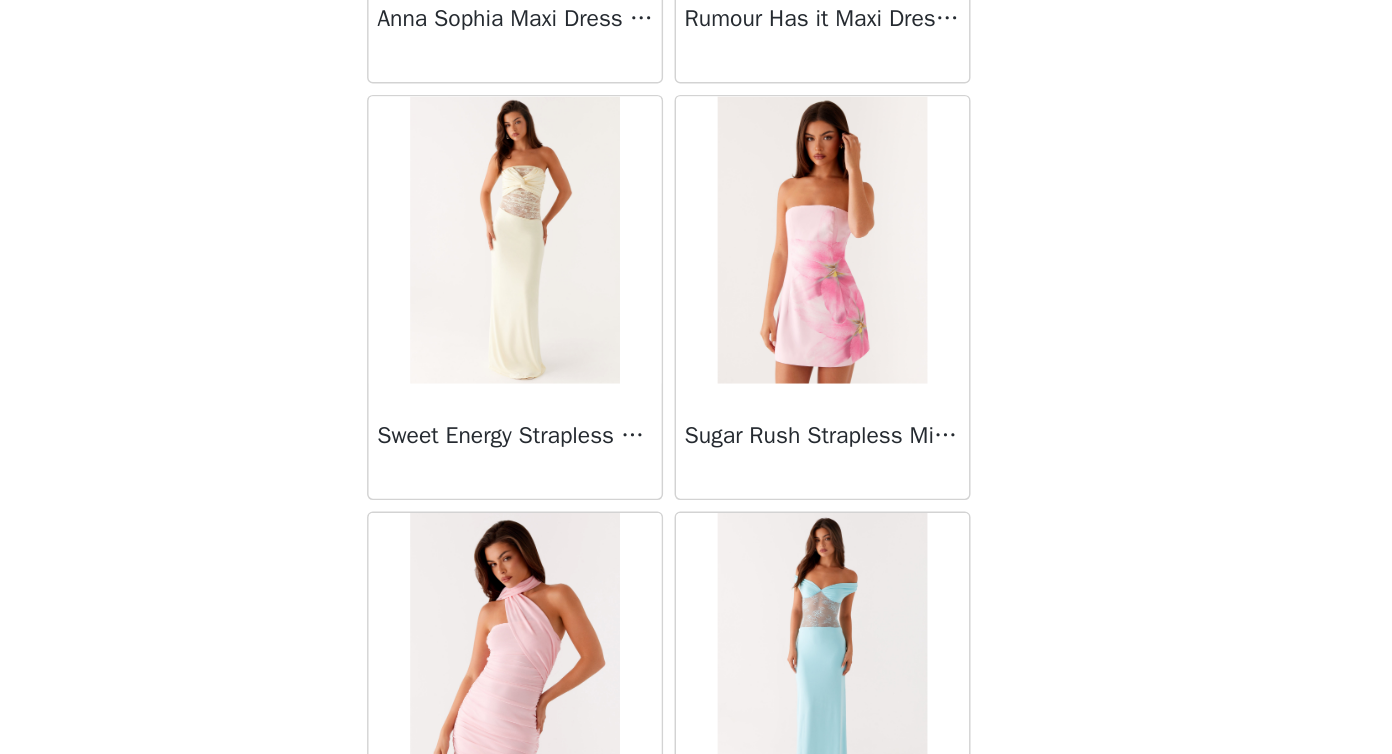 scroll, scrollTop: 7058, scrollLeft: 0, axis: vertical 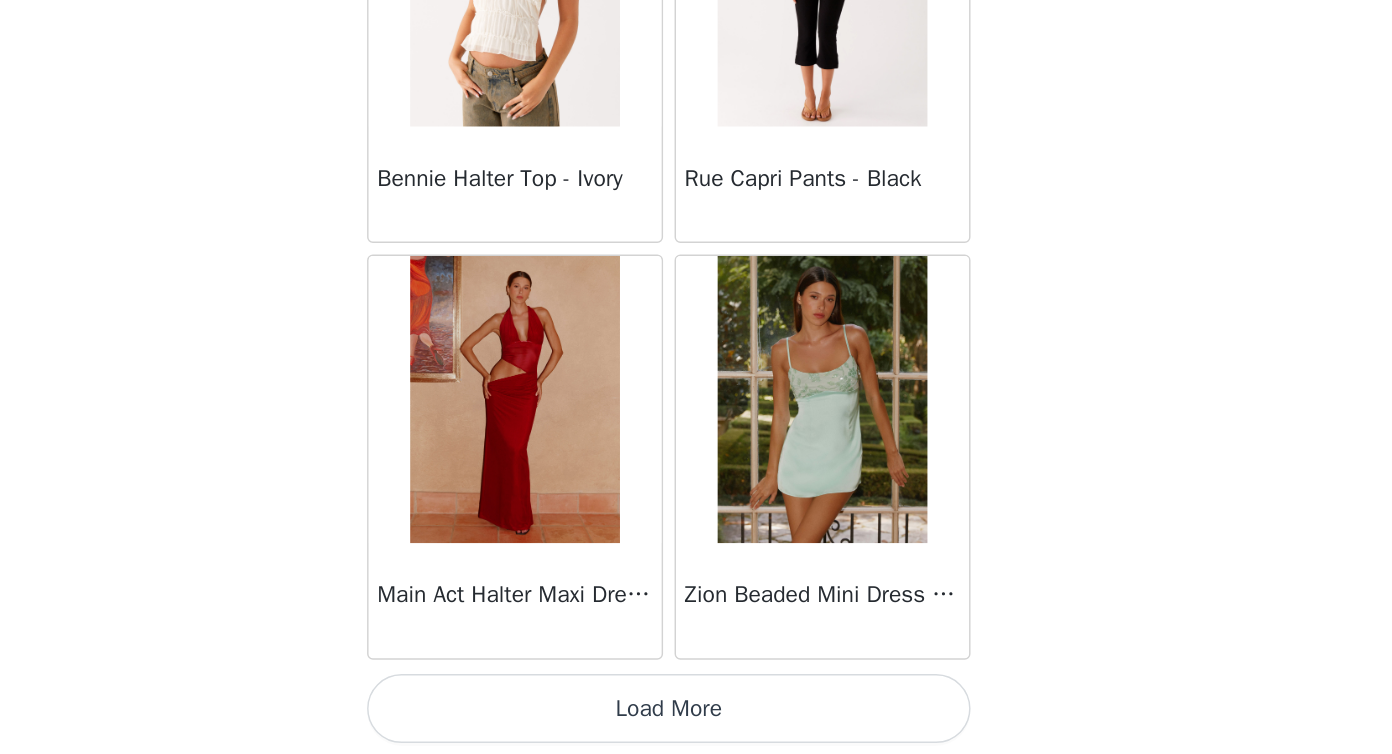 click on "Load More" at bounding box center (696, 722) 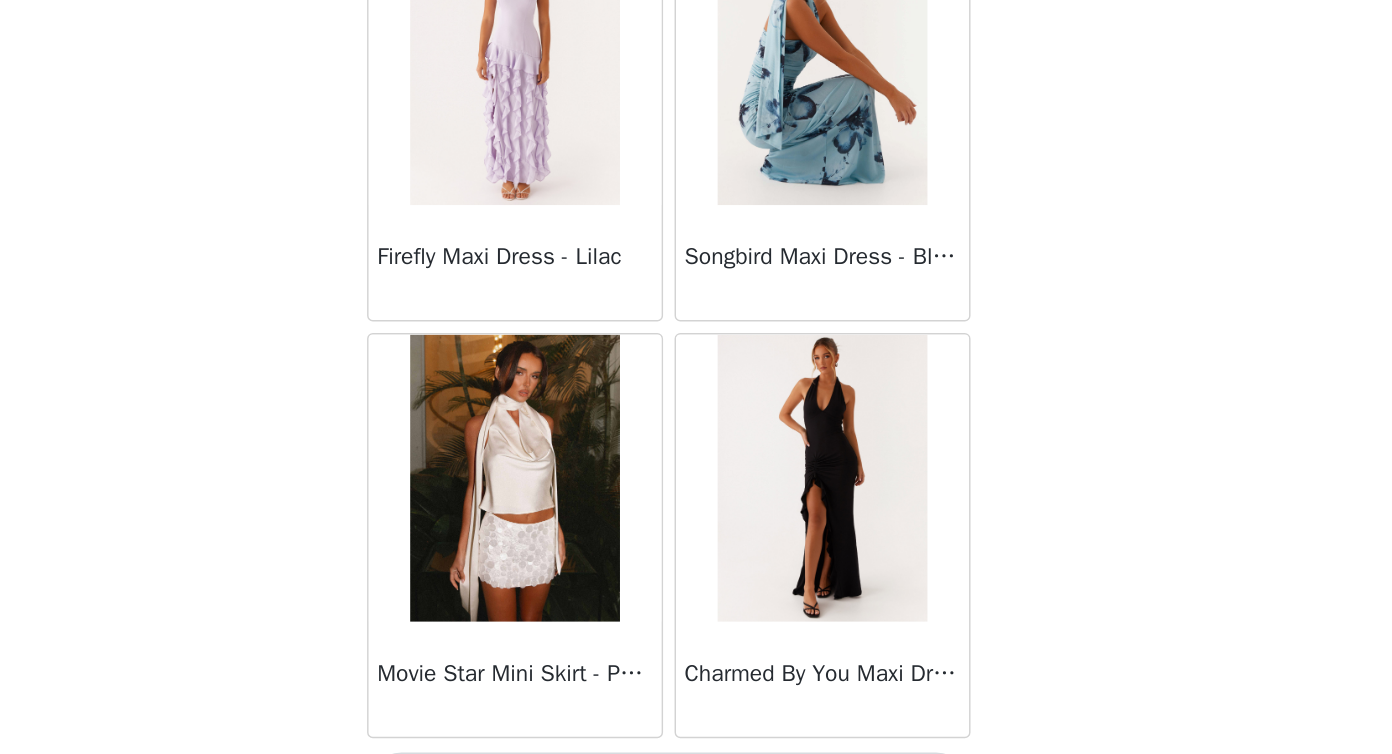 scroll, scrollTop: 10961, scrollLeft: 0, axis: vertical 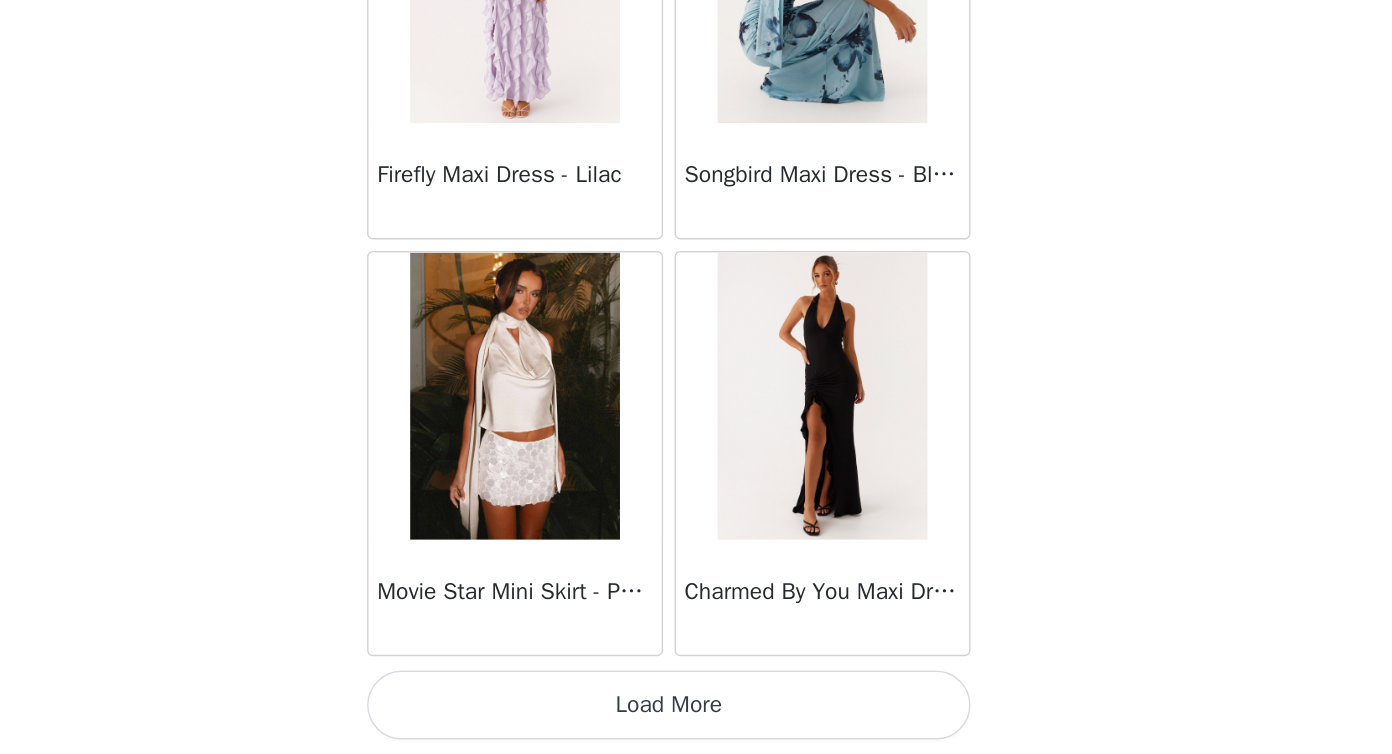 click on "Load More" at bounding box center (696, 720) 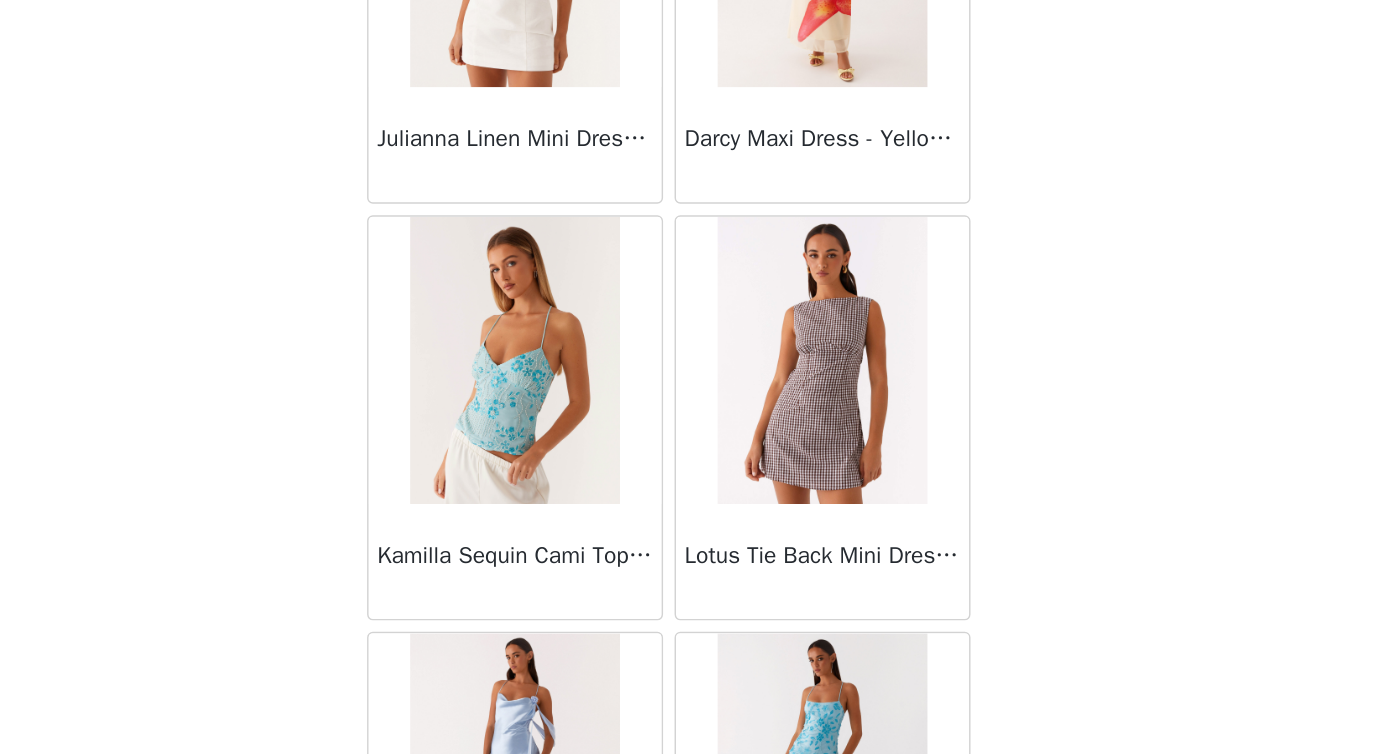 scroll, scrollTop: 13356, scrollLeft: 0, axis: vertical 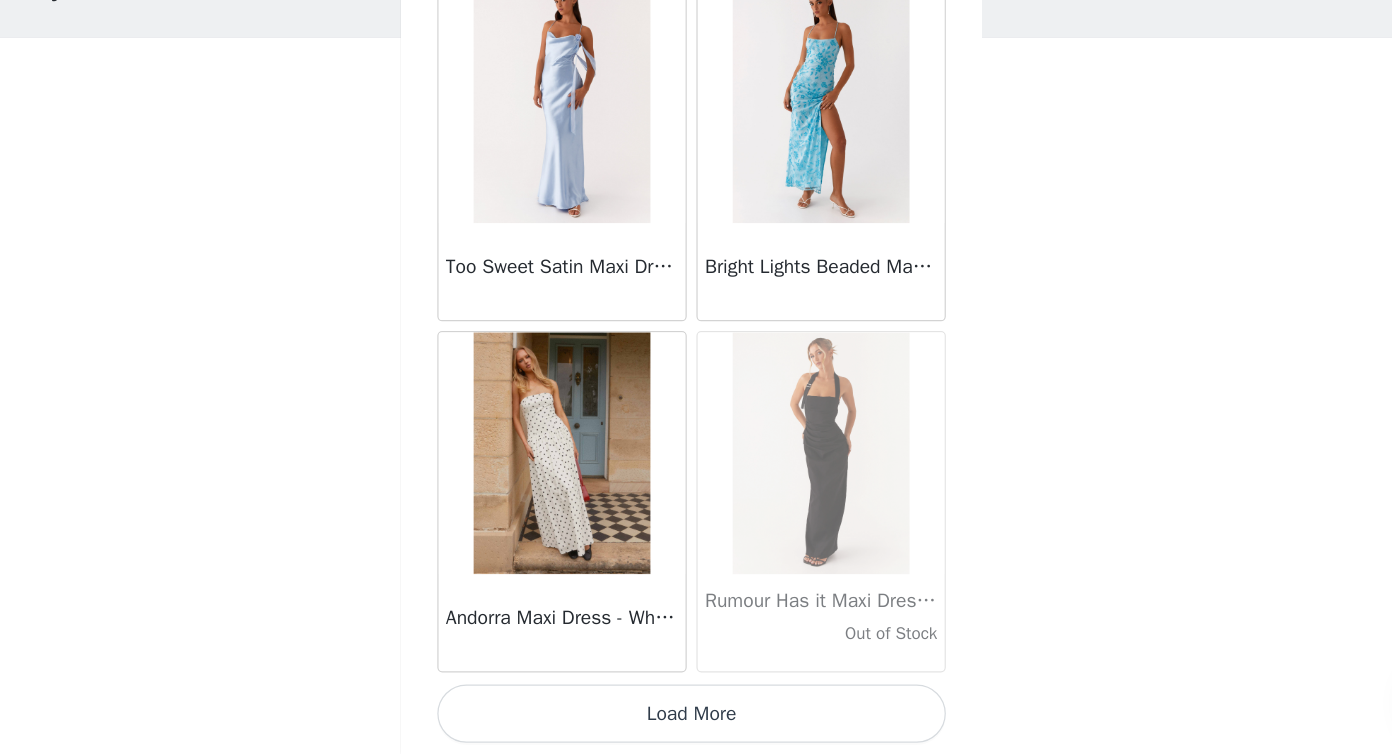 click on "Load More" at bounding box center [696, 720] 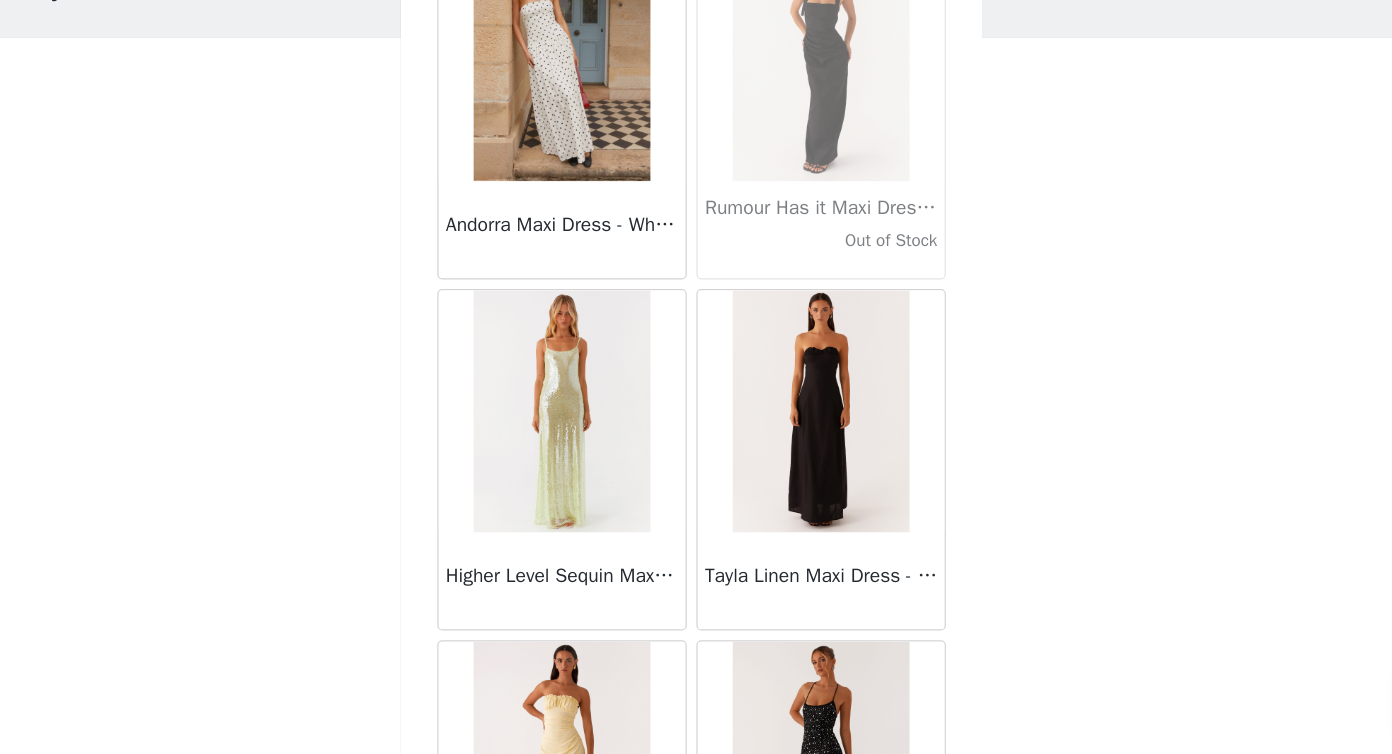 scroll, scrollTop: 14239, scrollLeft: 0, axis: vertical 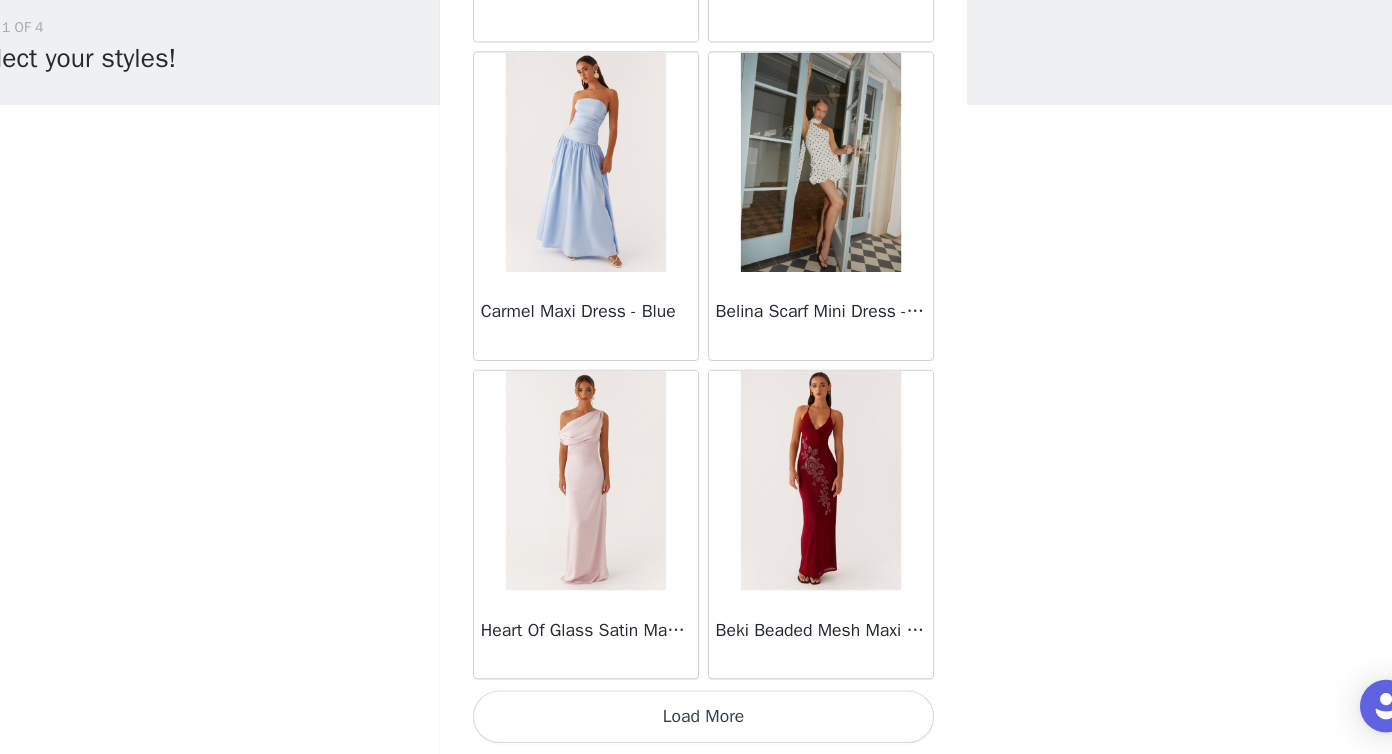 click on "Load More" at bounding box center [696, 720] 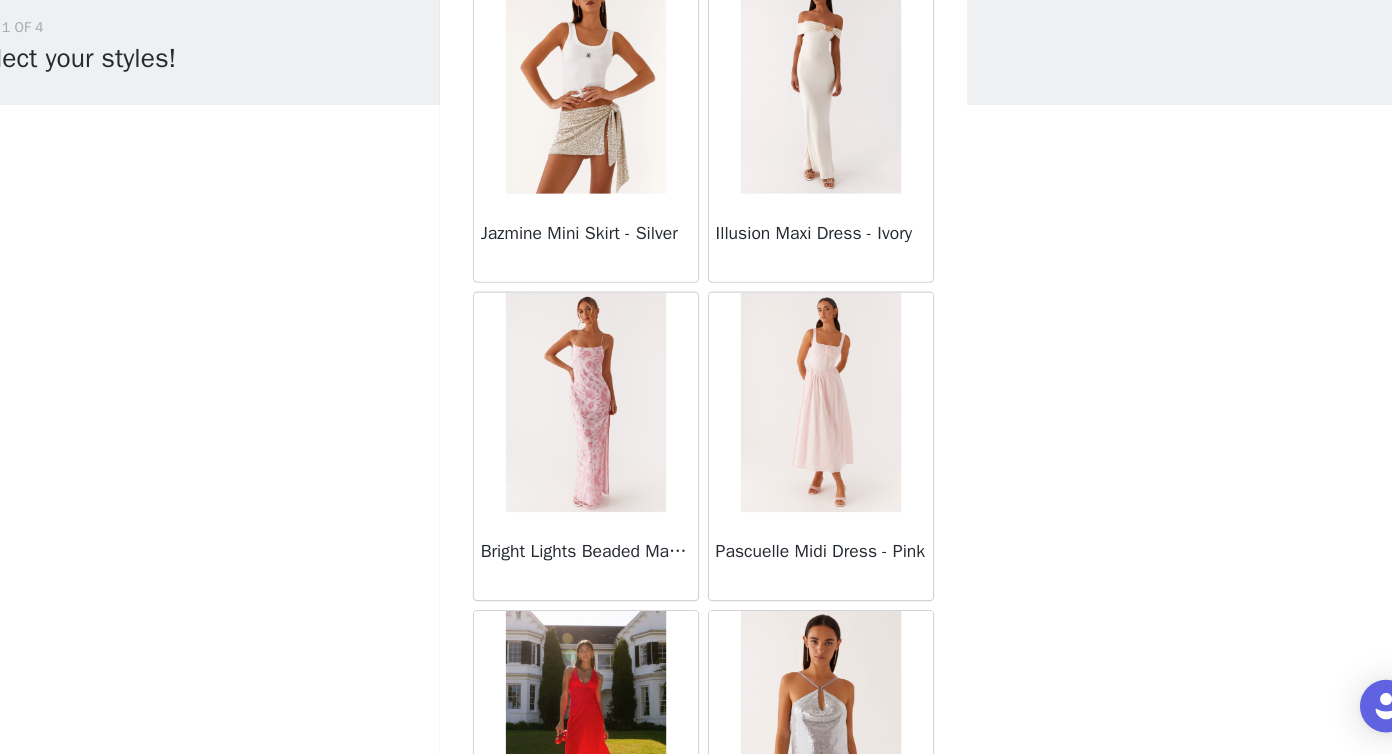 scroll, scrollTop: 18051, scrollLeft: 0, axis: vertical 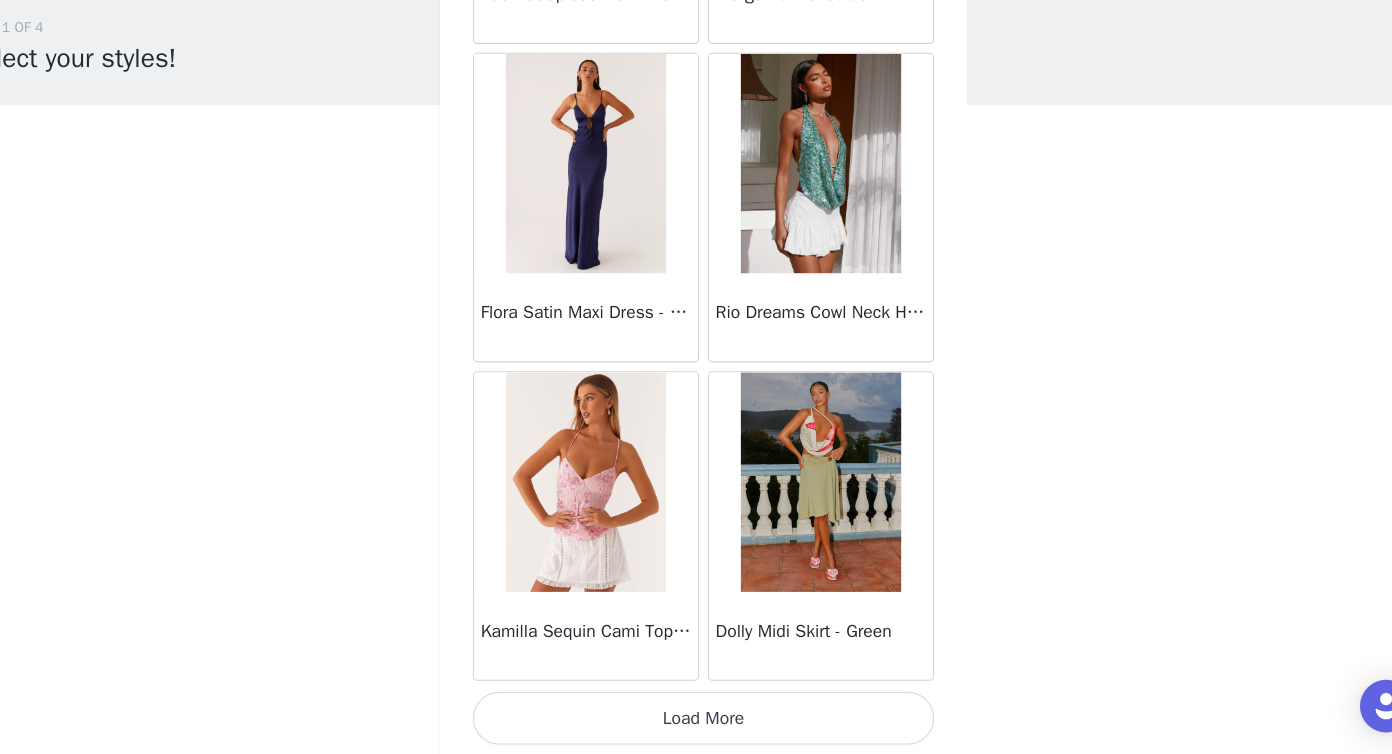 click on "Load More" at bounding box center [696, 721] 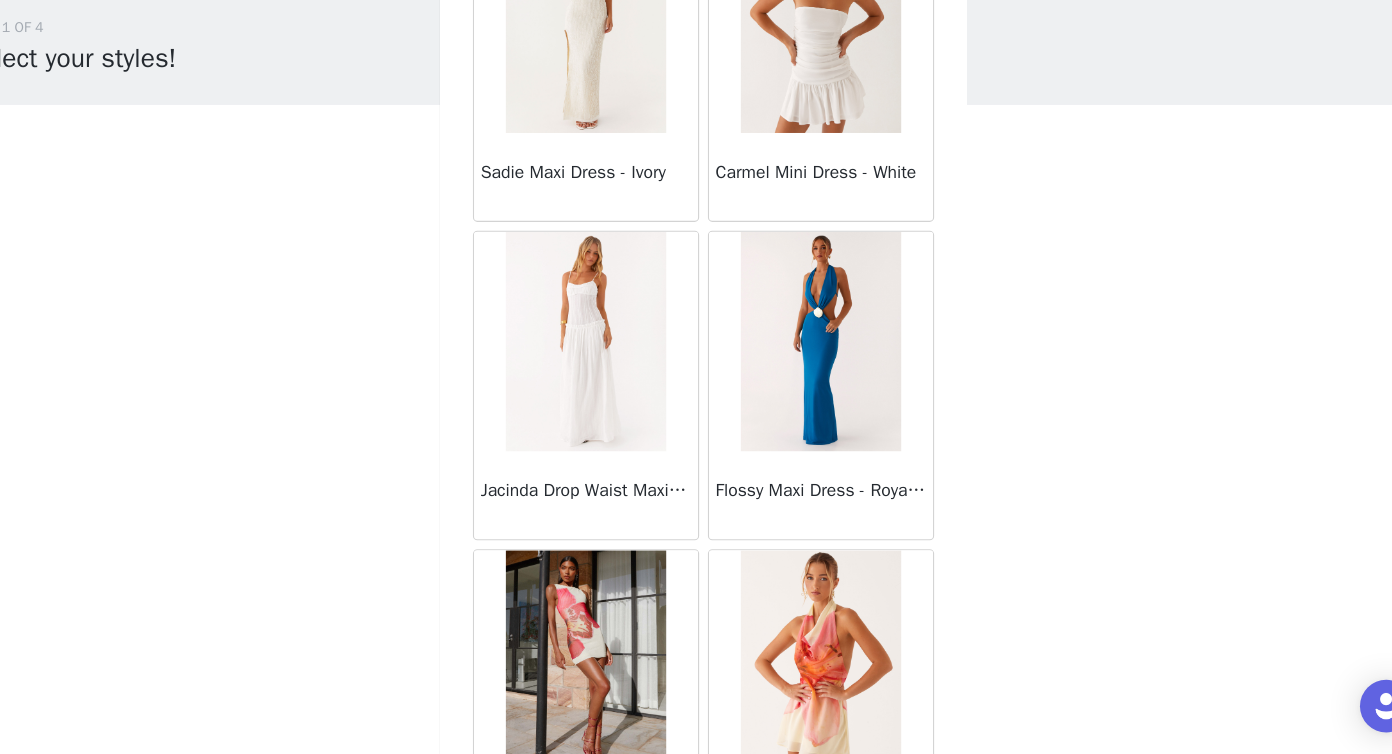 scroll, scrollTop: 22157, scrollLeft: 0, axis: vertical 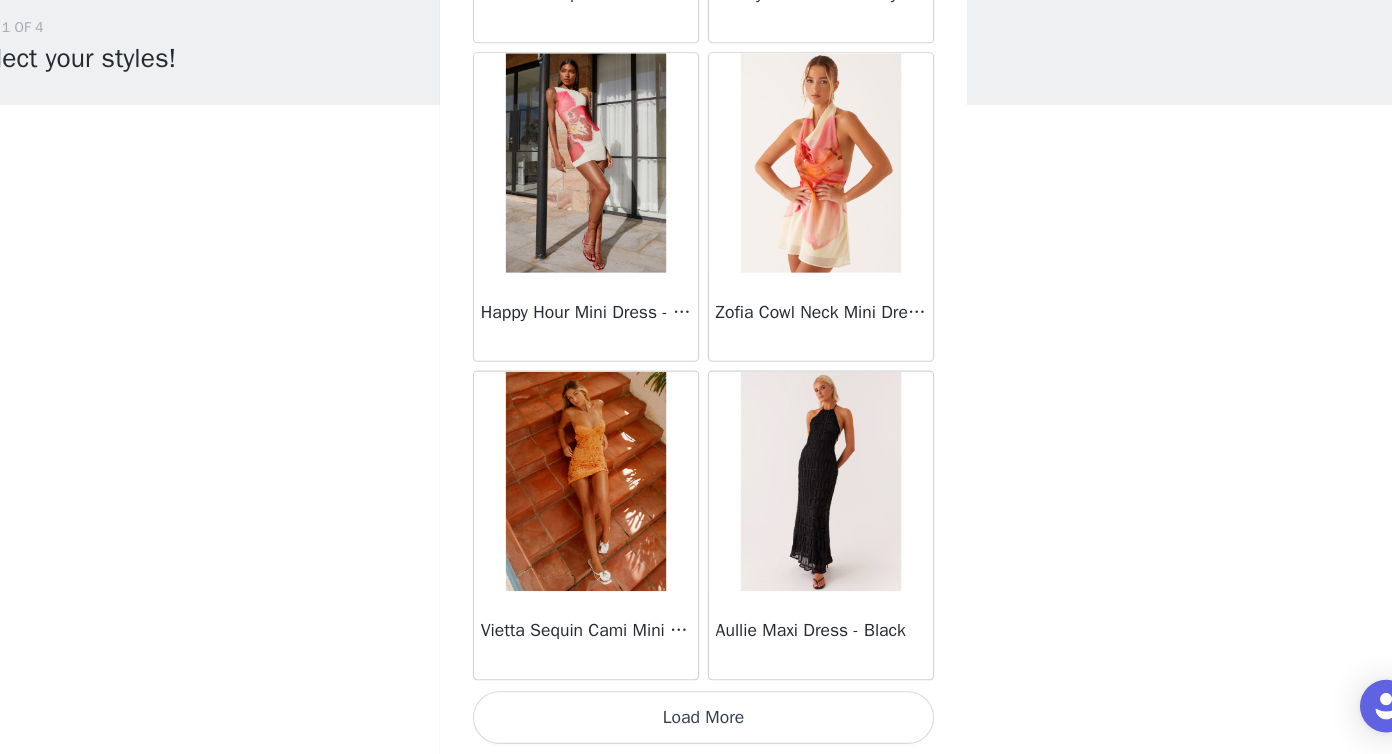 click on "Load More" at bounding box center (696, 720) 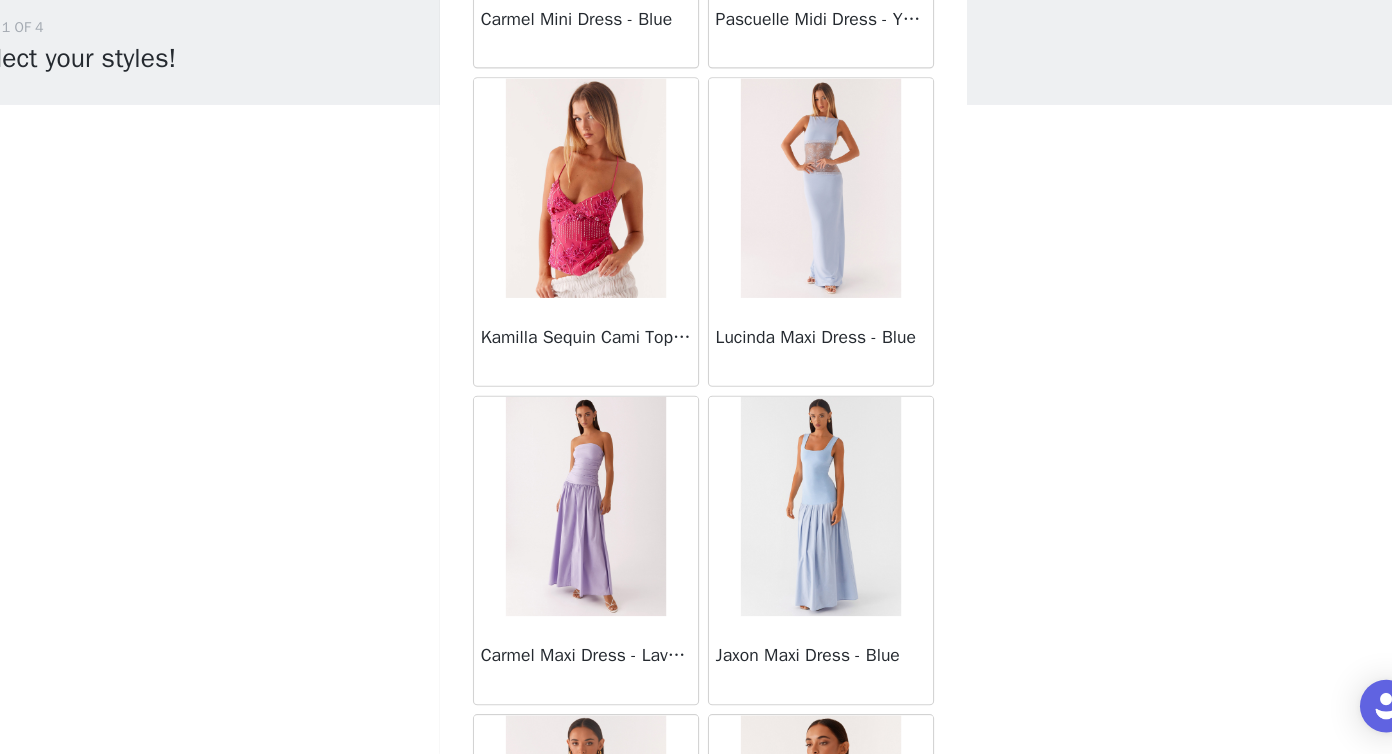 scroll, scrollTop: 24675, scrollLeft: 0, axis: vertical 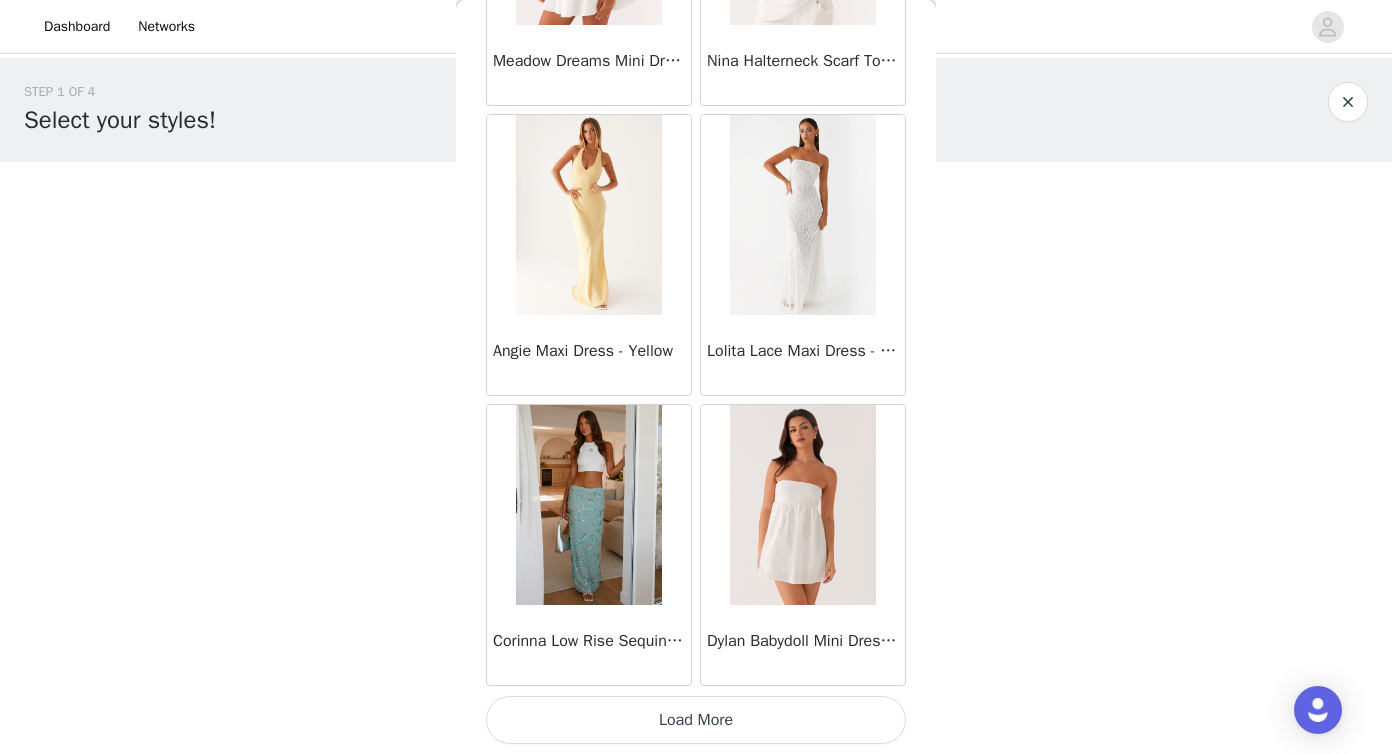 click on "Load More" at bounding box center [696, 720] 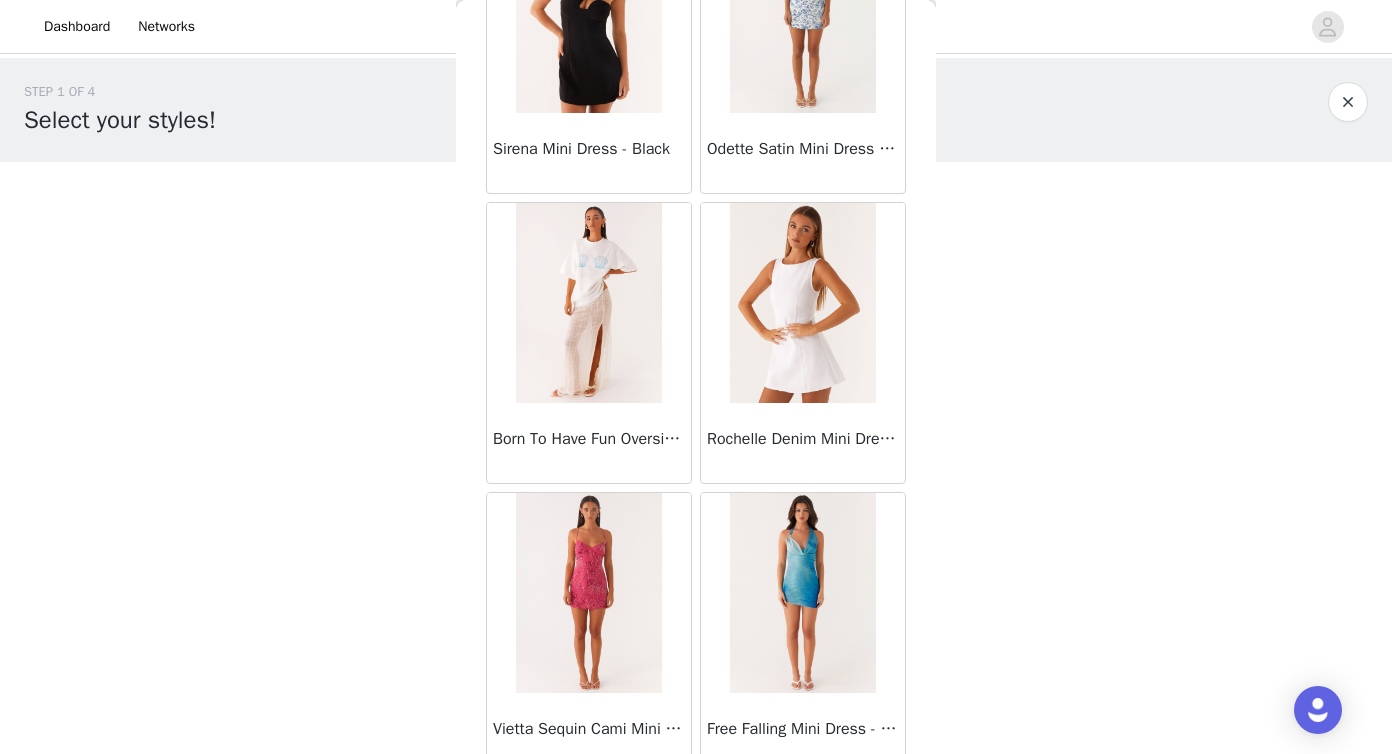 scroll, scrollTop: 27183, scrollLeft: 0, axis: vertical 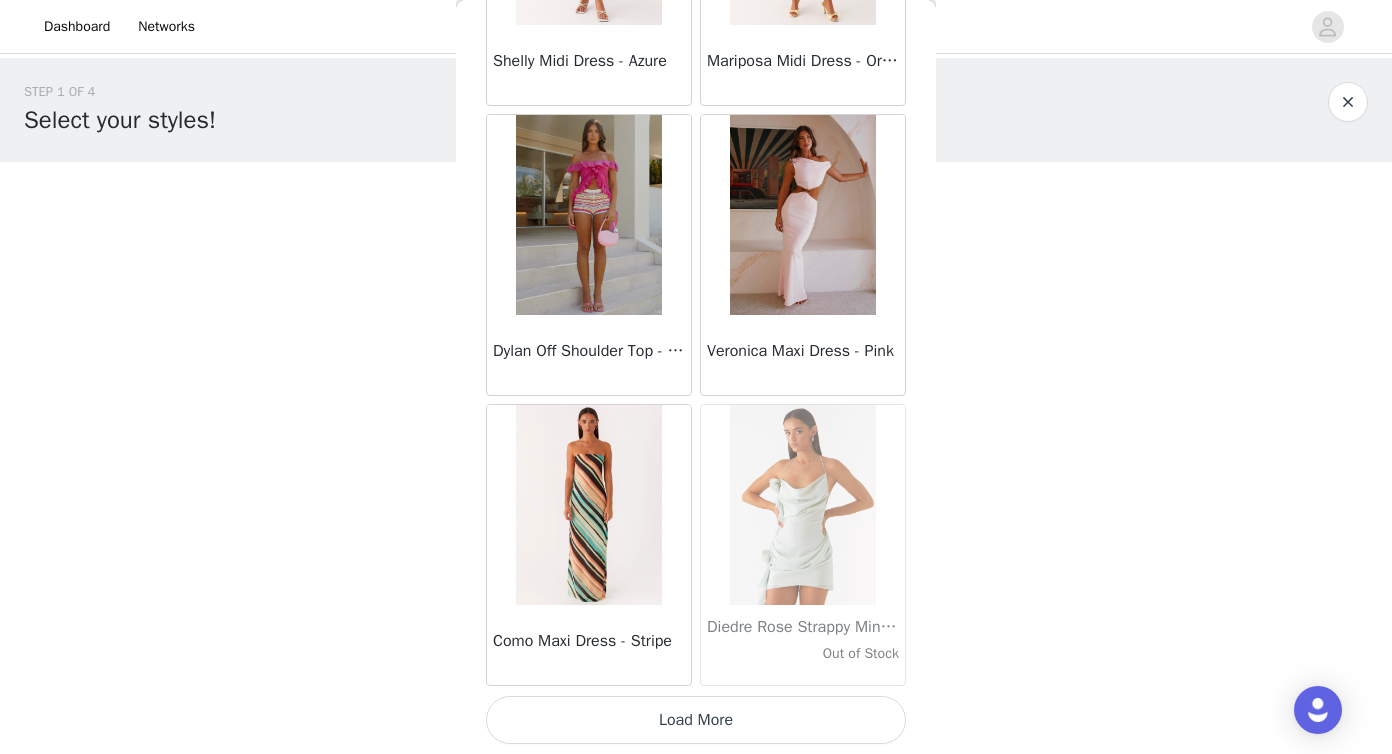 click on "Load More" at bounding box center (696, 720) 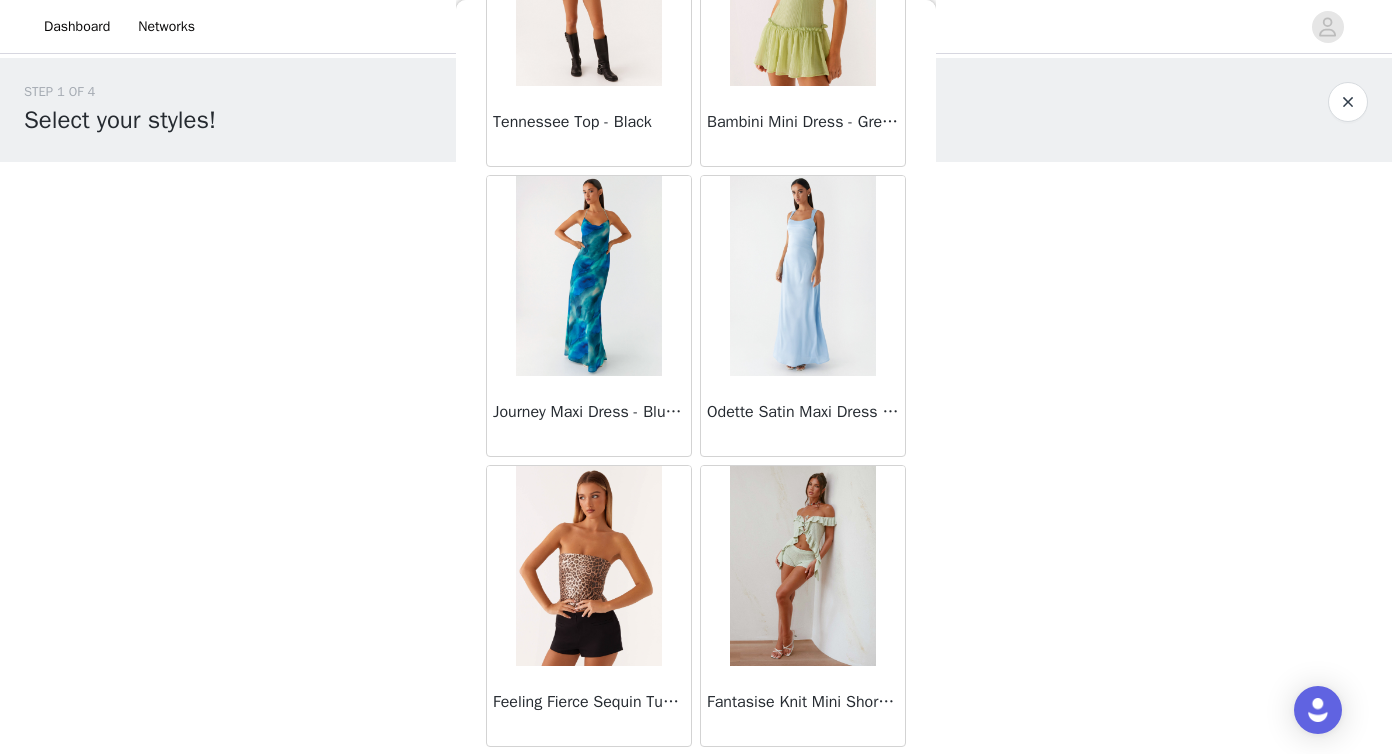 scroll, scrollTop: 31306, scrollLeft: 0, axis: vertical 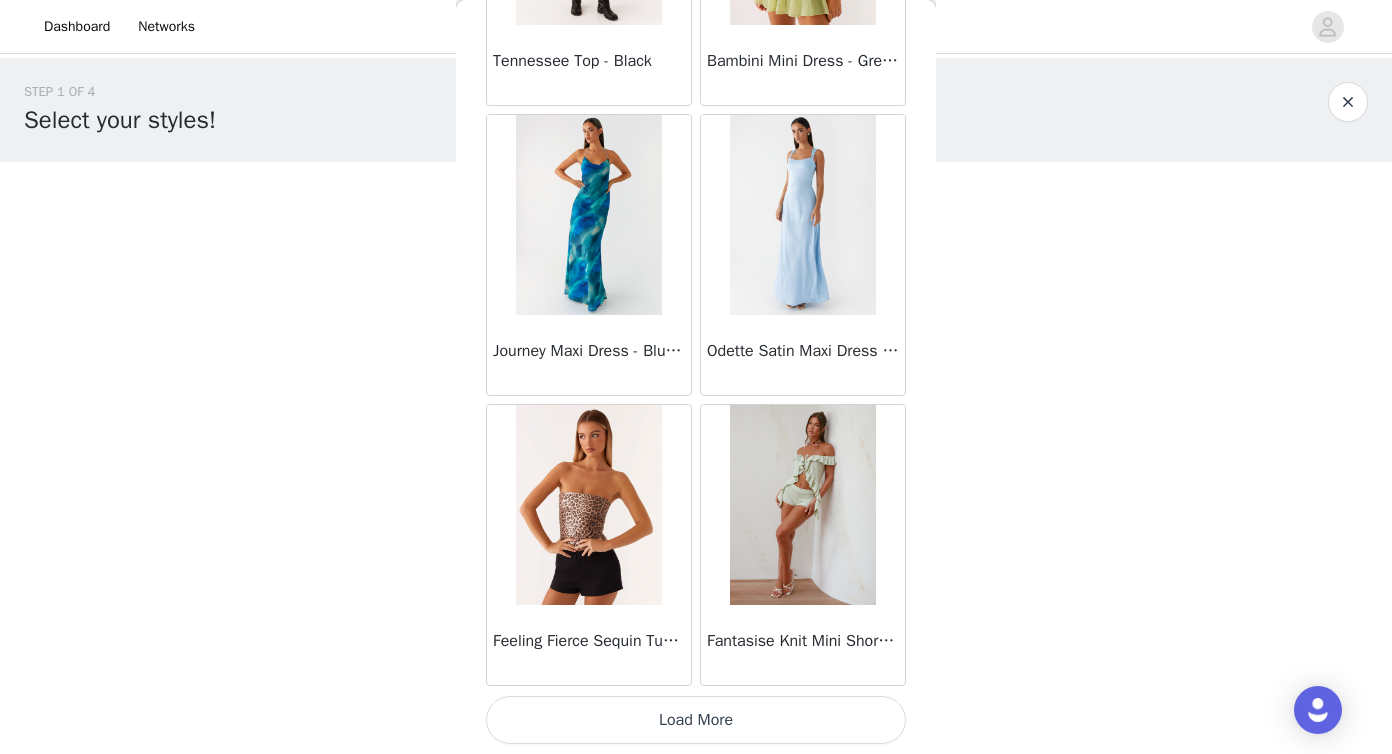 click on "Load More" at bounding box center [696, 720] 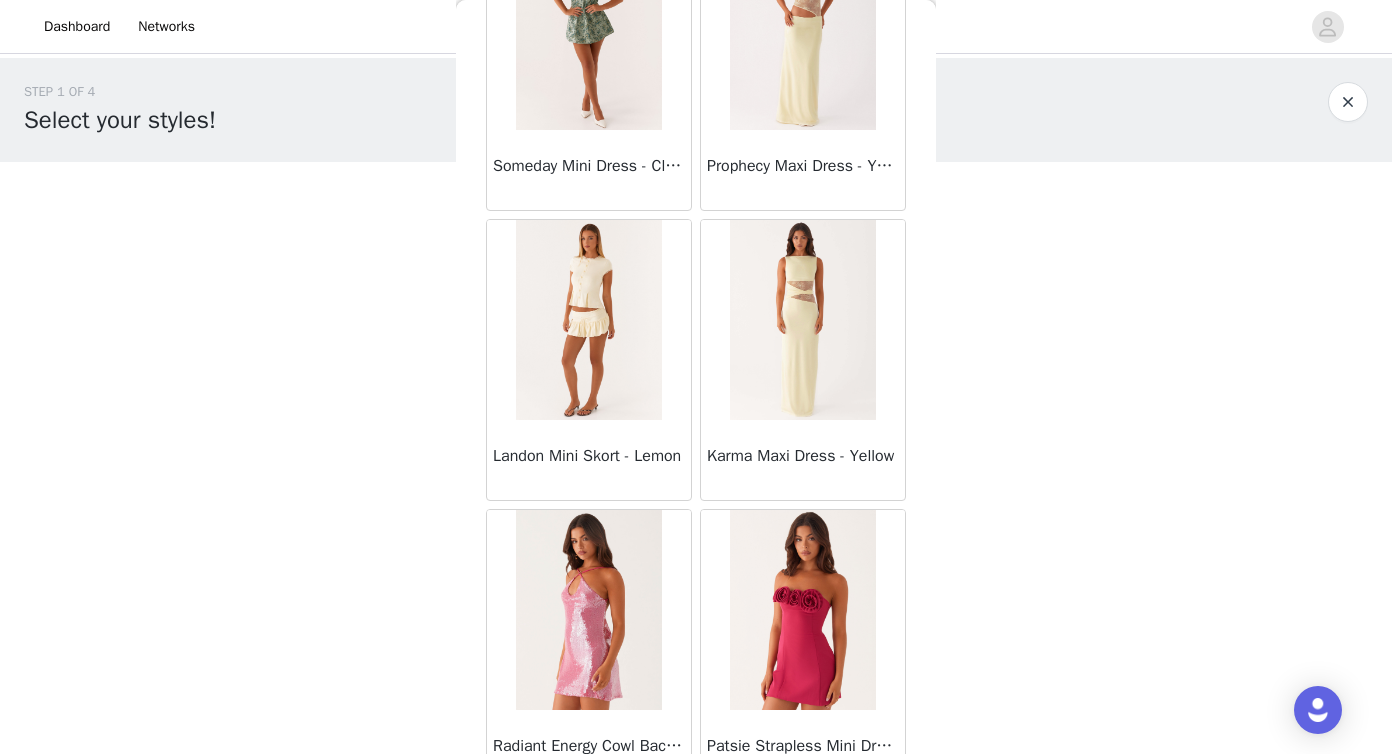 scroll, scrollTop: 34206, scrollLeft: 0, axis: vertical 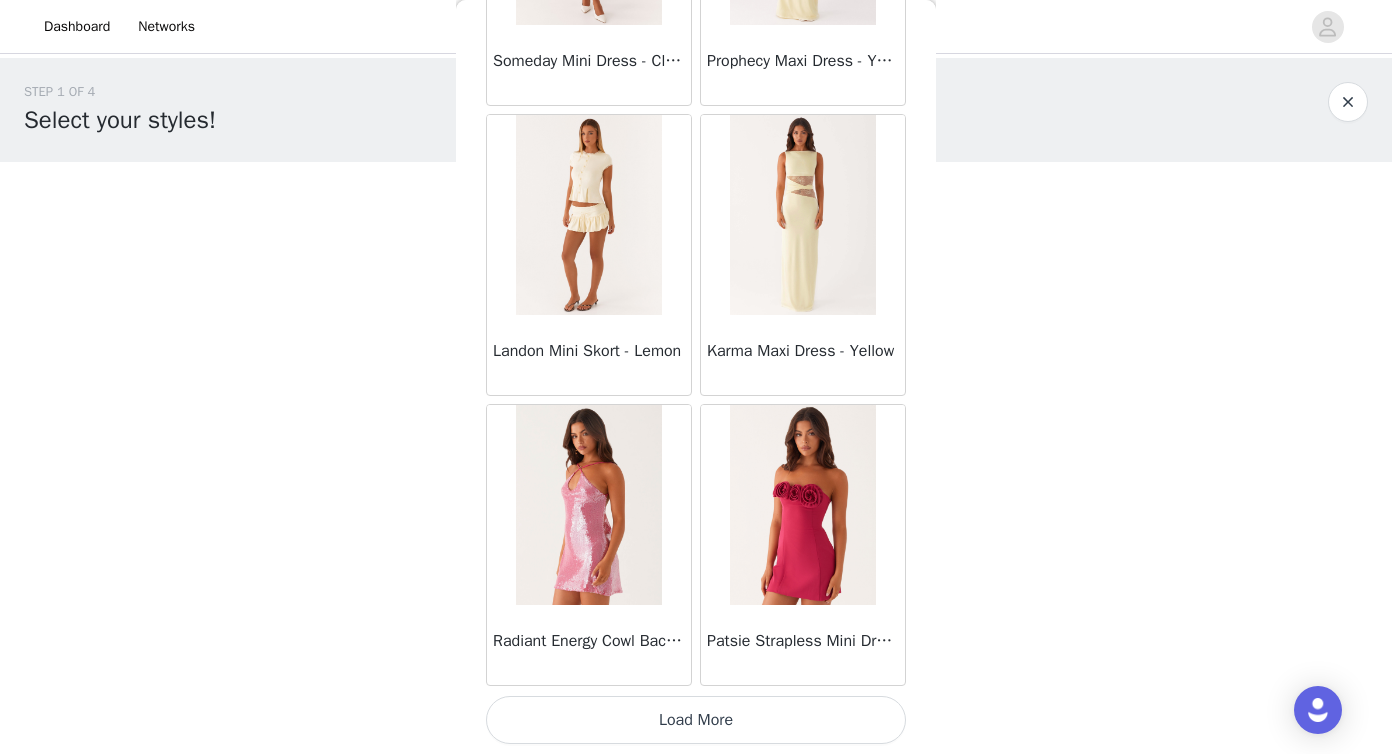 click on "Load More" at bounding box center [696, 720] 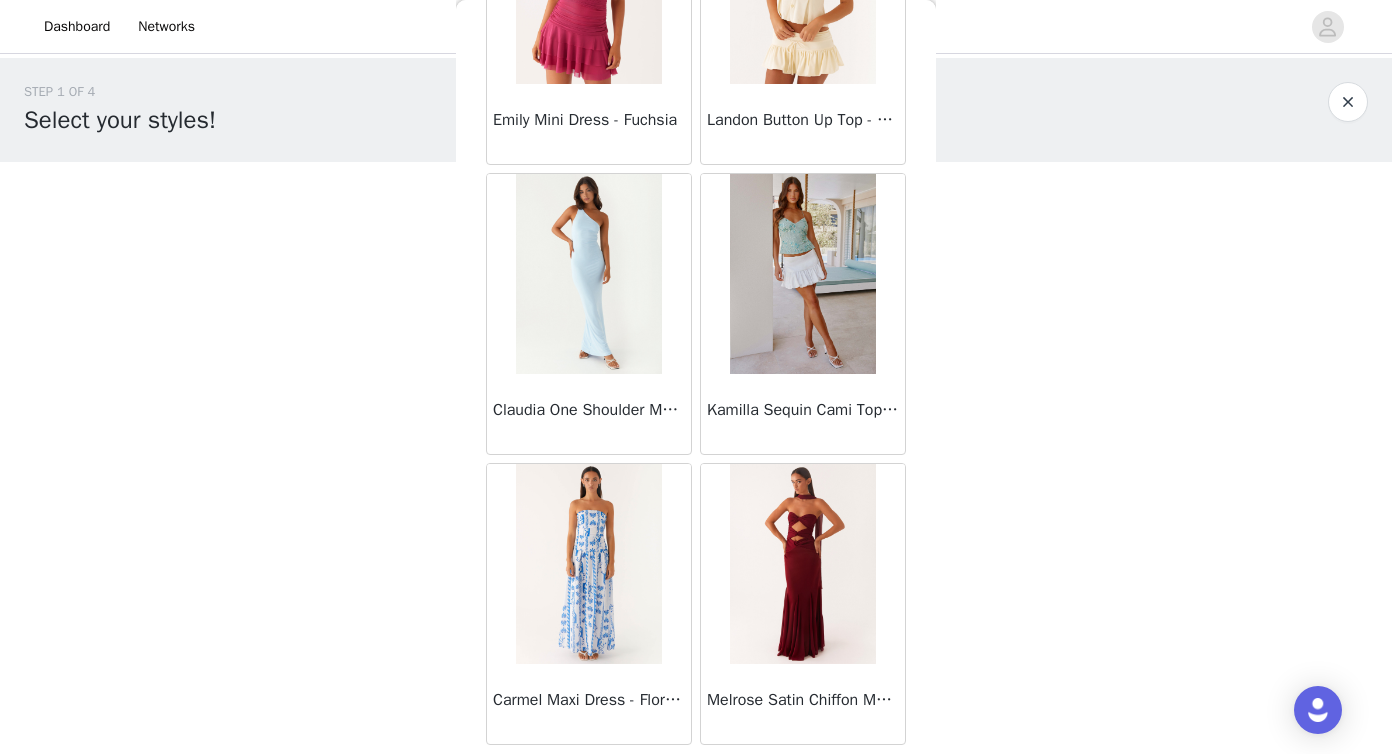 scroll, scrollTop: 37106, scrollLeft: 0, axis: vertical 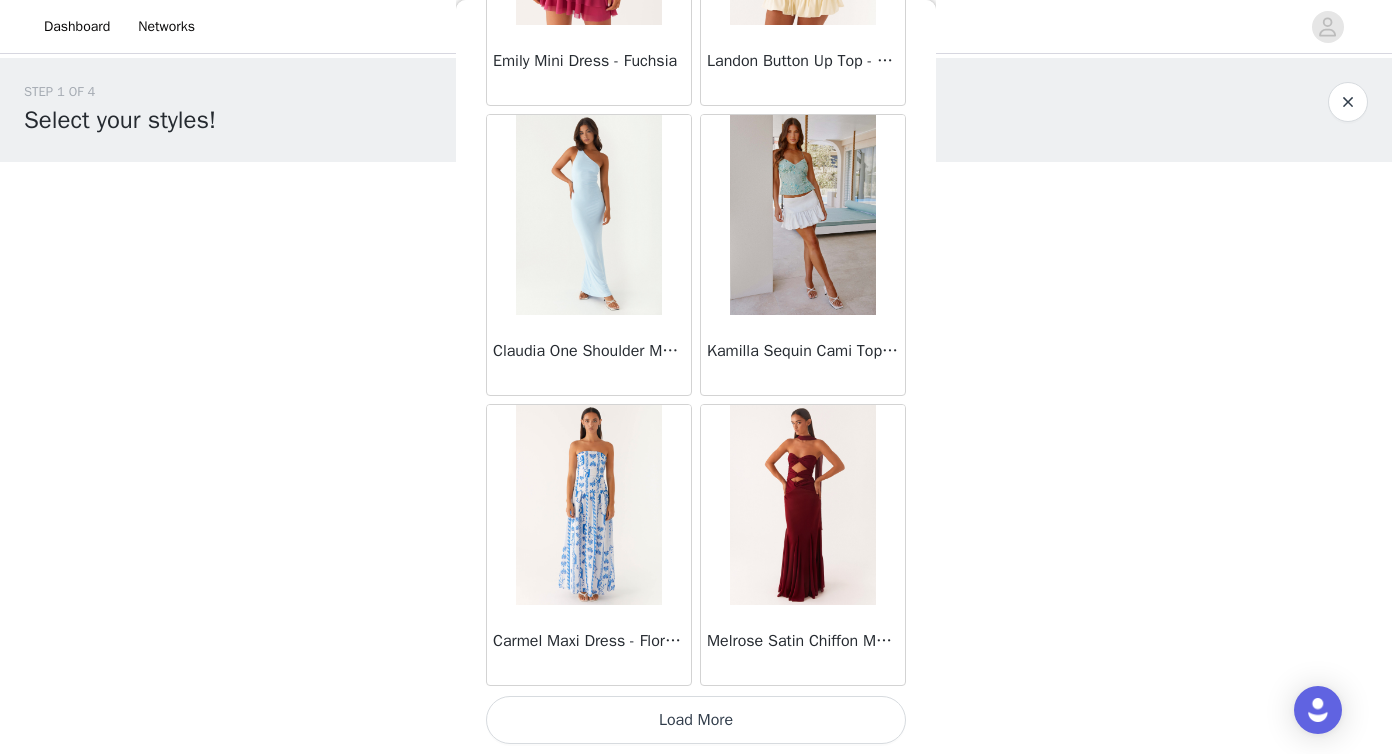 click on "Load More" at bounding box center (696, 720) 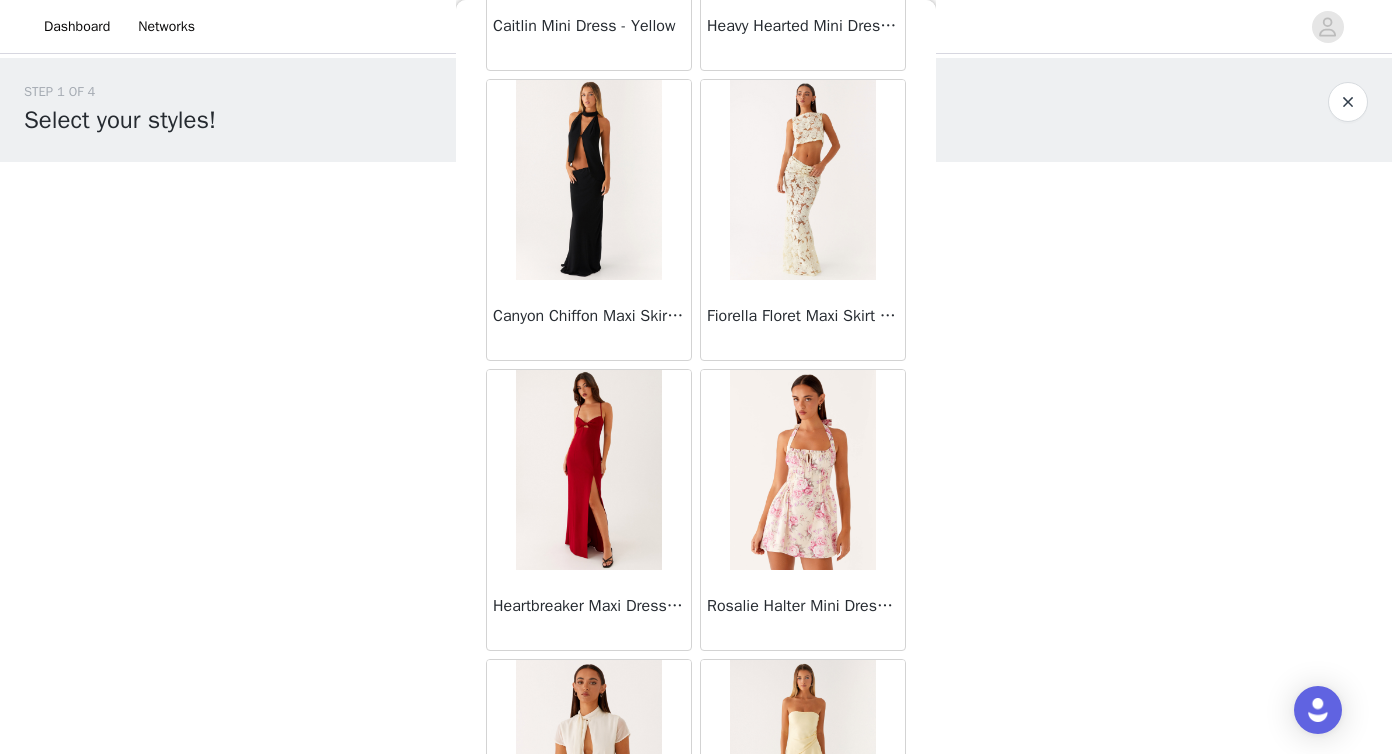 scroll, scrollTop: 40006, scrollLeft: 0, axis: vertical 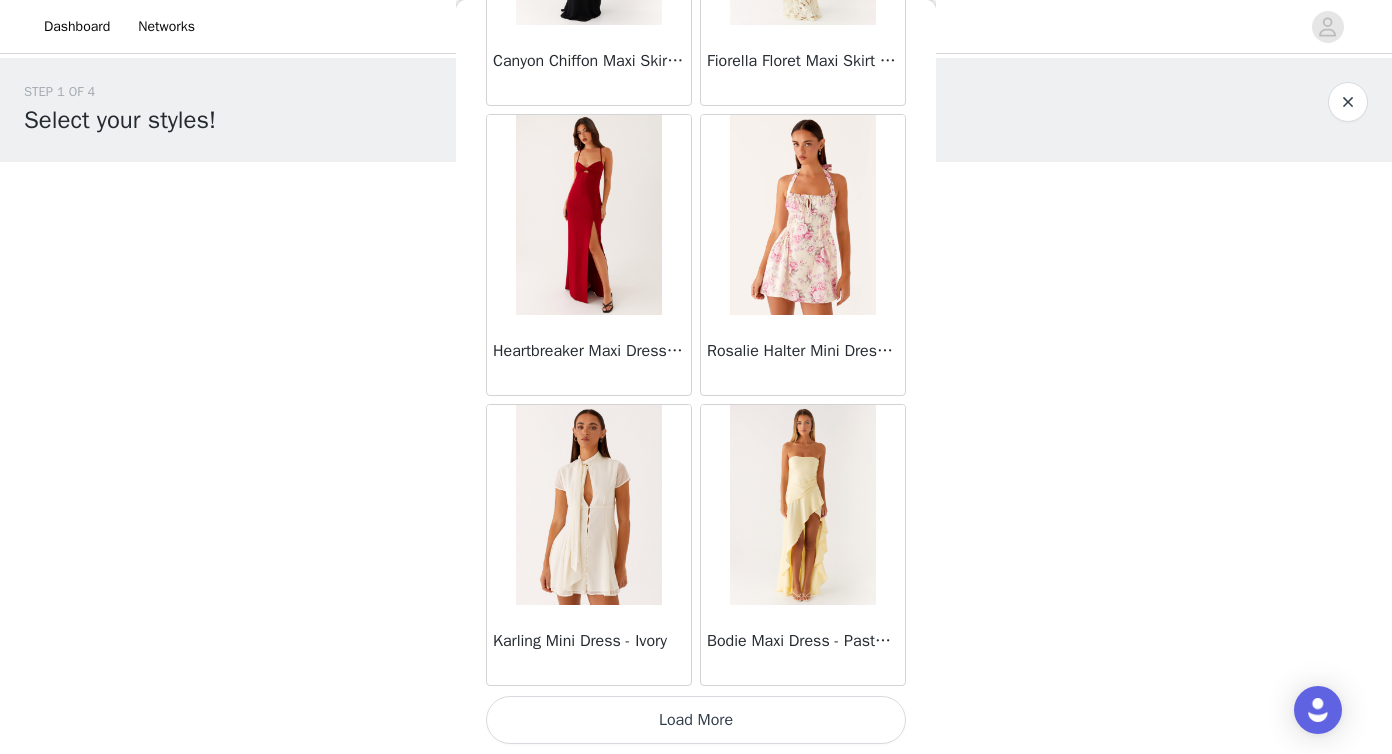 click on "Load More" at bounding box center [696, 720] 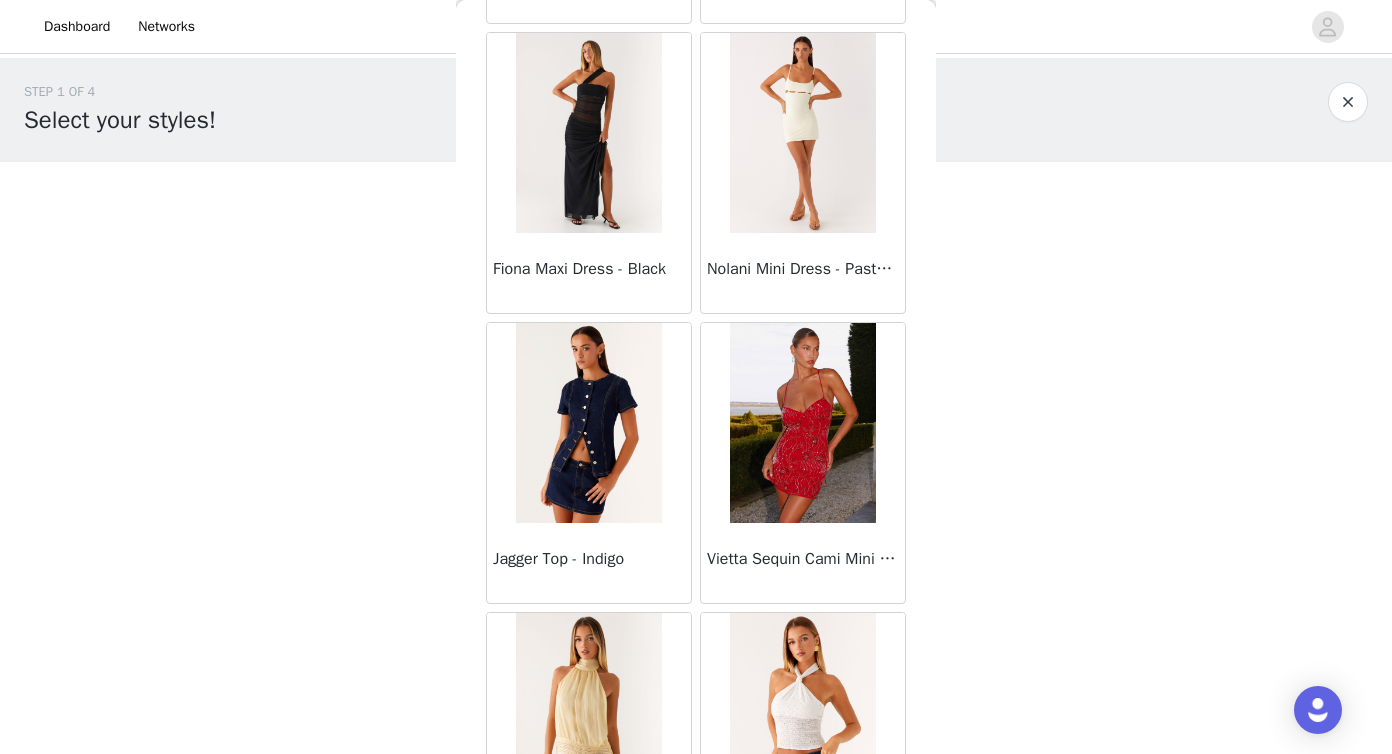scroll, scrollTop: 42120, scrollLeft: 0, axis: vertical 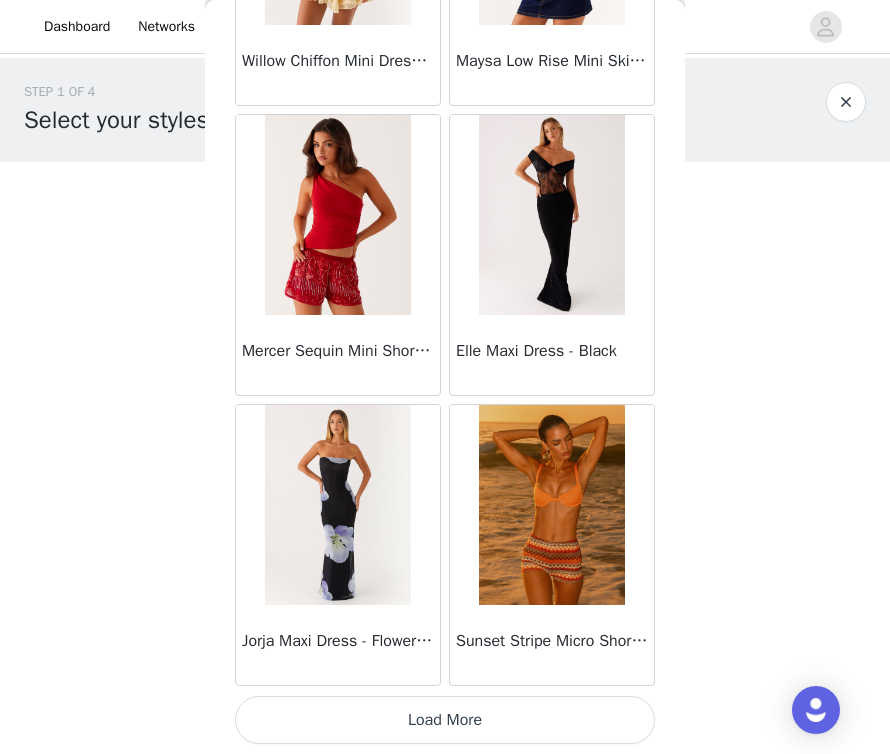 click on "Load More" at bounding box center [445, 720] 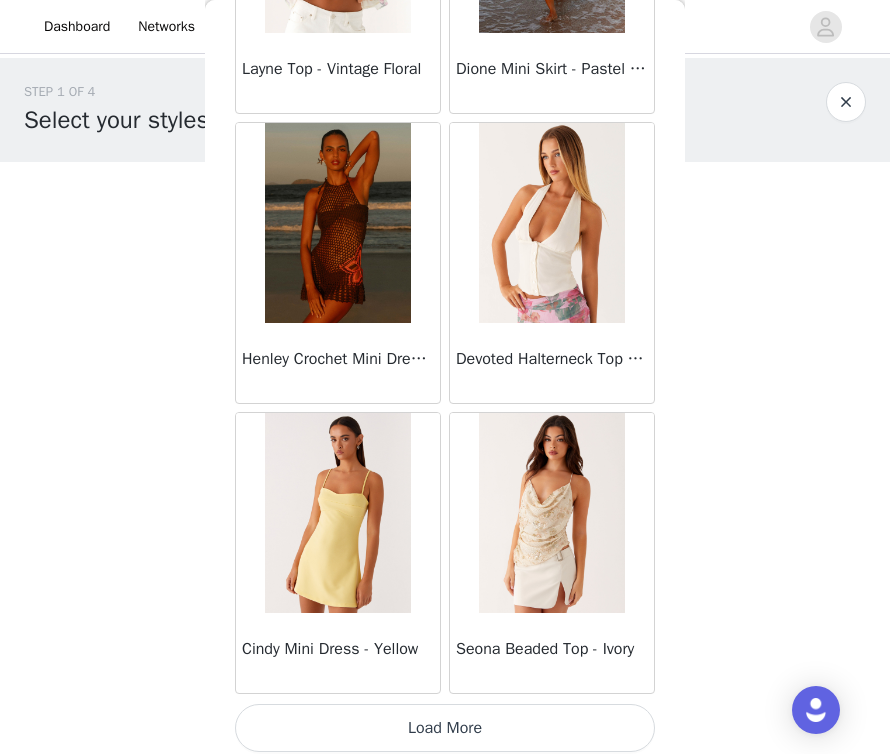 scroll, scrollTop: 45806, scrollLeft: 0, axis: vertical 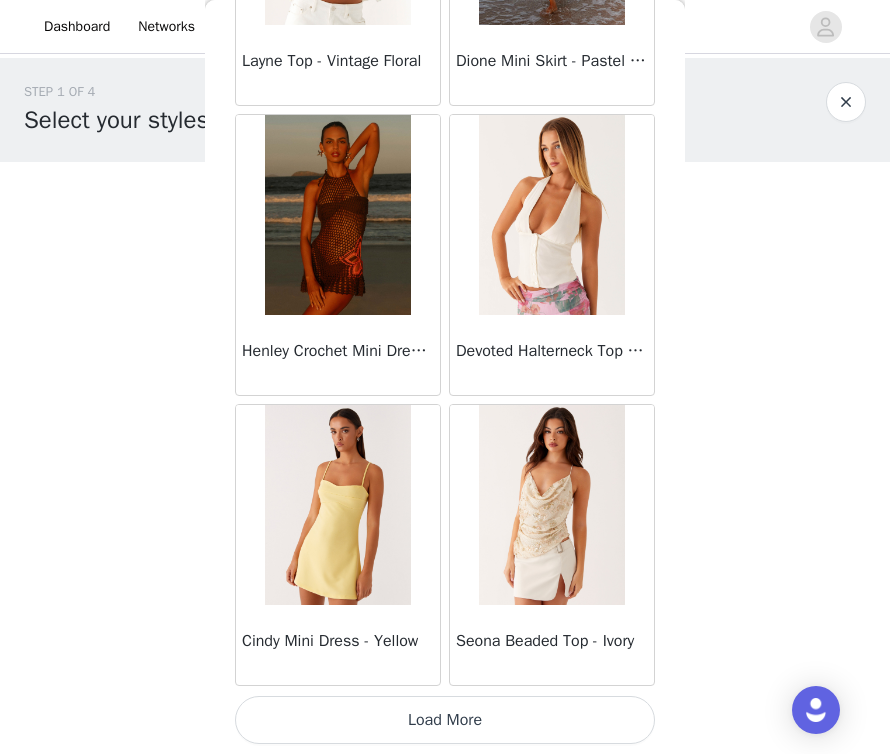 click on "Load More" at bounding box center (445, 720) 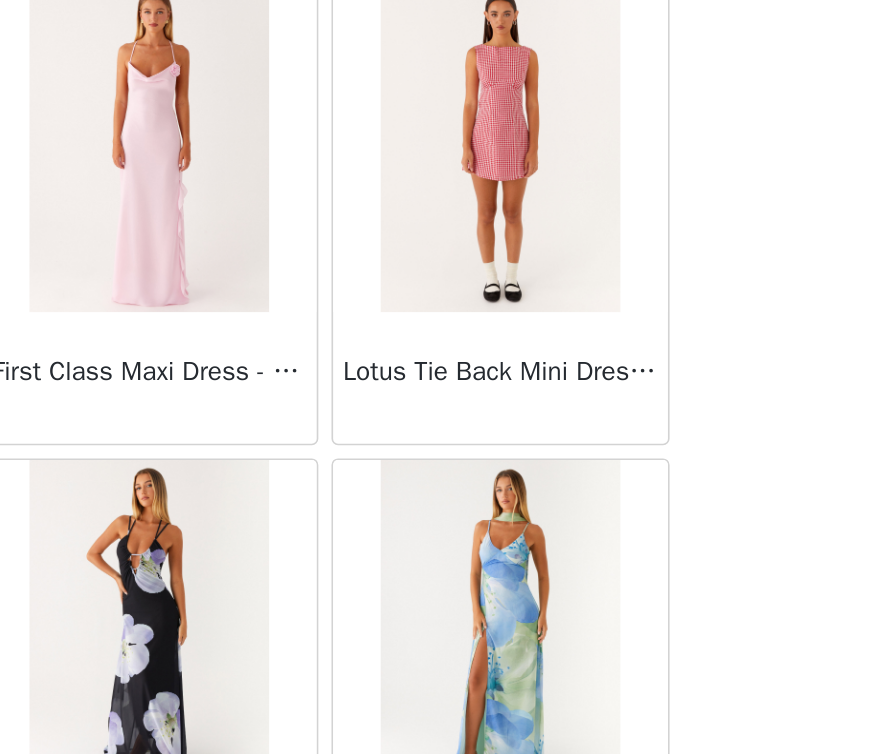 scroll, scrollTop: 48706, scrollLeft: 0, axis: vertical 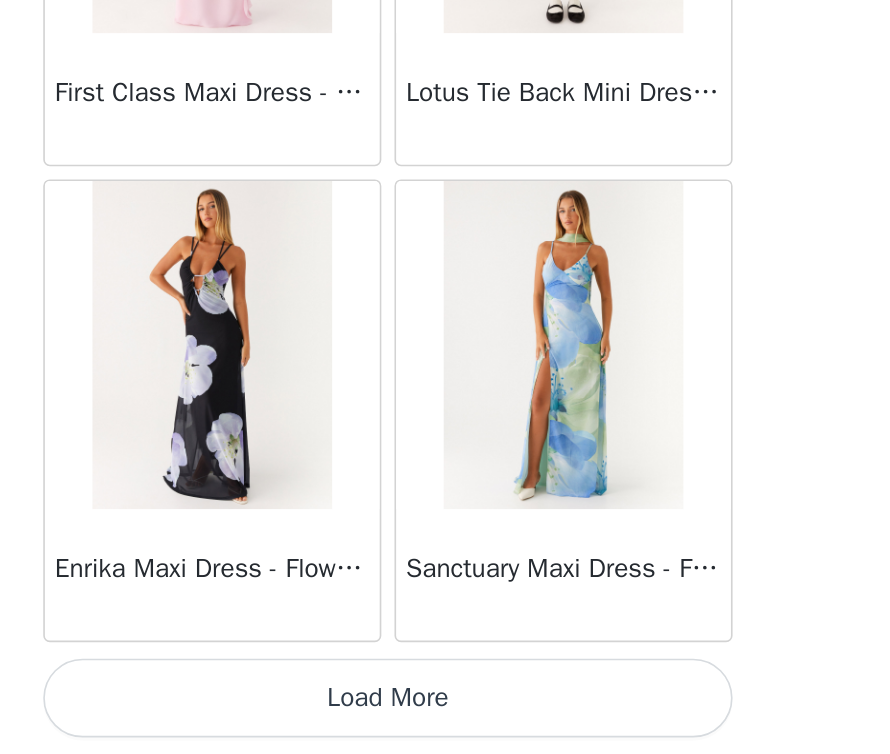 click on "Load More" at bounding box center (445, 720) 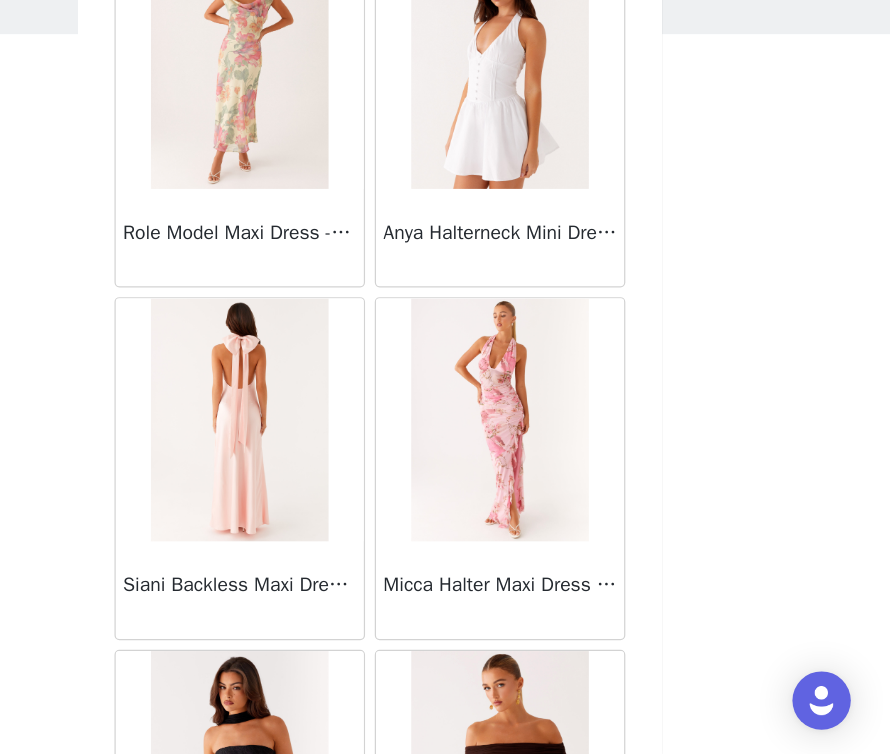 scroll, scrollTop: 51606, scrollLeft: 0, axis: vertical 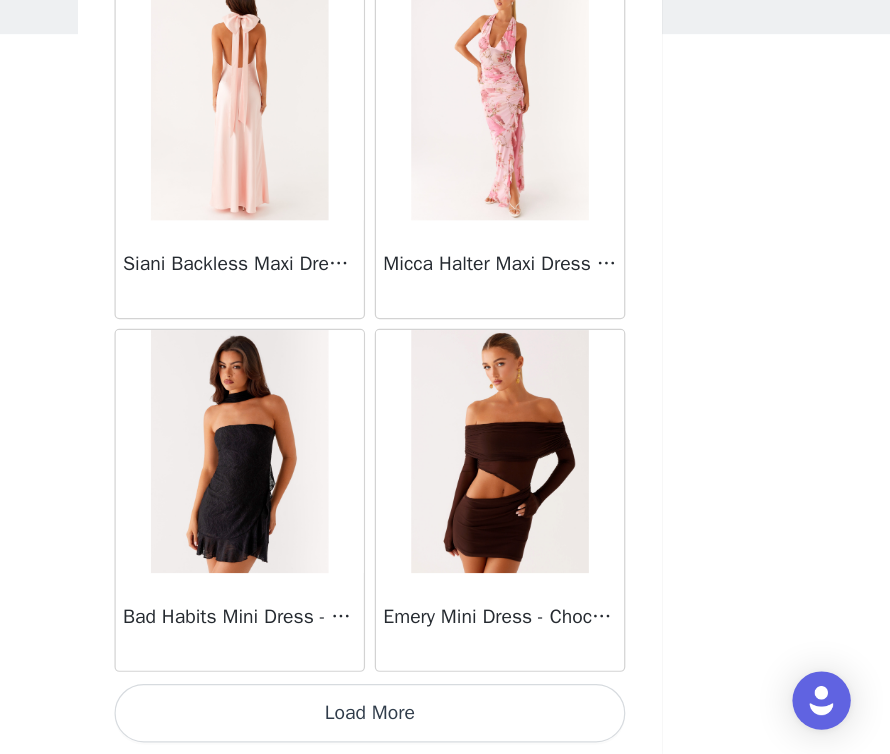 click on "Load More" at bounding box center [445, 720] 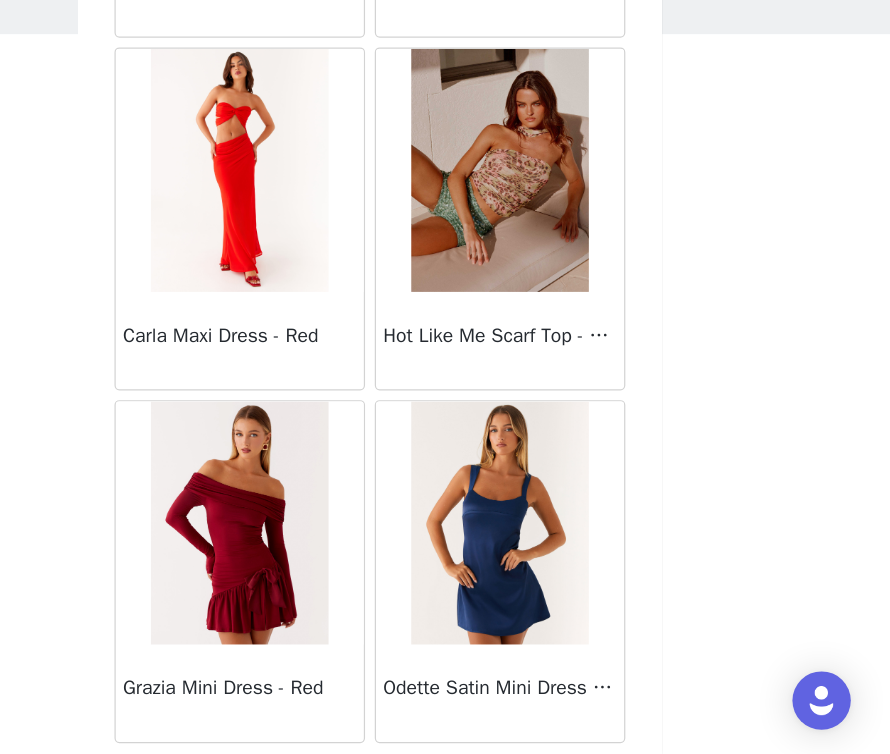 scroll, scrollTop: 54453, scrollLeft: 0, axis: vertical 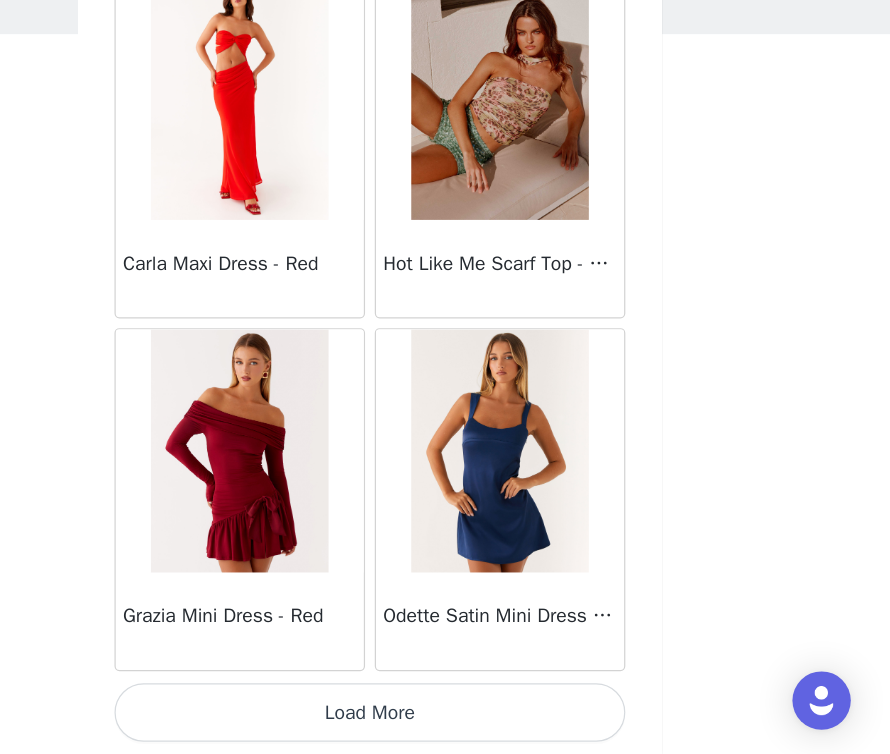 click on "Load More" at bounding box center (445, 720) 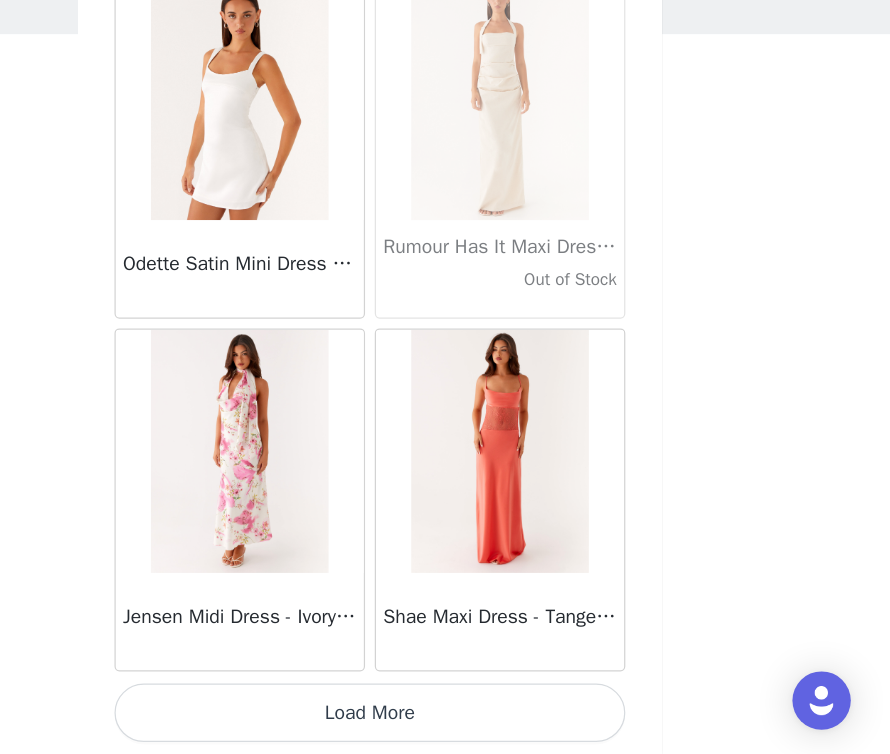 click on "Load More" at bounding box center (445, 720) 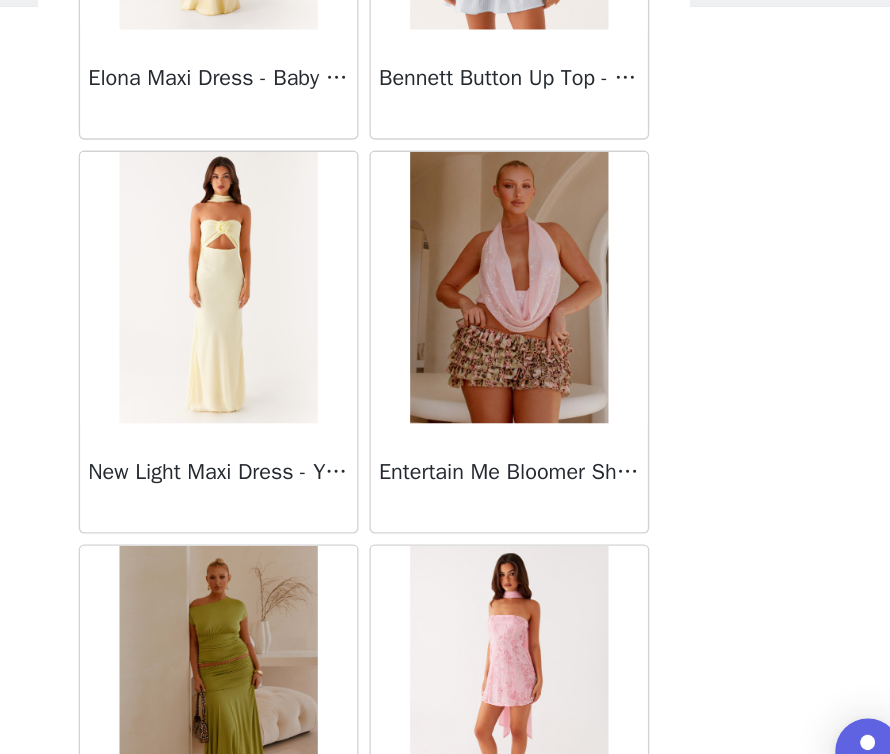 scroll, scrollTop: 59848, scrollLeft: 0, axis: vertical 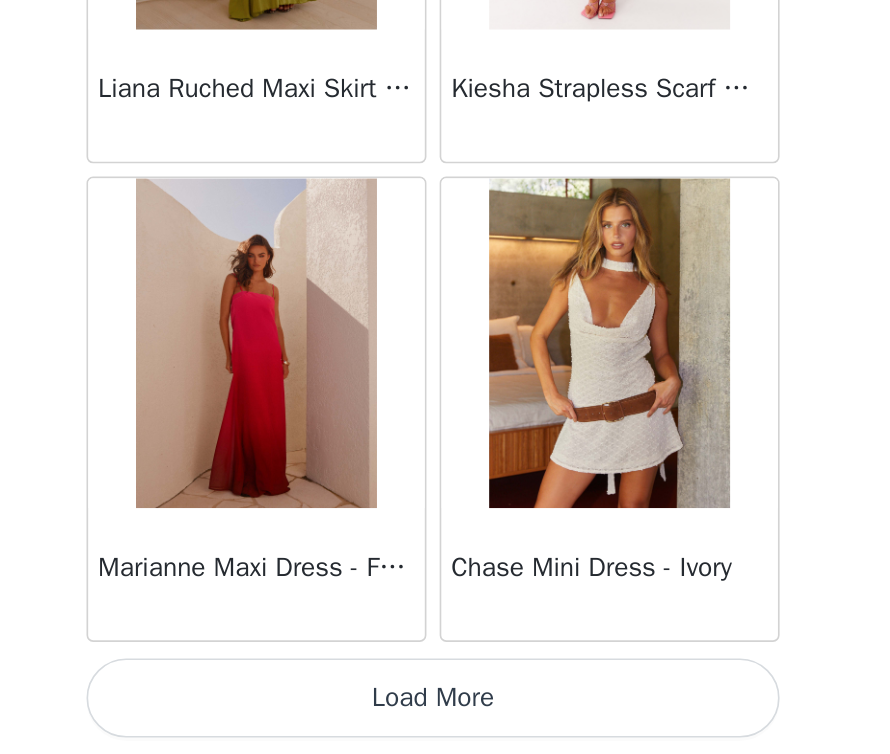 click on "Load More" at bounding box center [445, 720] 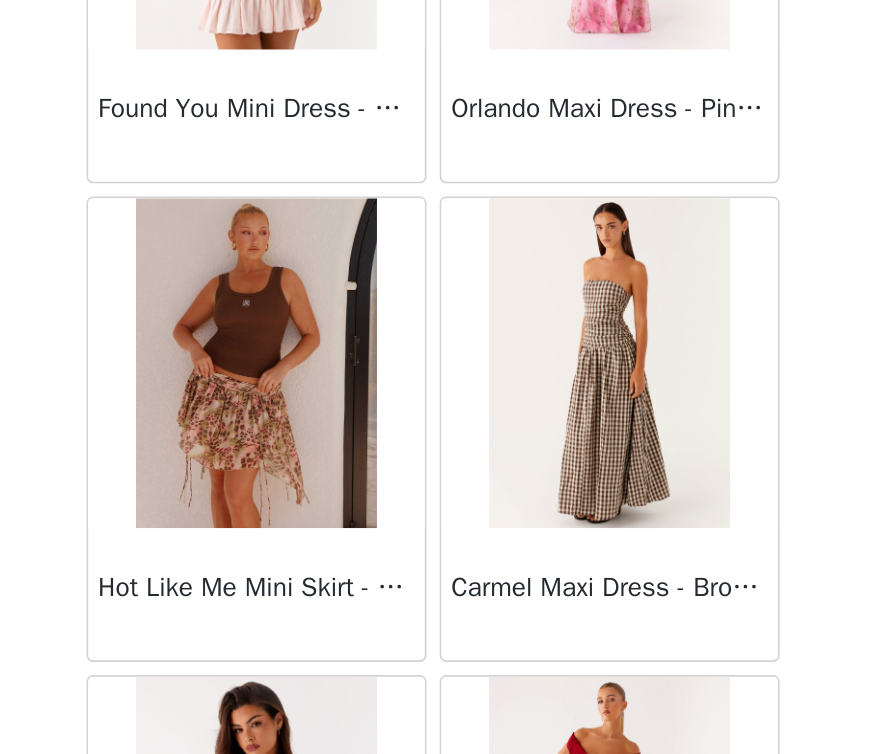 scroll, scrollTop: 62334, scrollLeft: 0, axis: vertical 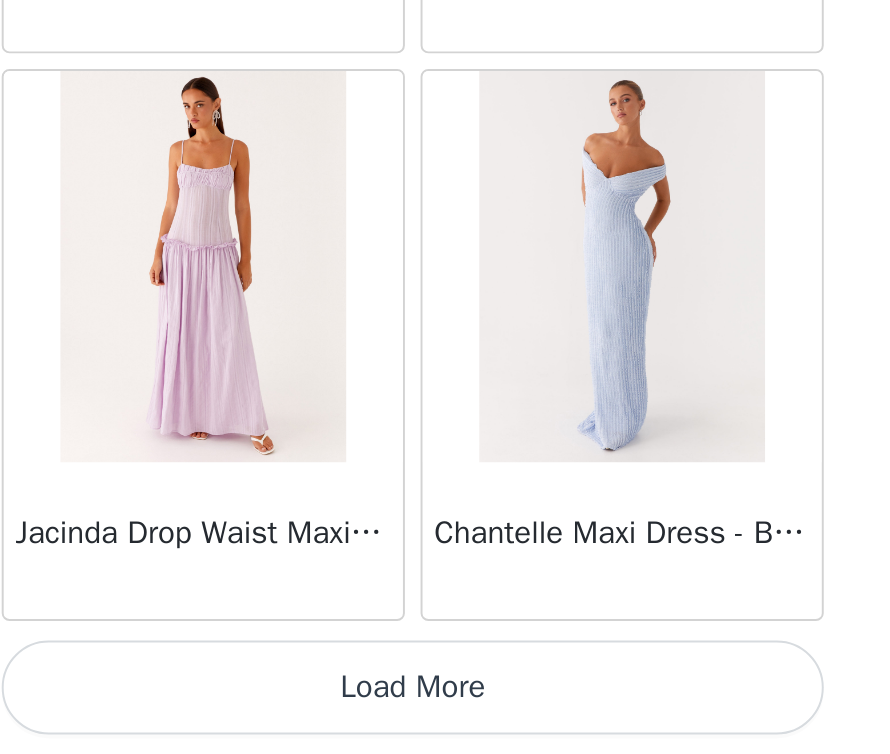 click on "Load More" at bounding box center (445, 720) 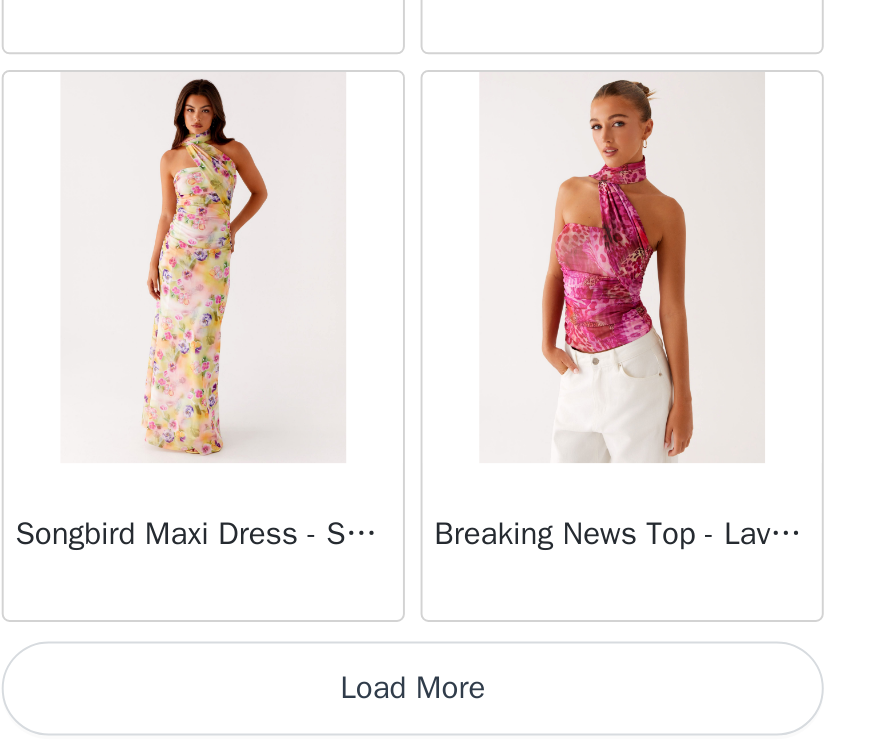 scroll, scrollTop: 66104, scrollLeft: 0, axis: vertical 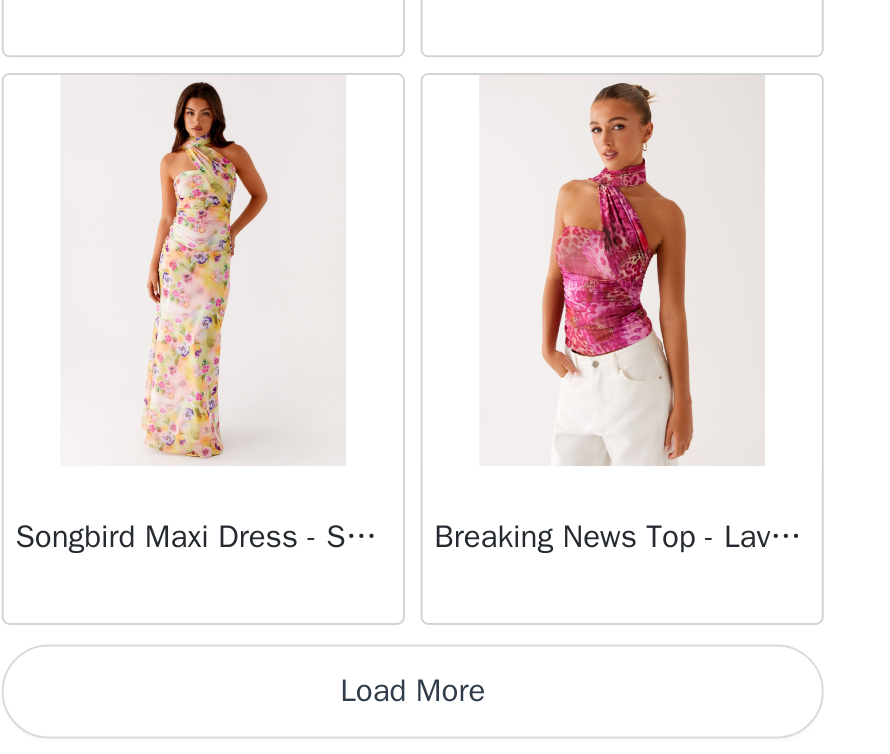 click on "Load More" at bounding box center [445, 722] 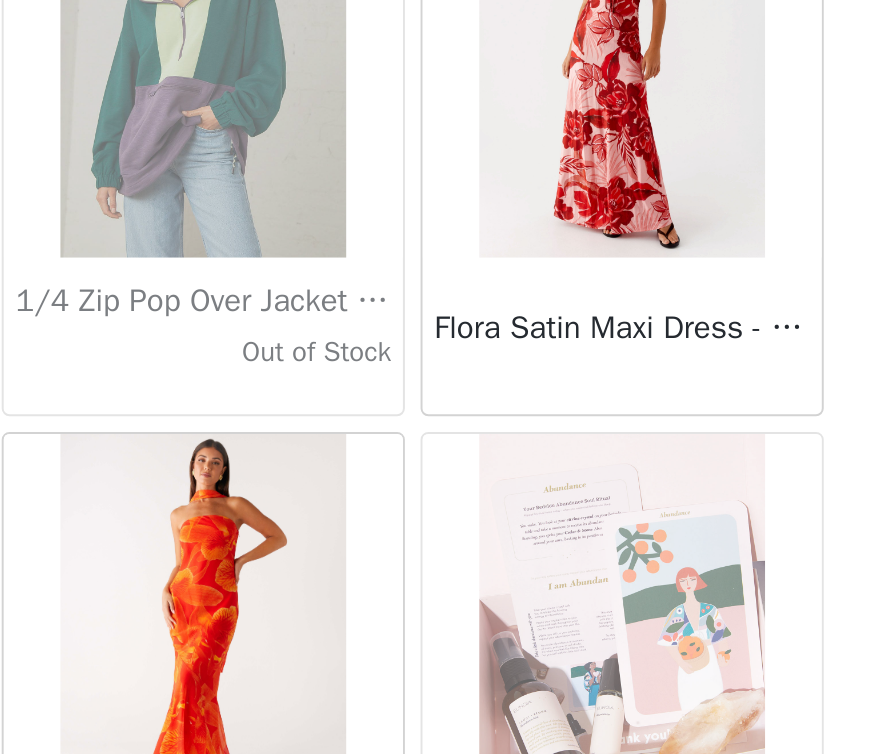 scroll, scrollTop: 69006, scrollLeft: 0, axis: vertical 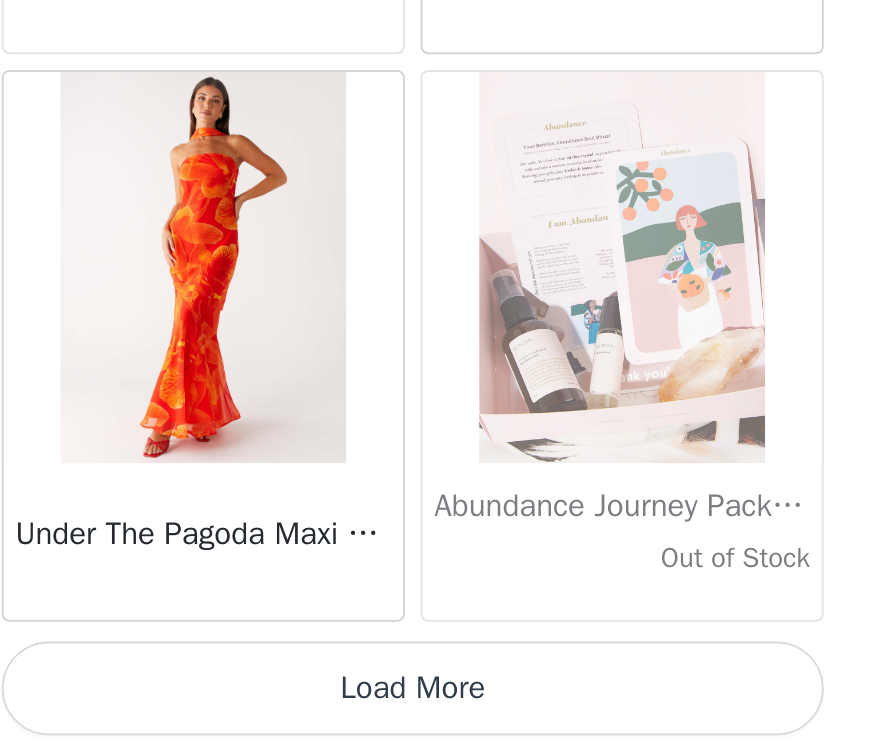click on "Load More" at bounding box center [445, 720] 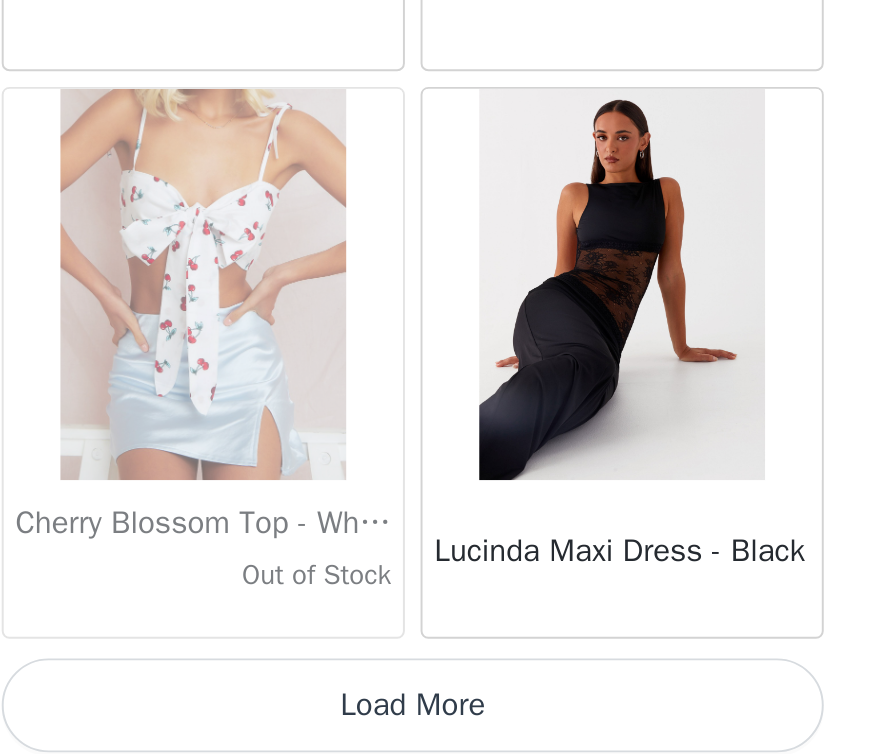scroll, scrollTop: 71899, scrollLeft: 0, axis: vertical 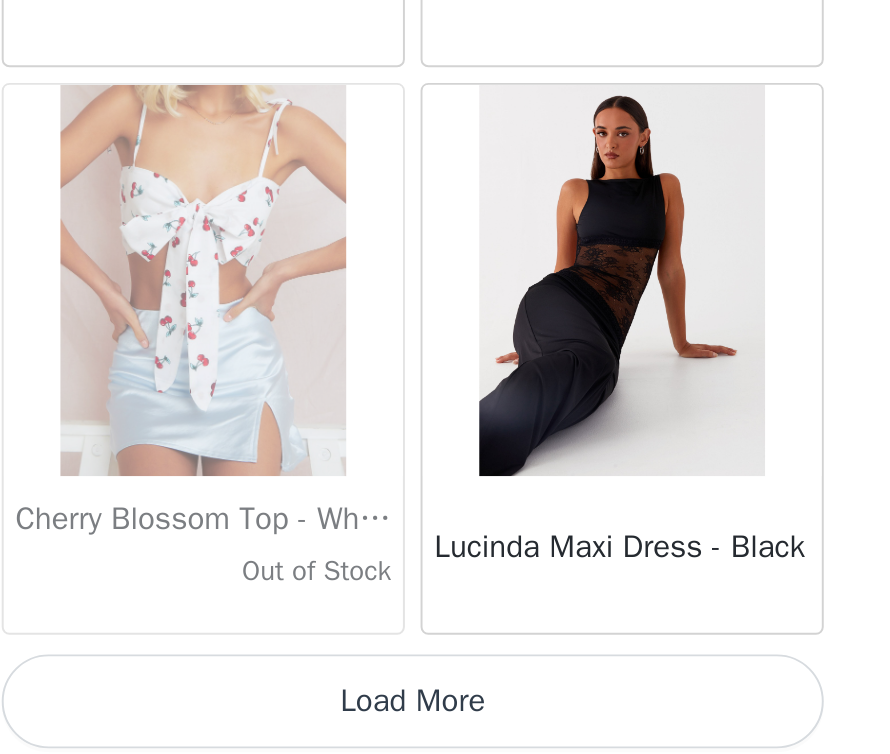 click on "Load More" at bounding box center (445, 727) 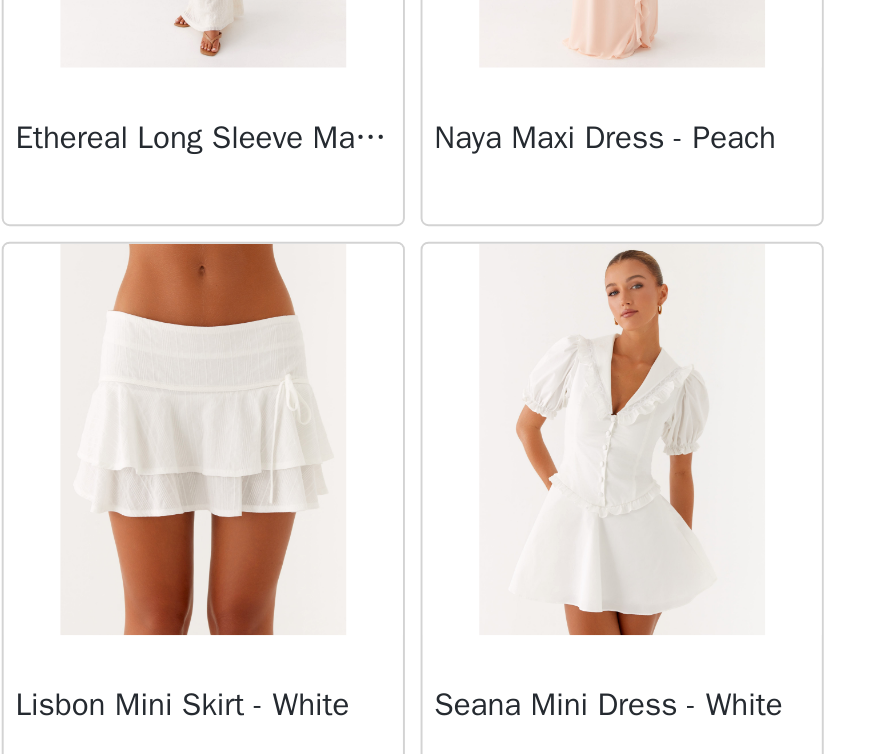 scroll, scrollTop: 74806, scrollLeft: 0, axis: vertical 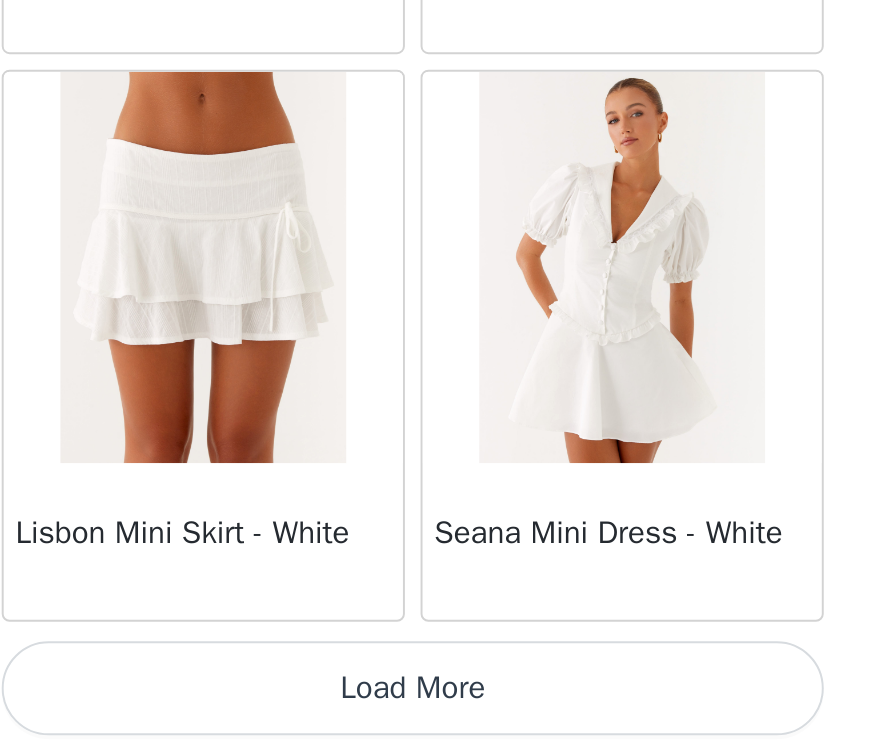 click on "Load More" at bounding box center (445, 720) 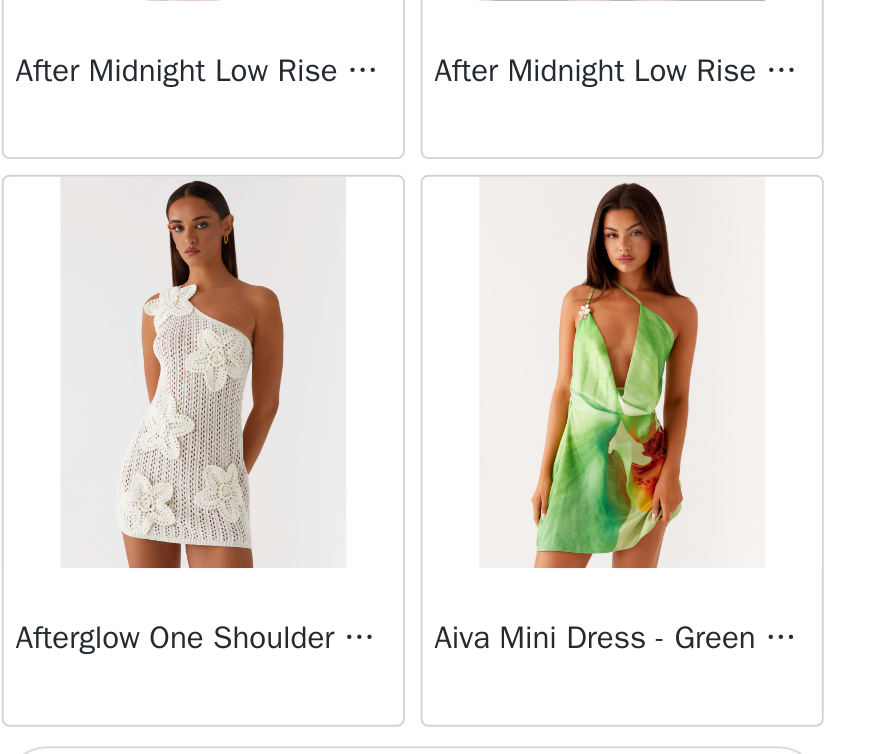 scroll, scrollTop: 77706, scrollLeft: 0, axis: vertical 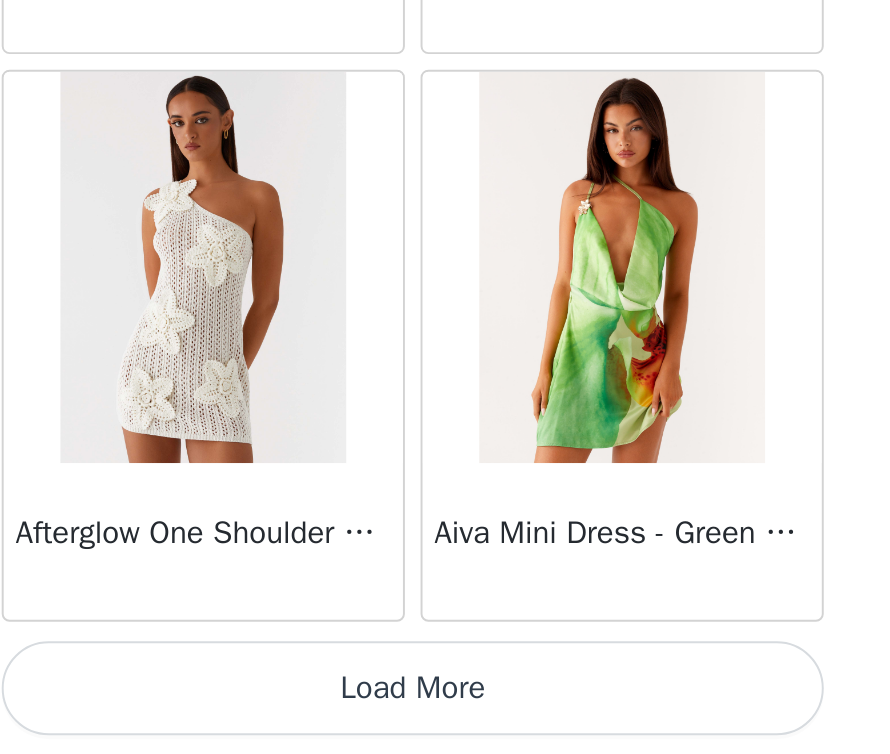 click on "Load More" at bounding box center (445, 720) 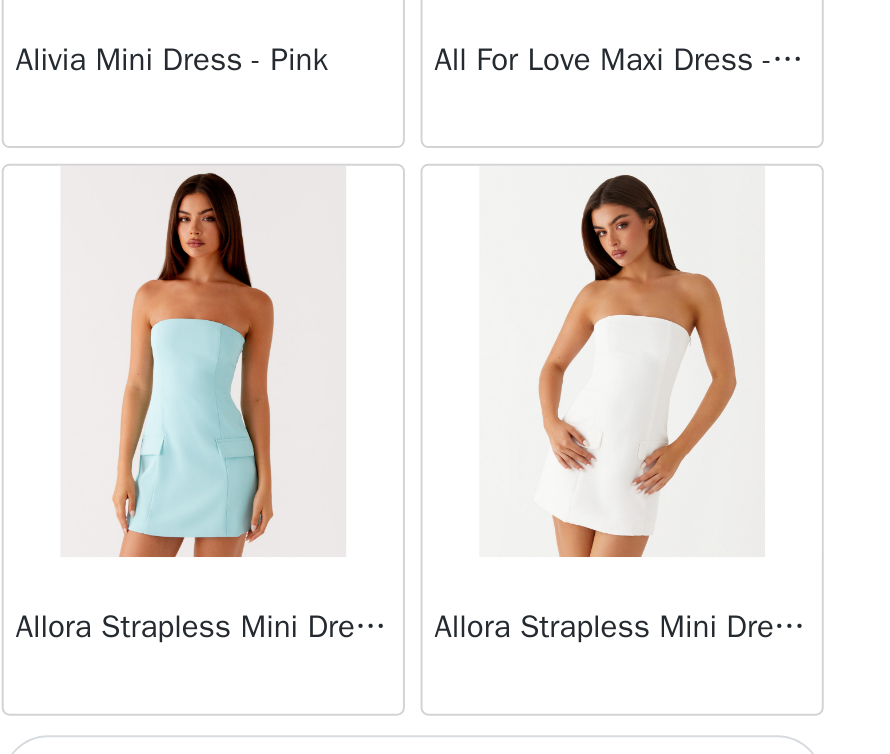 scroll, scrollTop: 80606, scrollLeft: 0, axis: vertical 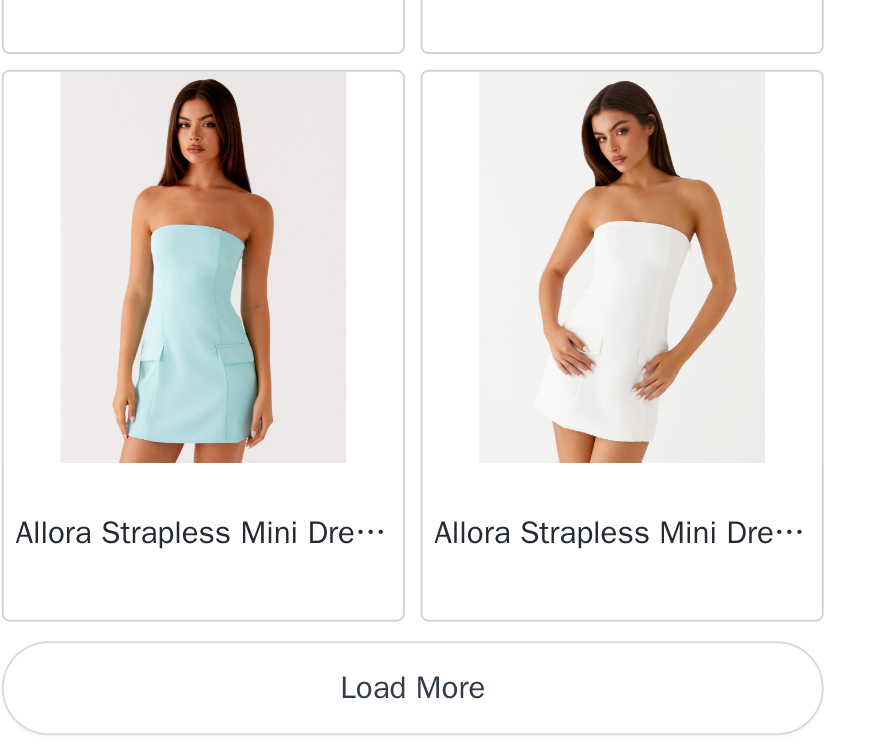 click on "Load More" at bounding box center [445, 720] 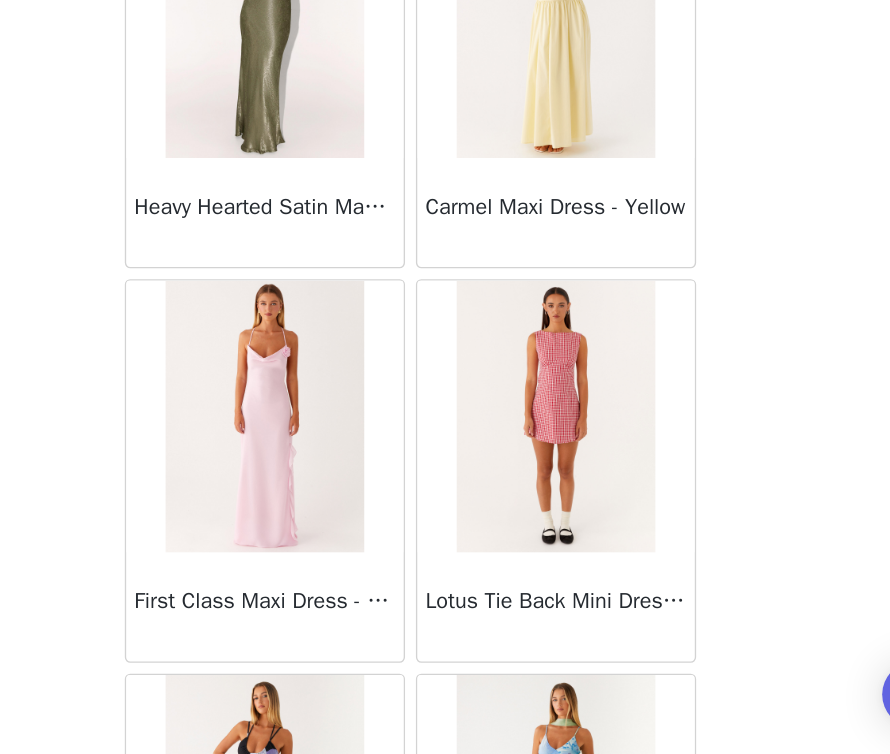 scroll, scrollTop: 48419, scrollLeft: 0, axis: vertical 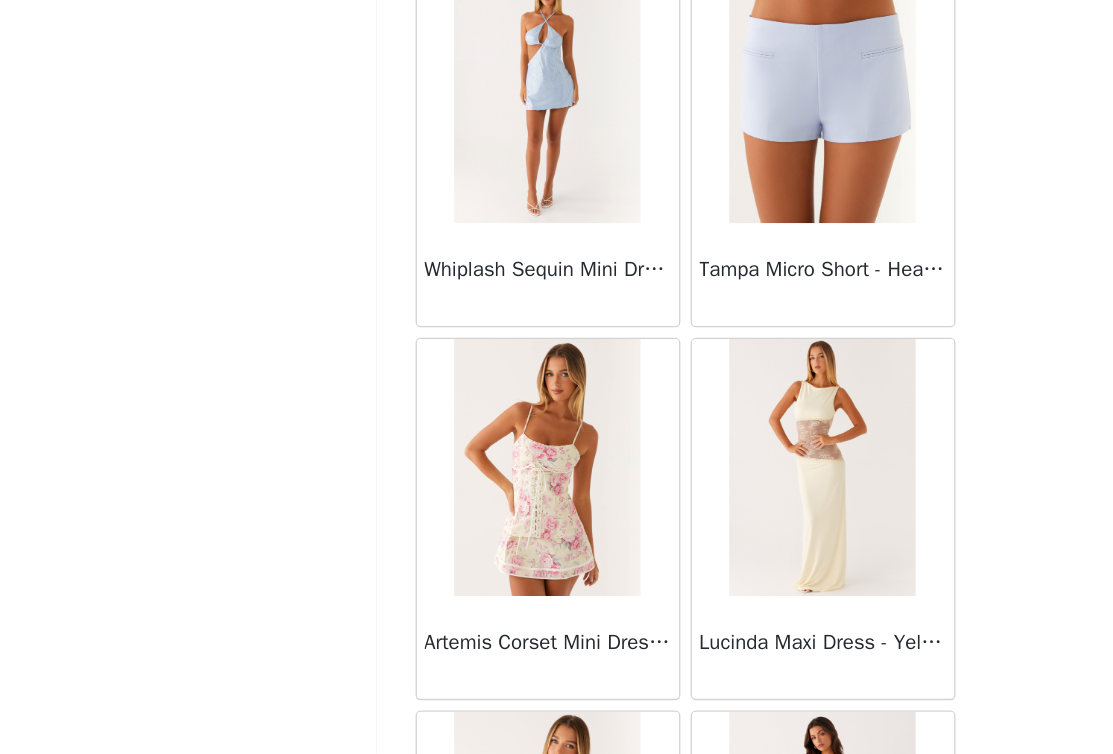 click at bounding box center (663, 241) 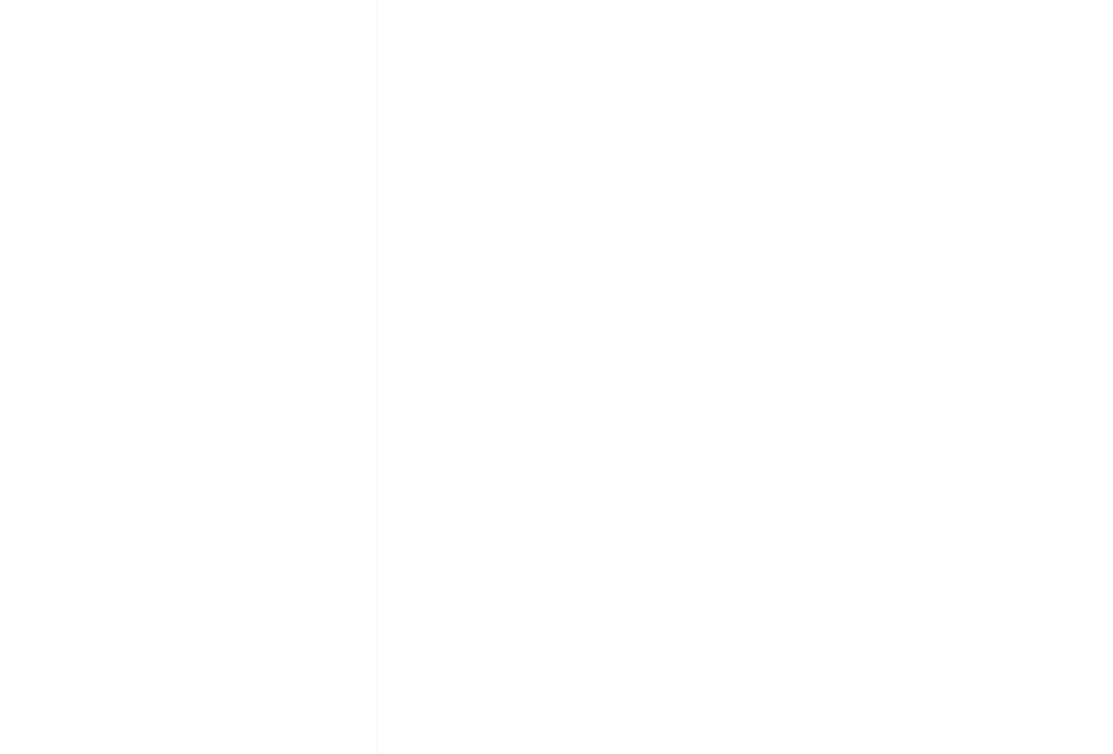 scroll, scrollTop: 0, scrollLeft: 0, axis: both 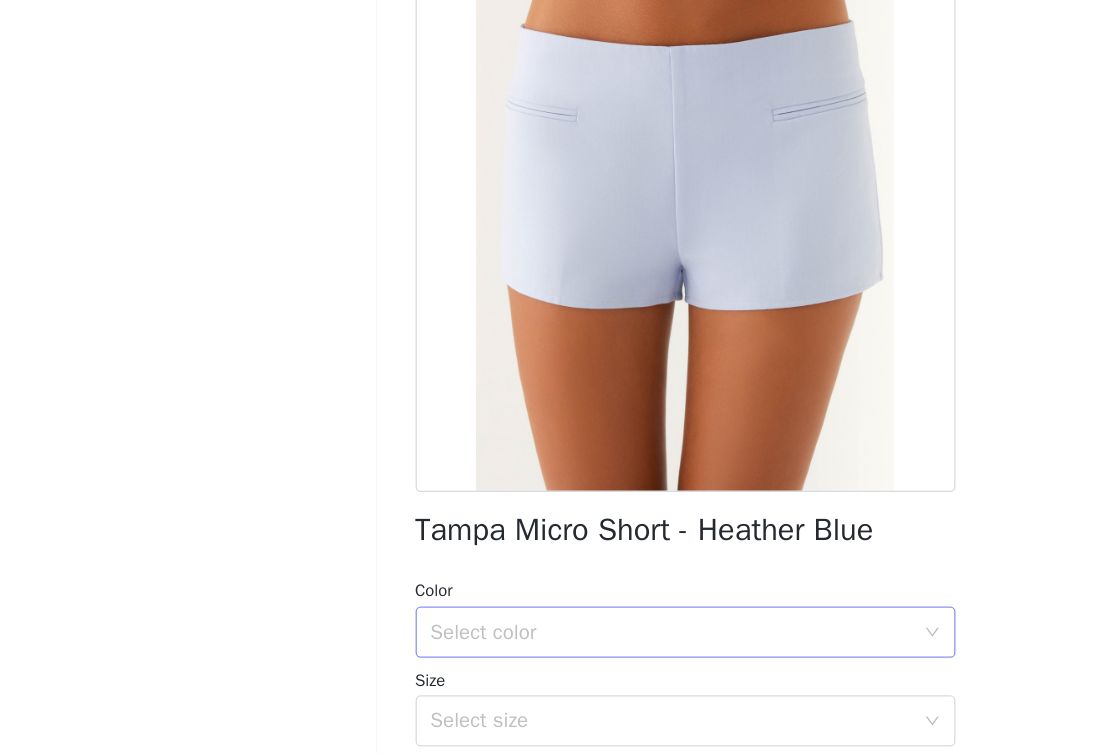 click on "Select color" at bounding box center [546, 659] 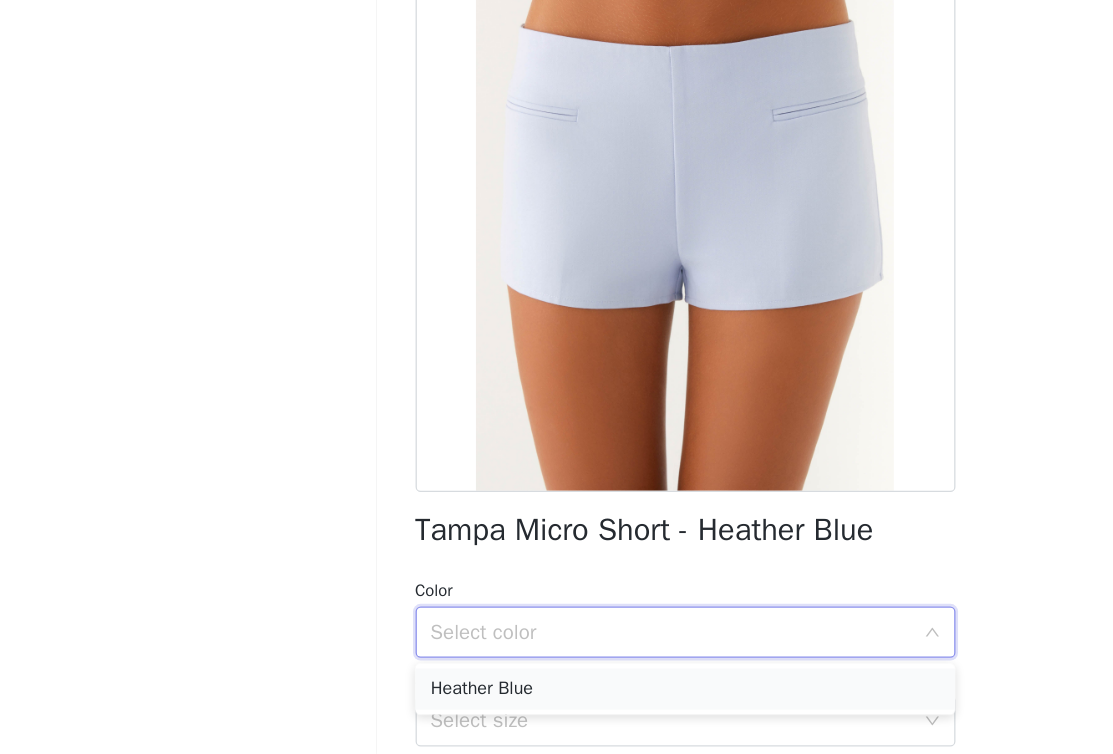 click on "Heather Blue" at bounding box center [557, 703] 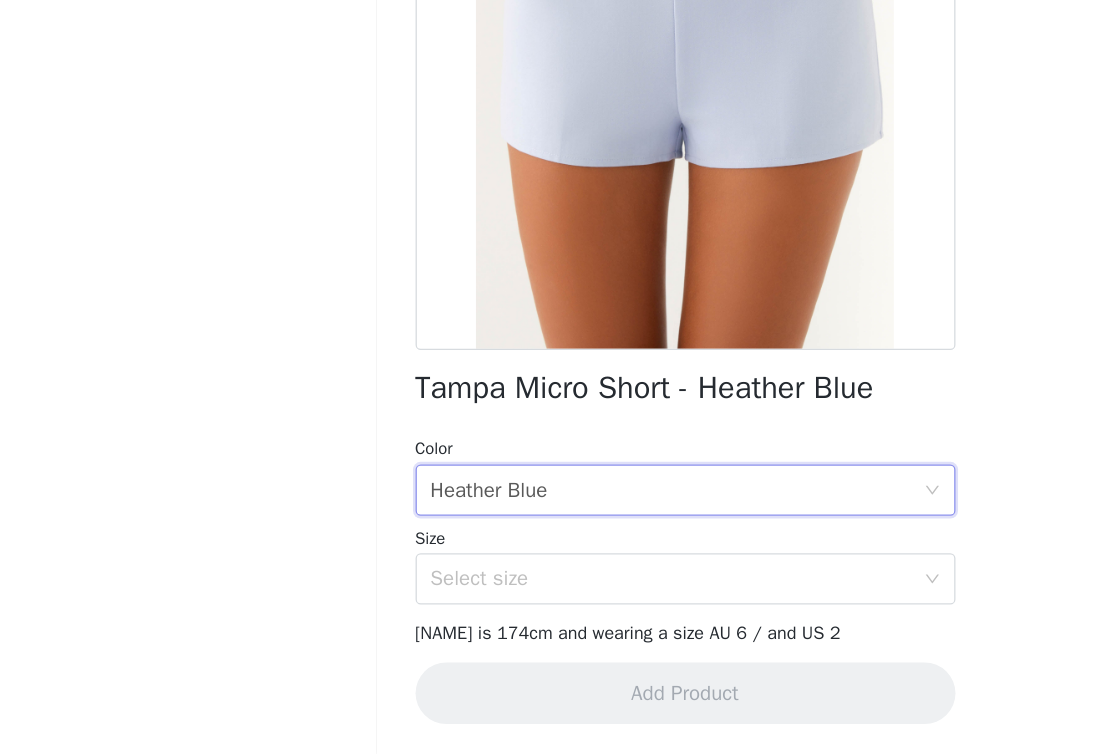 scroll, scrollTop: 155, scrollLeft: 0, axis: vertical 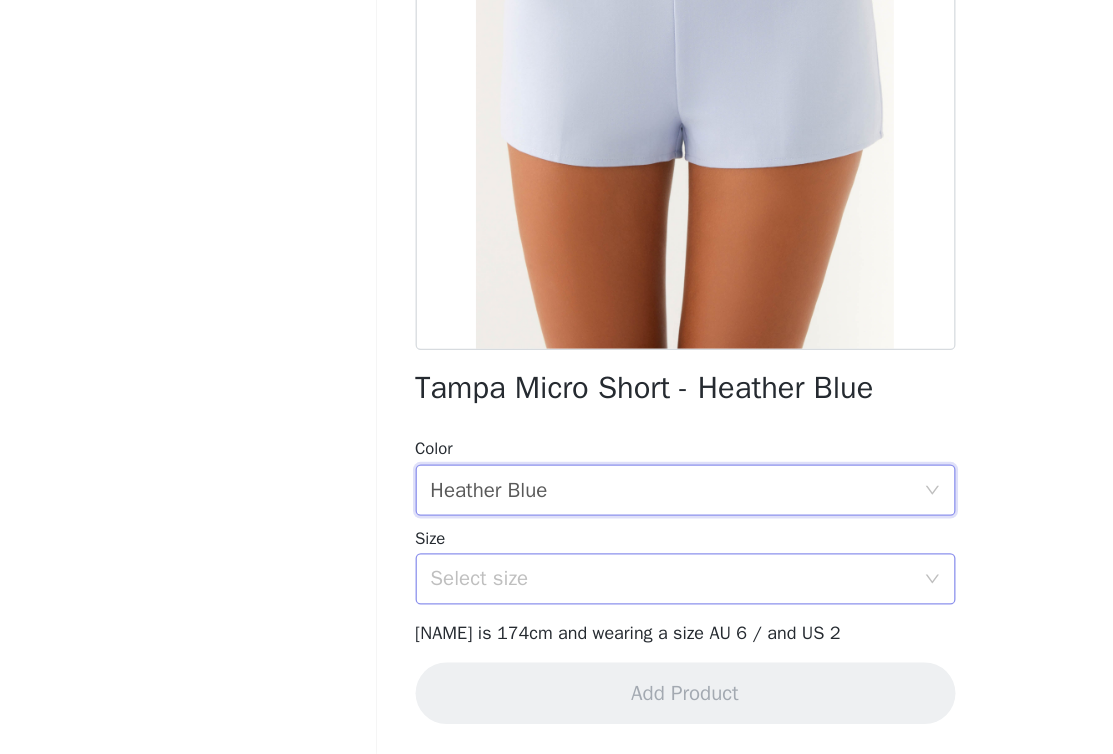 click on "Select size" at bounding box center [546, 617] 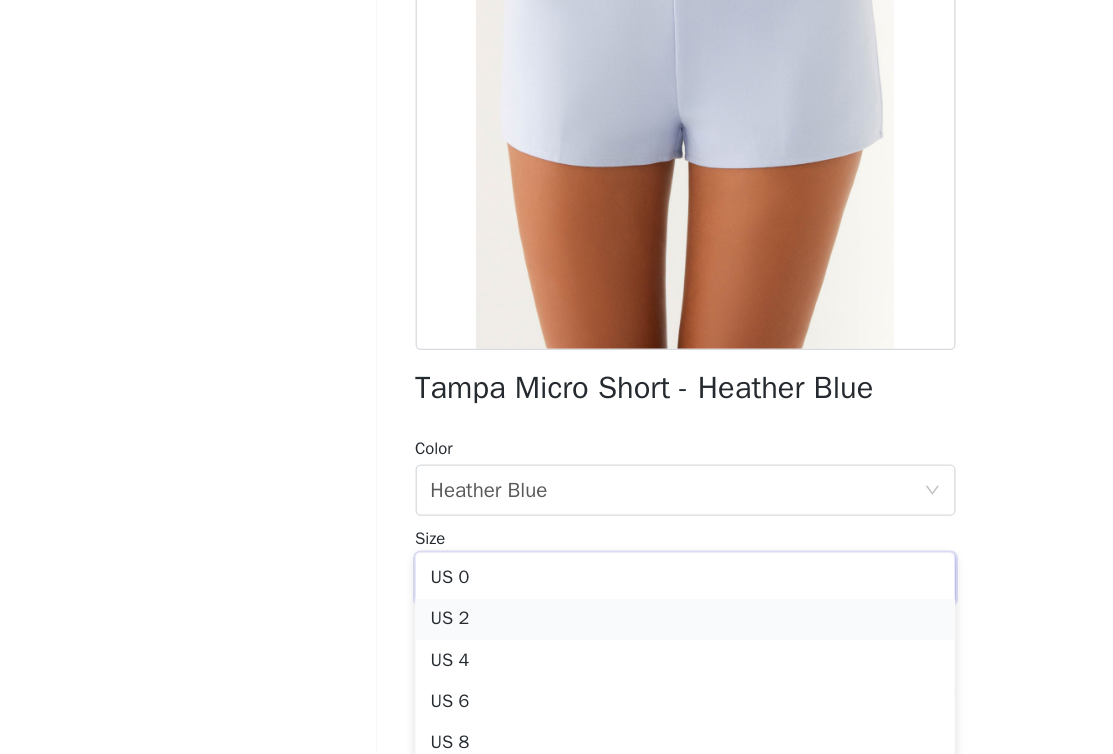 click on "US 2" at bounding box center (557, 649) 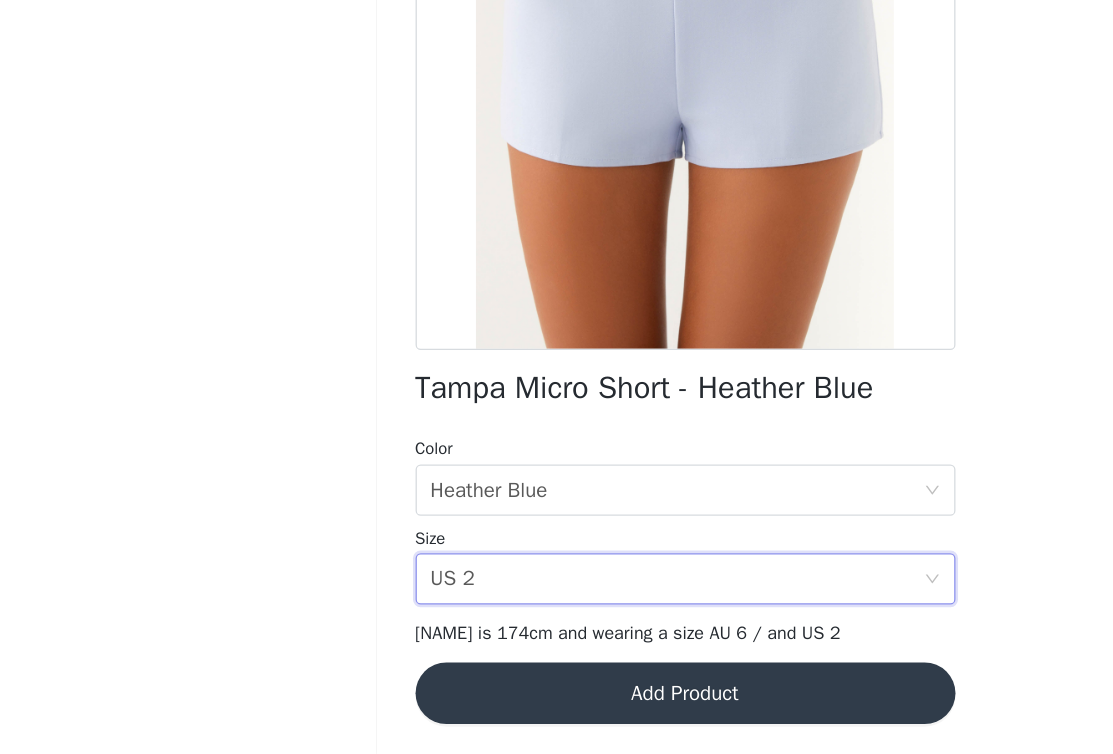 scroll, scrollTop: 279, scrollLeft: 0, axis: vertical 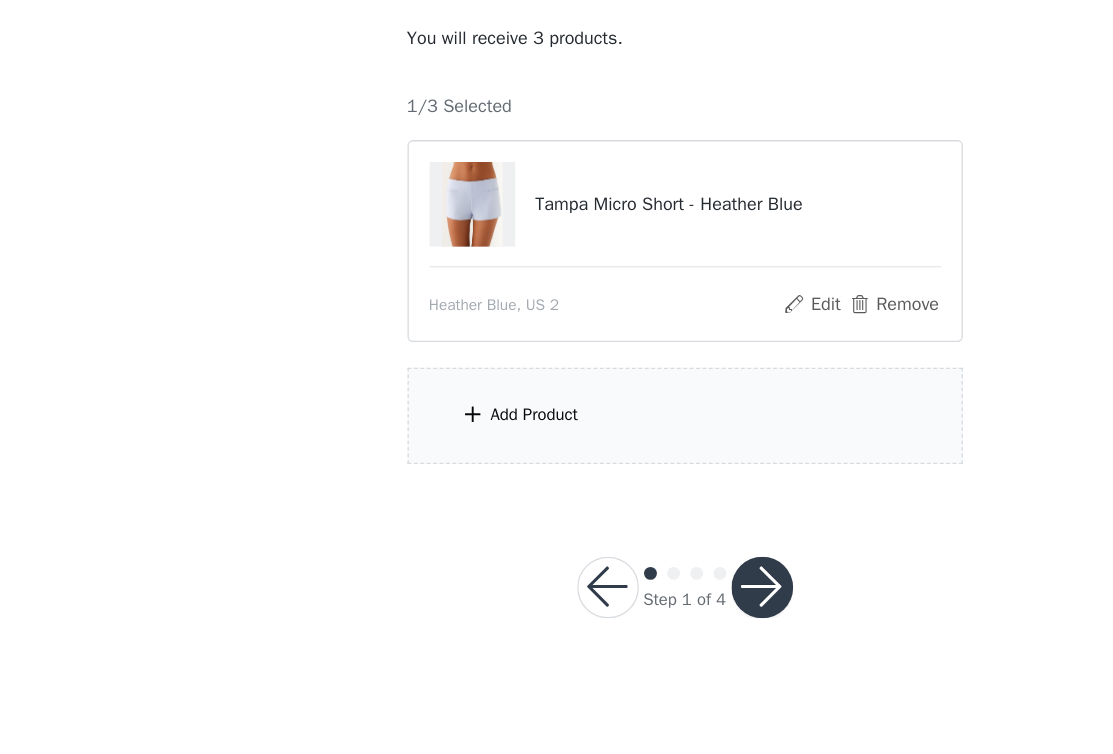 click on "Add Product" at bounding box center (440, 490) 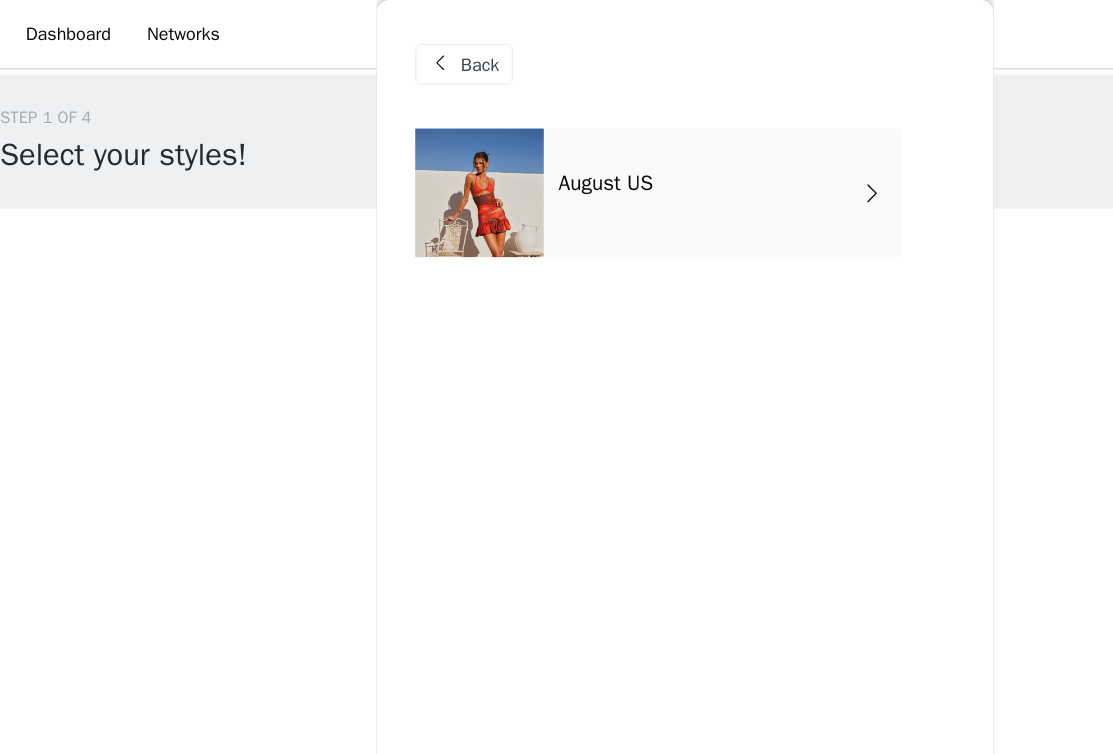 click on "August US" at bounding box center (586, 150) 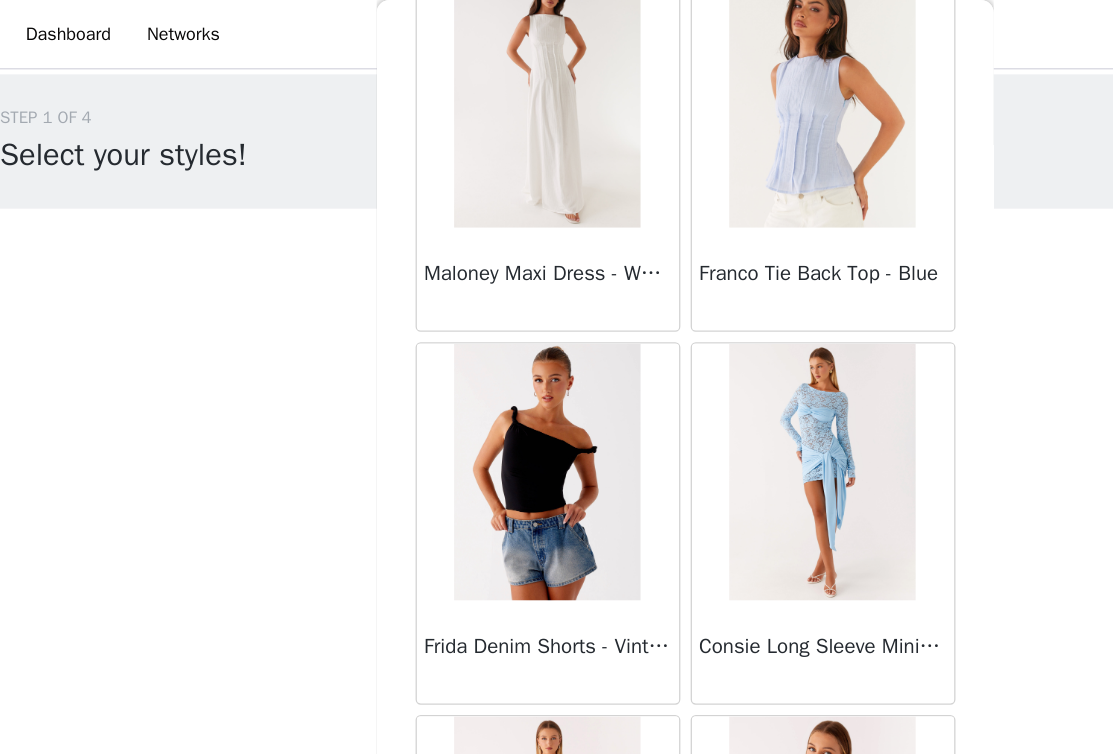scroll, scrollTop: 1889, scrollLeft: 0, axis: vertical 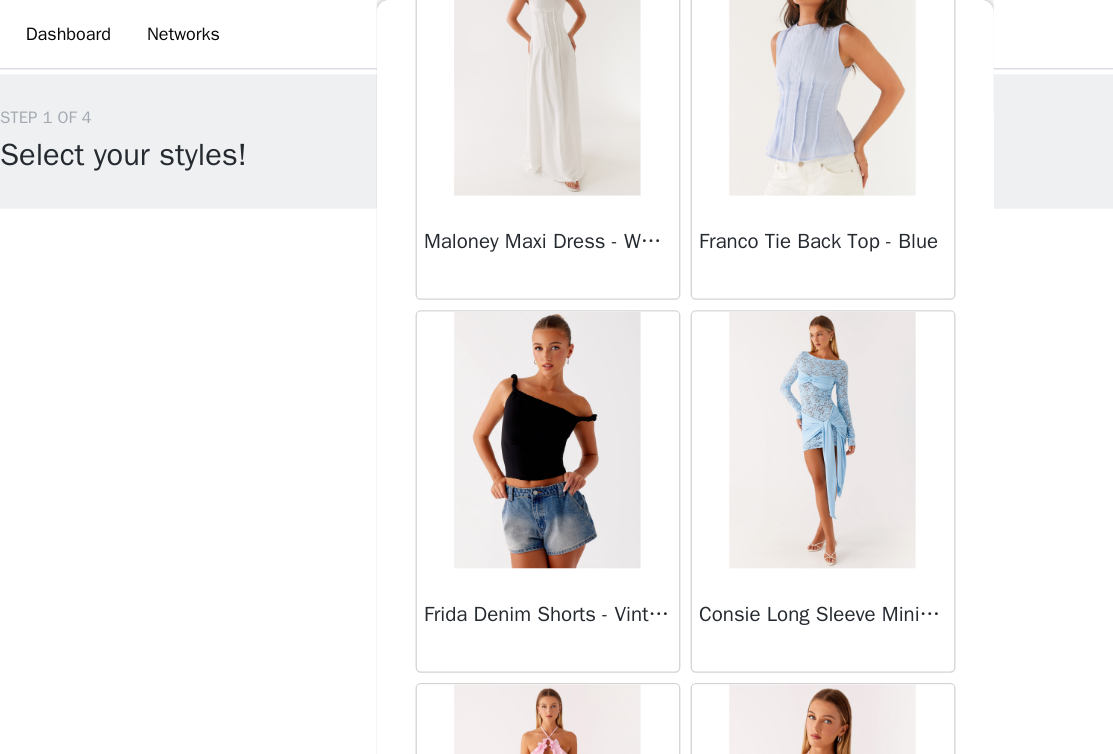 click on "STEP 1 OF 4
Select your styles!
You will receive 3 products.       1/3 Selected           Tampa Micro Short - Heather Blue           Heather Blue, US 2       Edit   Remove     Add Product       Back       Manuka Ruffle Mini Dress - Yellow       Heart Of Glass Satin Maxi Dress - Blue       Ronnie Maxi Dress - Blue       Nicola Maxi Dress - Pink       Imani Maxi Dress - Pink       Liana Cowl Maxi Dress - Print       Cherry Skies Midi Dress - White       Crystal Clear Lace Midi Skirt - Ivory       Crystal Clear Lace Top - Ivory       Clayton Top - Black Gingham       Wish You Luck Denim Top - Dark Blue       Raphaela Mini Dress - Navy       Maloney Maxi Dress - White       Franco Tie Back Top - Blue       Frida Denim Shorts - Vintage Wash Blue       Consie Long Sleeve Mini Dress - Pale Blue       Mariella Linen Maxi Skirt - Pink       Mariella Linen Top - Pink       Aullie Maxi Dress - Pink           Load More" at bounding box center [556, 305] 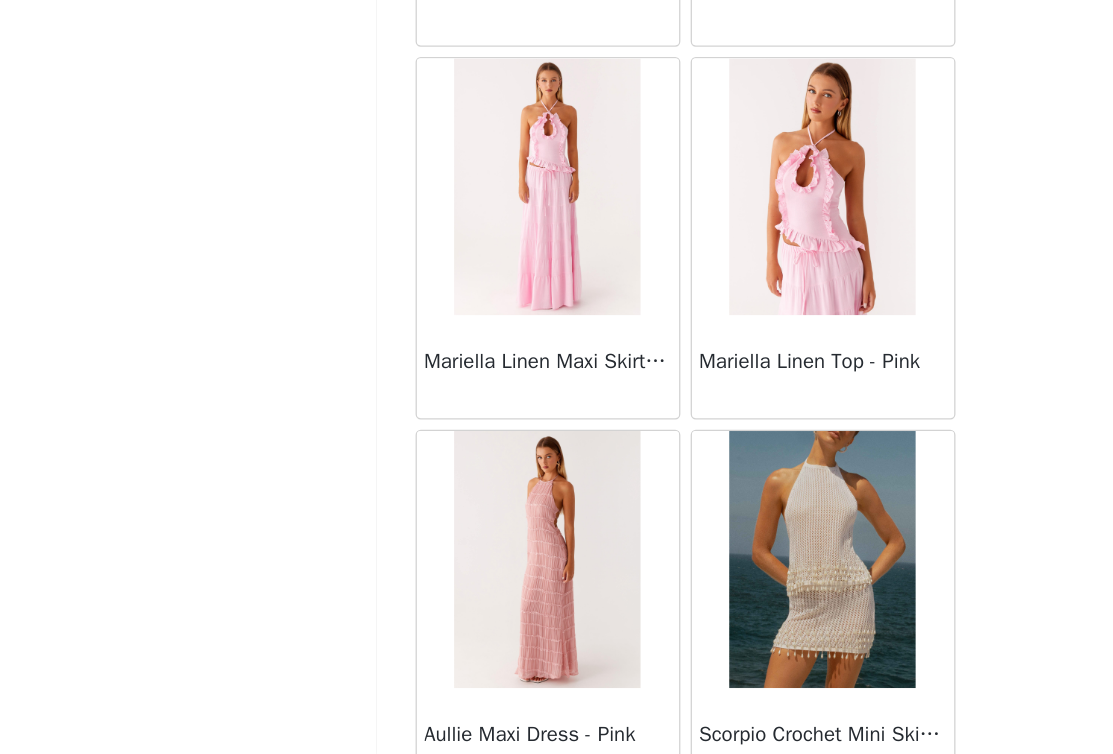 scroll, scrollTop: 2306, scrollLeft: 0, axis: vertical 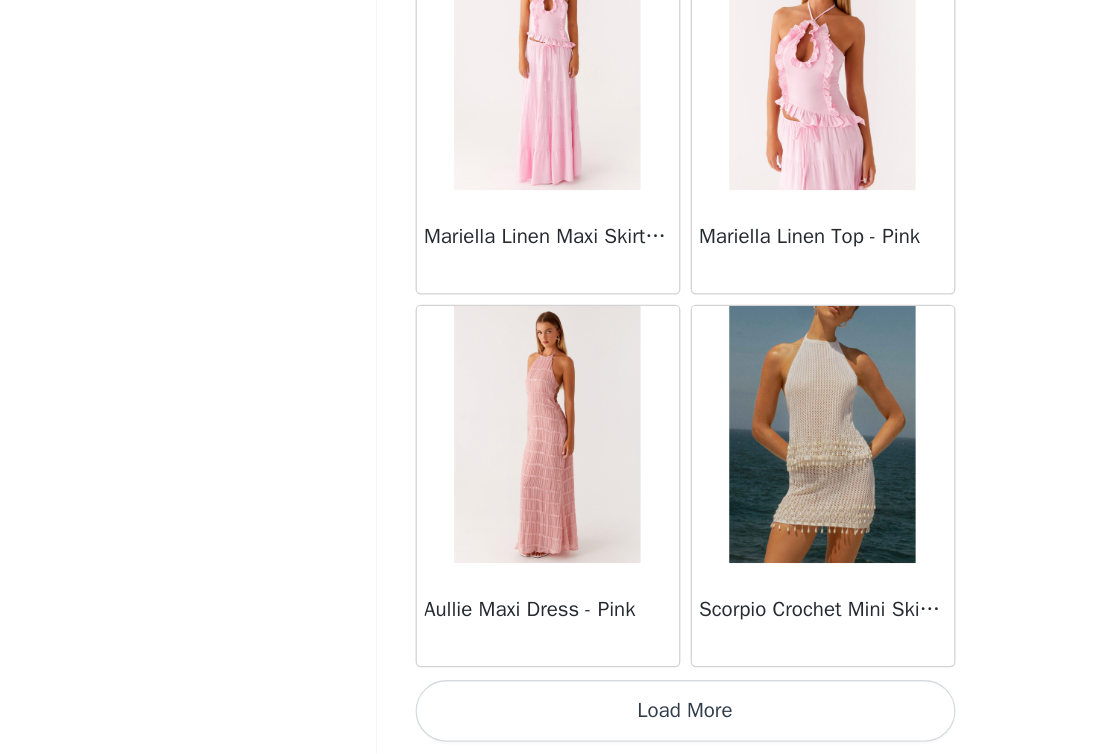 click on "Load More" at bounding box center [557, 720] 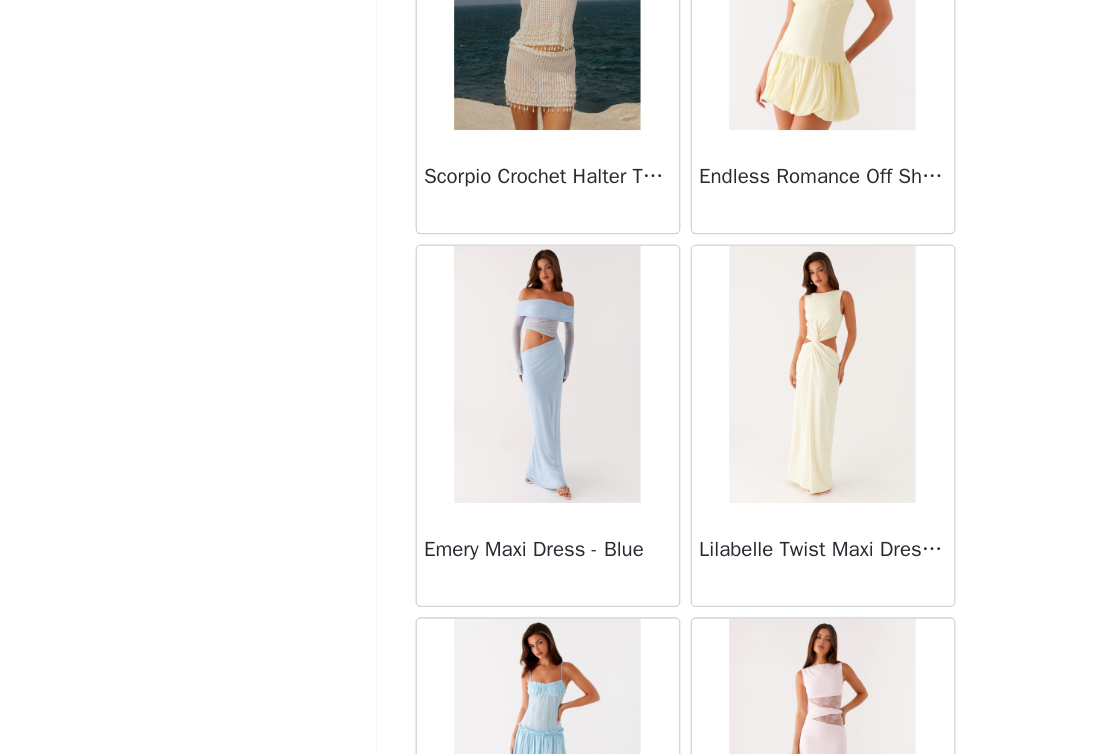 scroll, scrollTop: 4093, scrollLeft: 0, axis: vertical 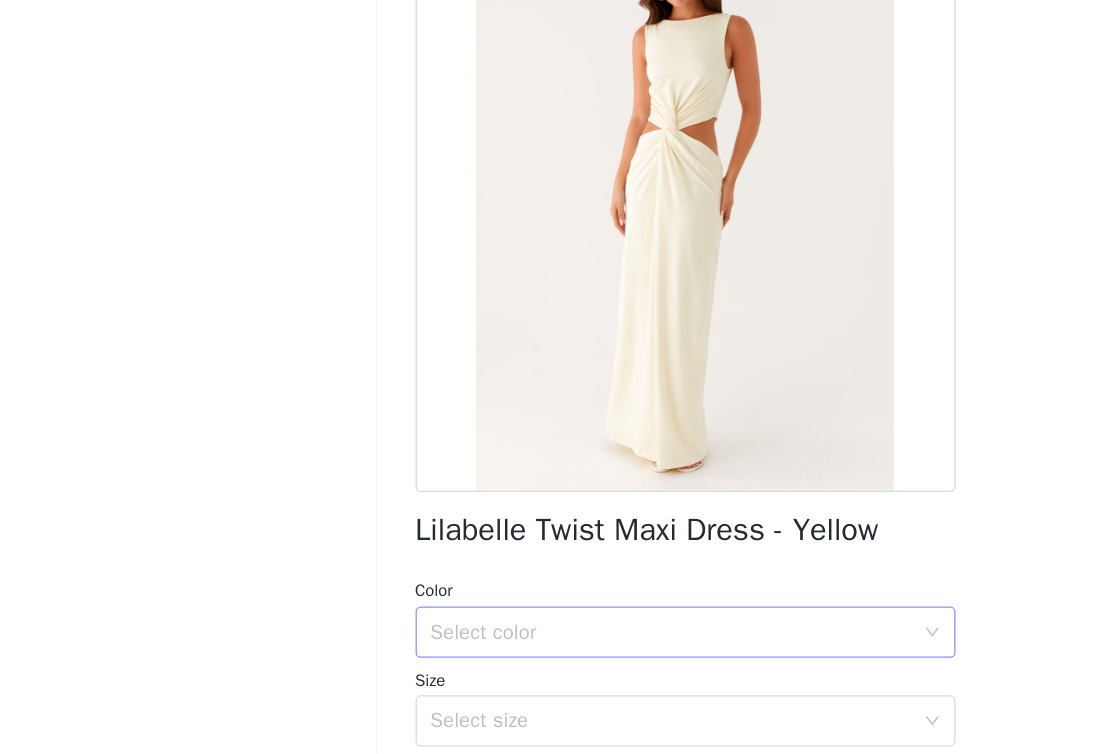 click on "Select color" at bounding box center (546, 659) 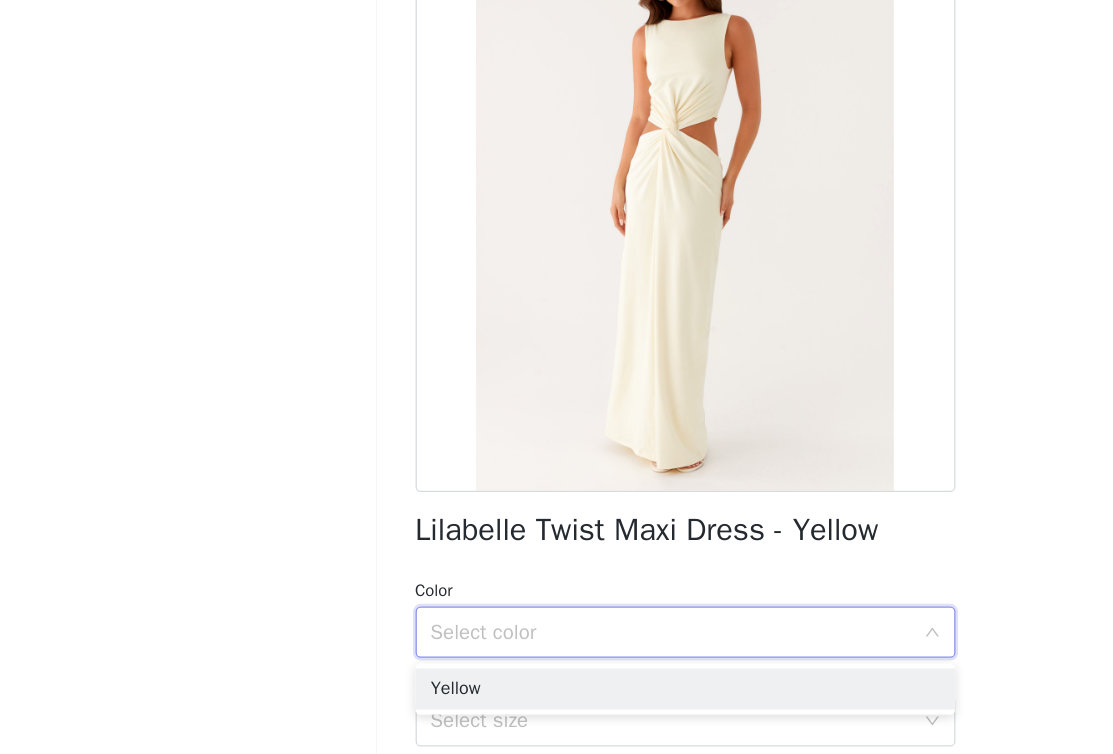 scroll, scrollTop: 73, scrollLeft: 0, axis: vertical 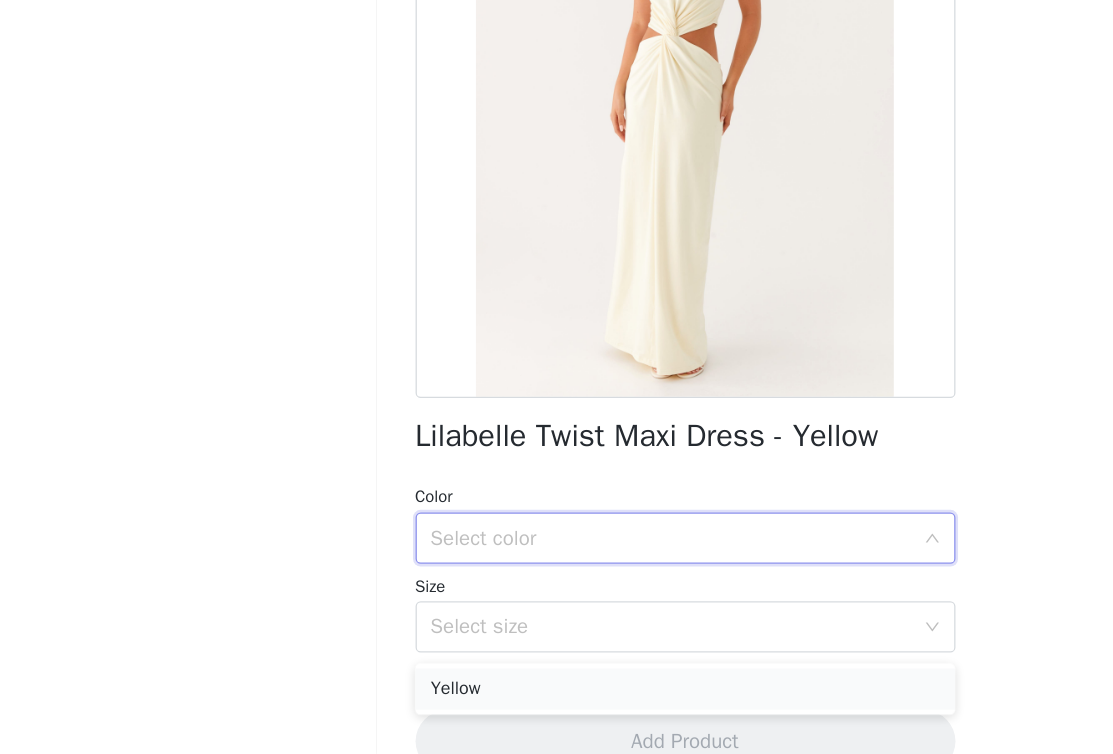click on "Yellow" at bounding box center [557, 703] 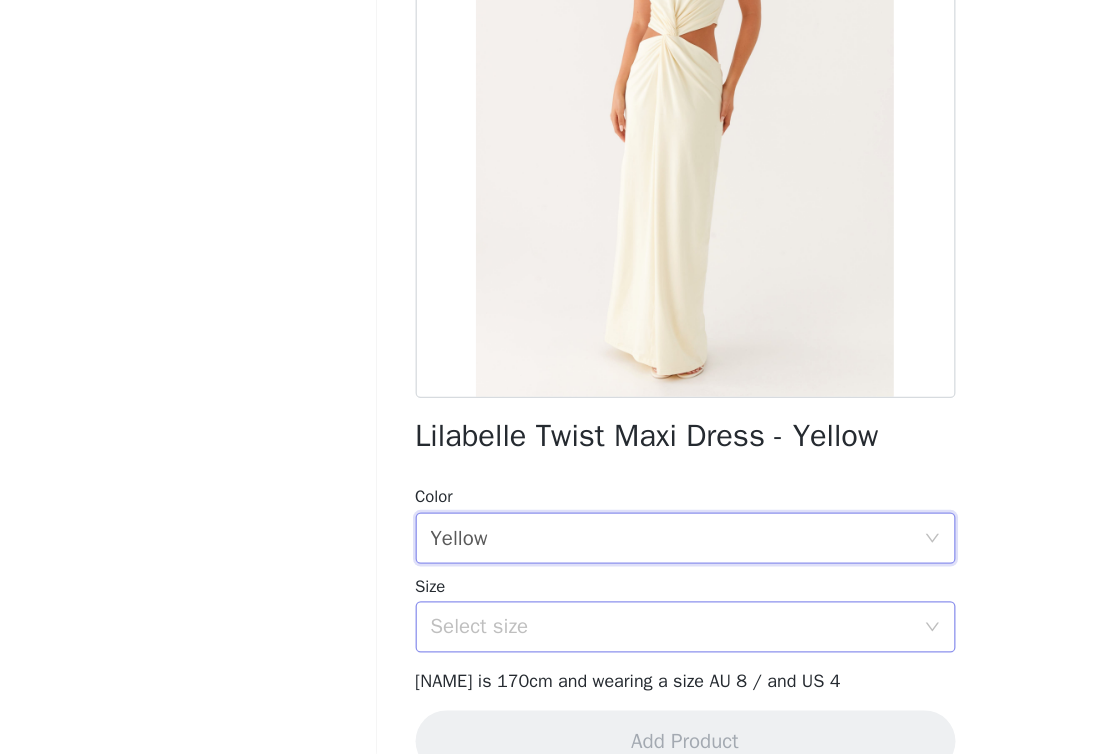 click on "Select size" at bounding box center (546, 655) 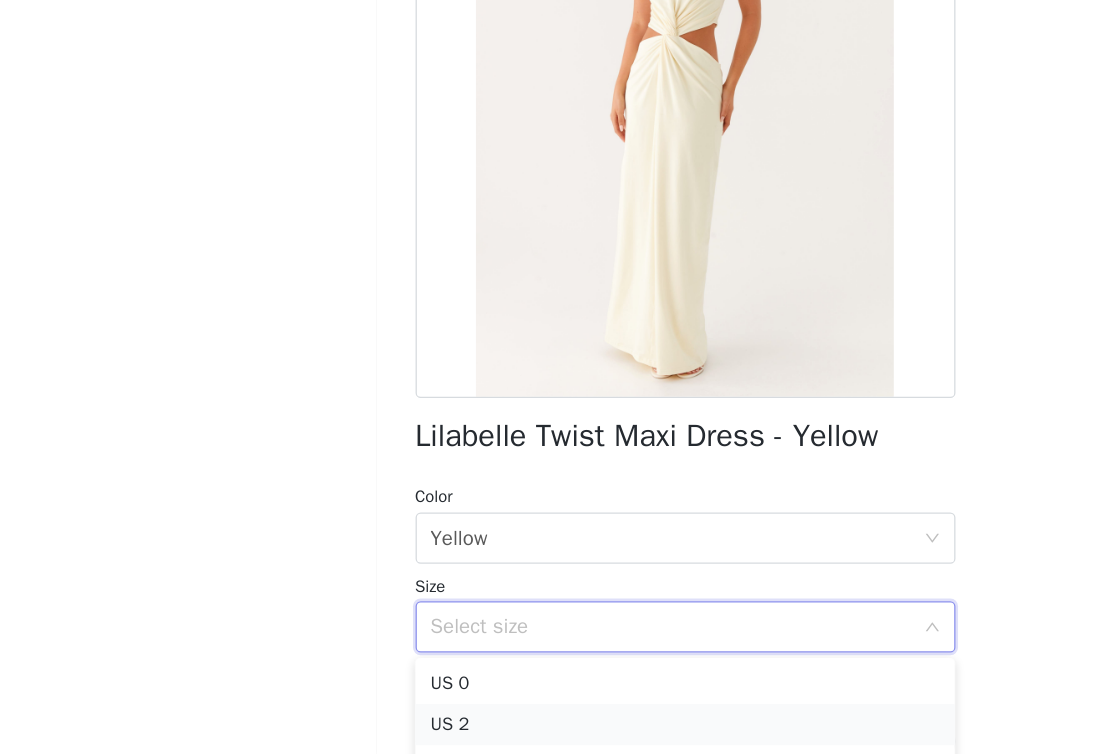 click on "US 2" at bounding box center (557, 731) 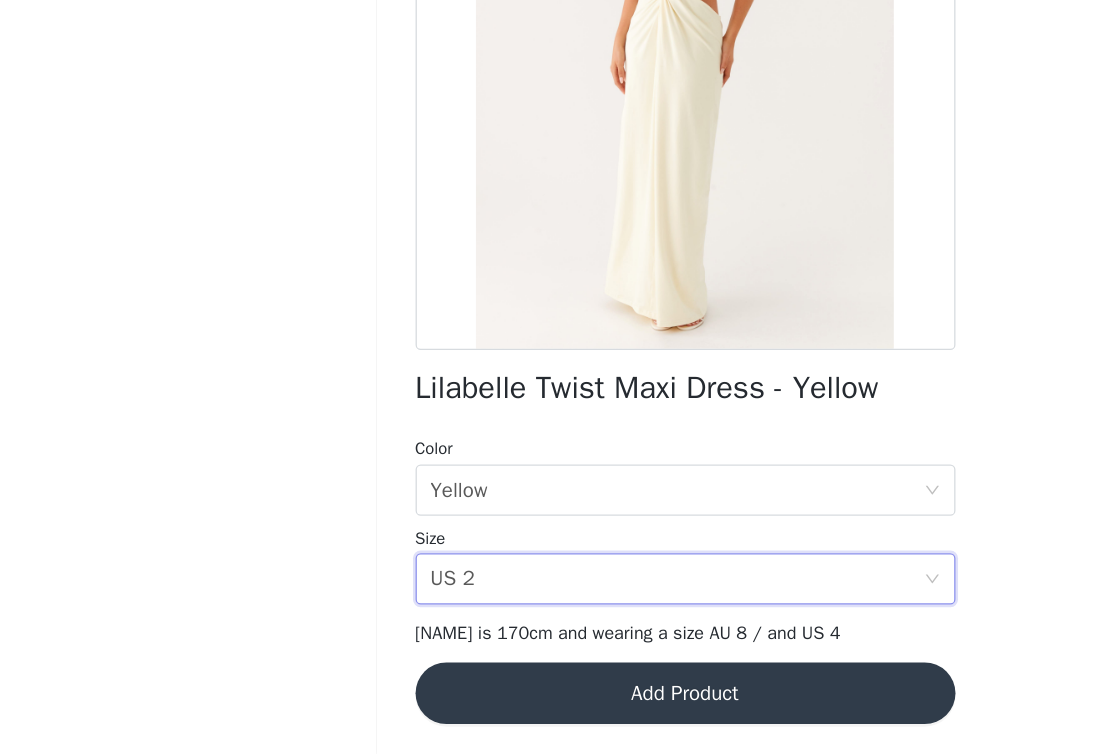 scroll, scrollTop: 279, scrollLeft: 0, axis: vertical 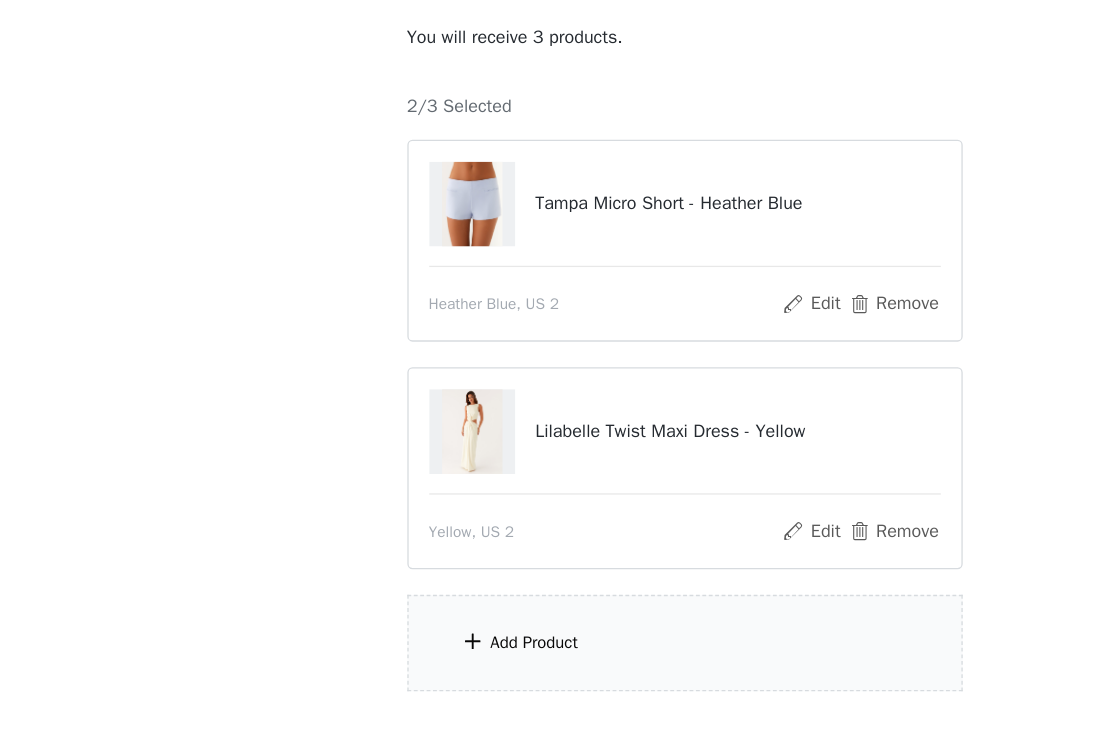 click on "Add Product" at bounding box center [557, 667] 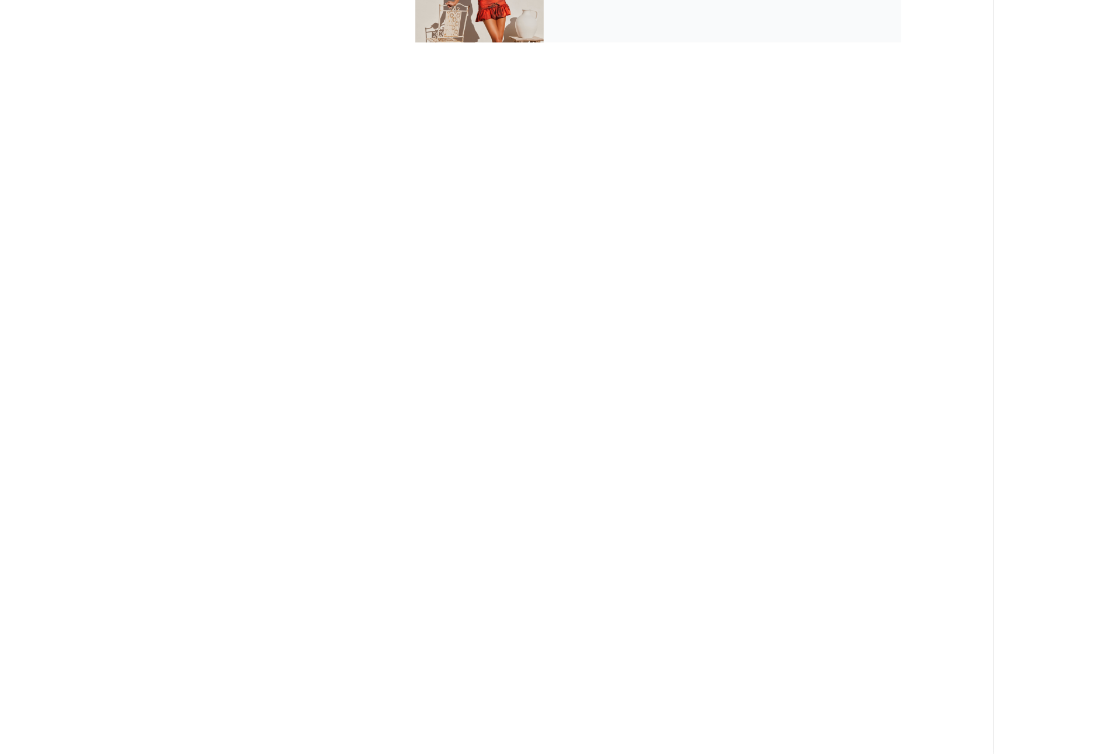 scroll, scrollTop: 118, scrollLeft: 0, axis: vertical 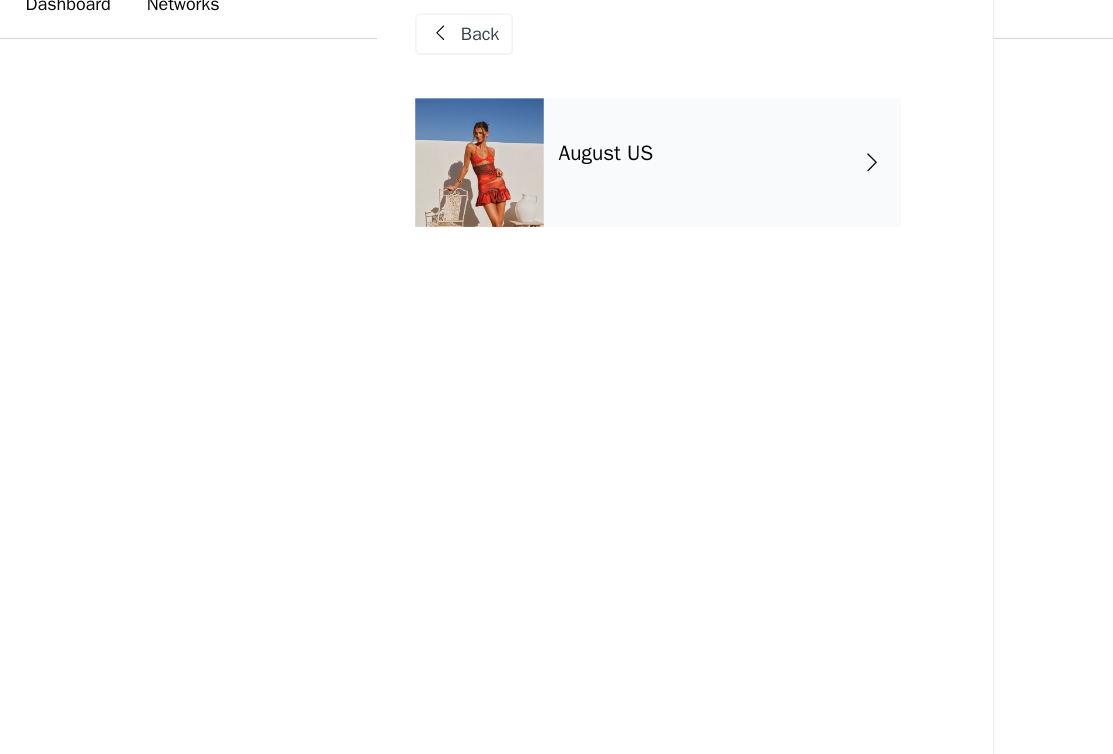click on "August US" at bounding box center (586, 150) 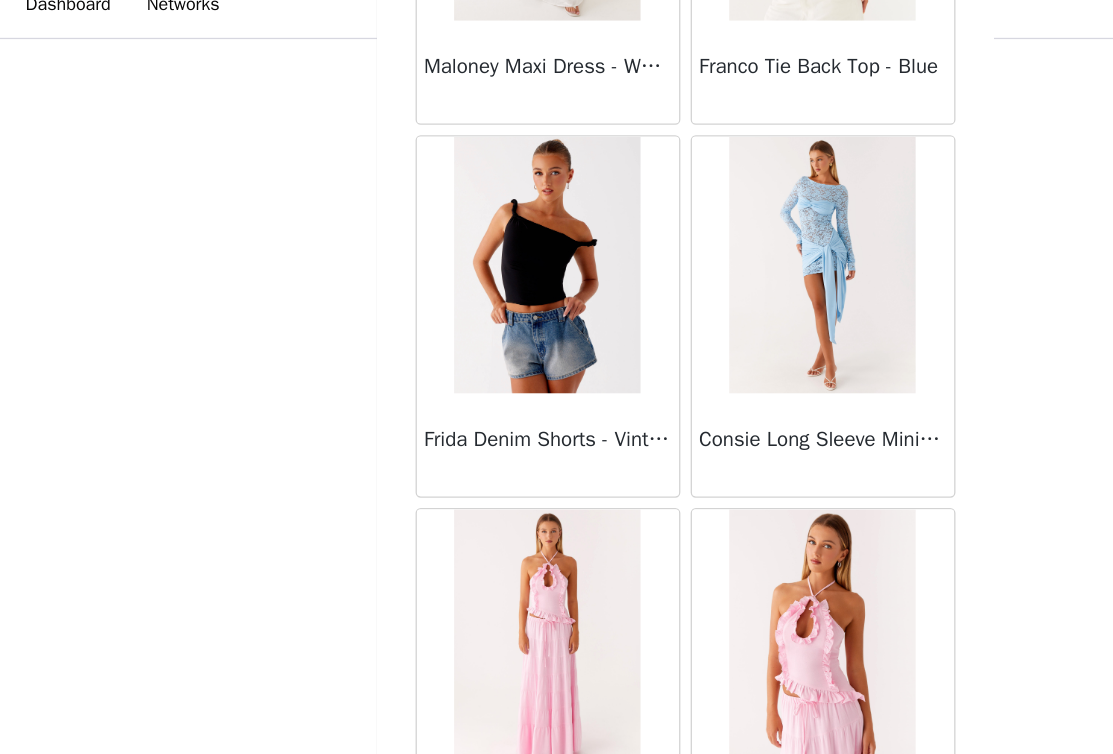 scroll, scrollTop: 2306, scrollLeft: 0, axis: vertical 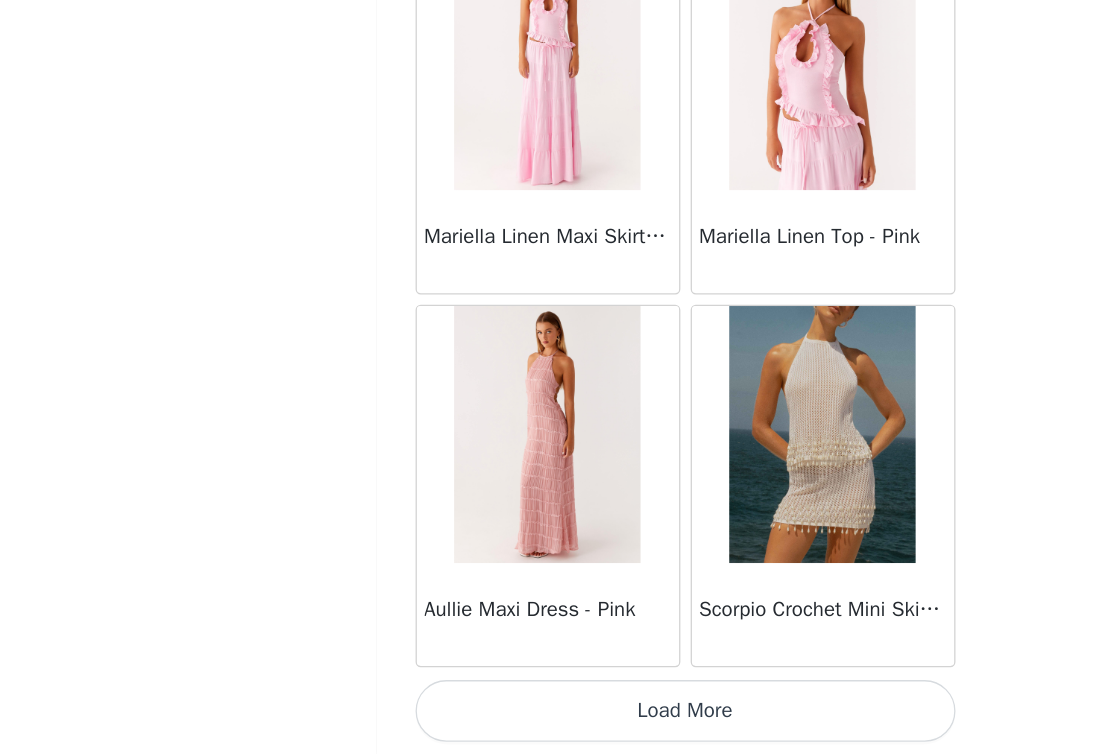 click on "Load More" at bounding box center [557, 720] 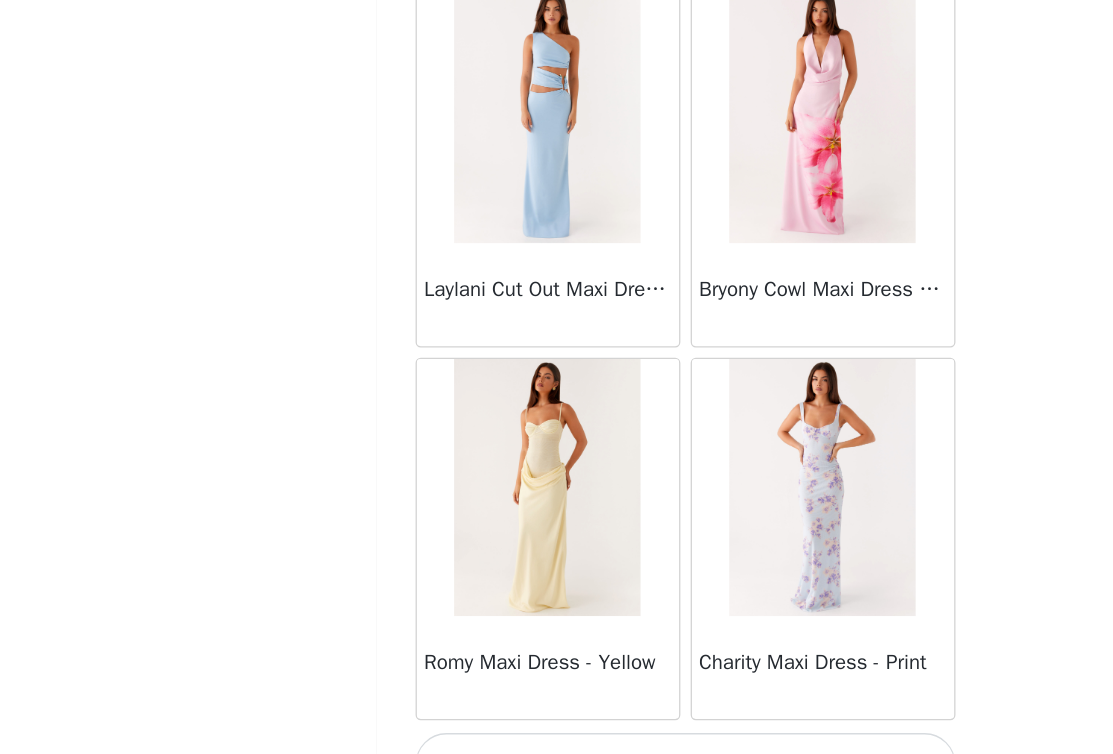 scroll, scrollTop: 5206, scrollLeft: 0, axis: vertical 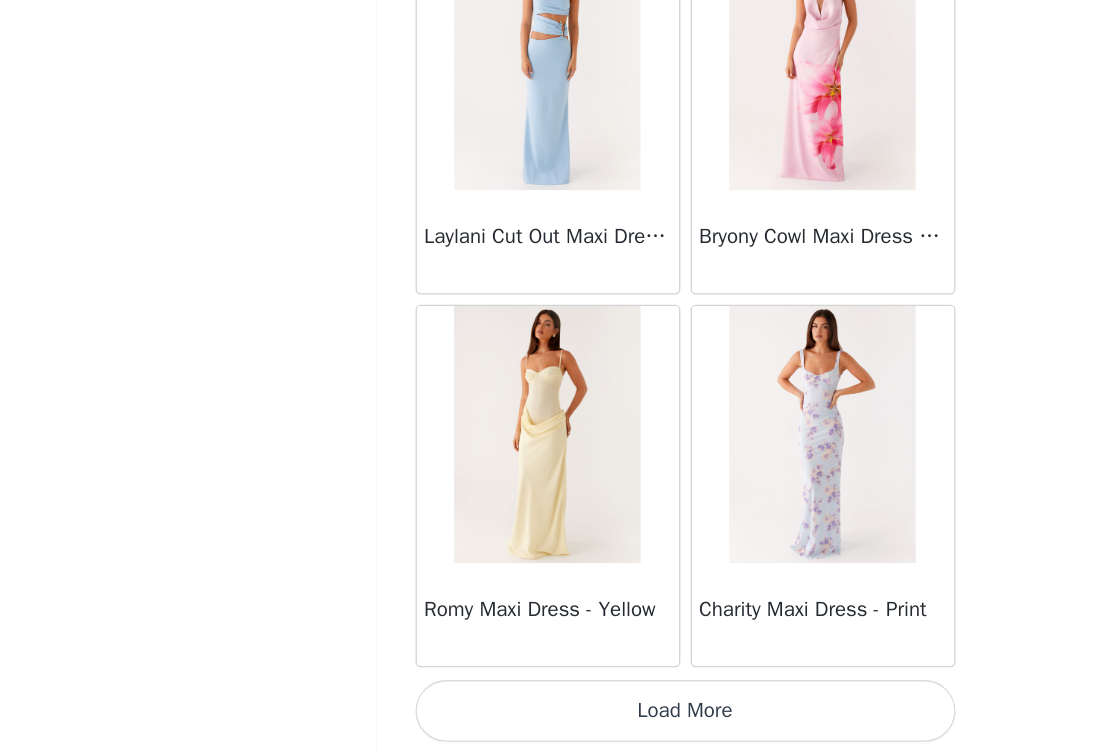 click on "Load More" at bounding box center (557, 720) 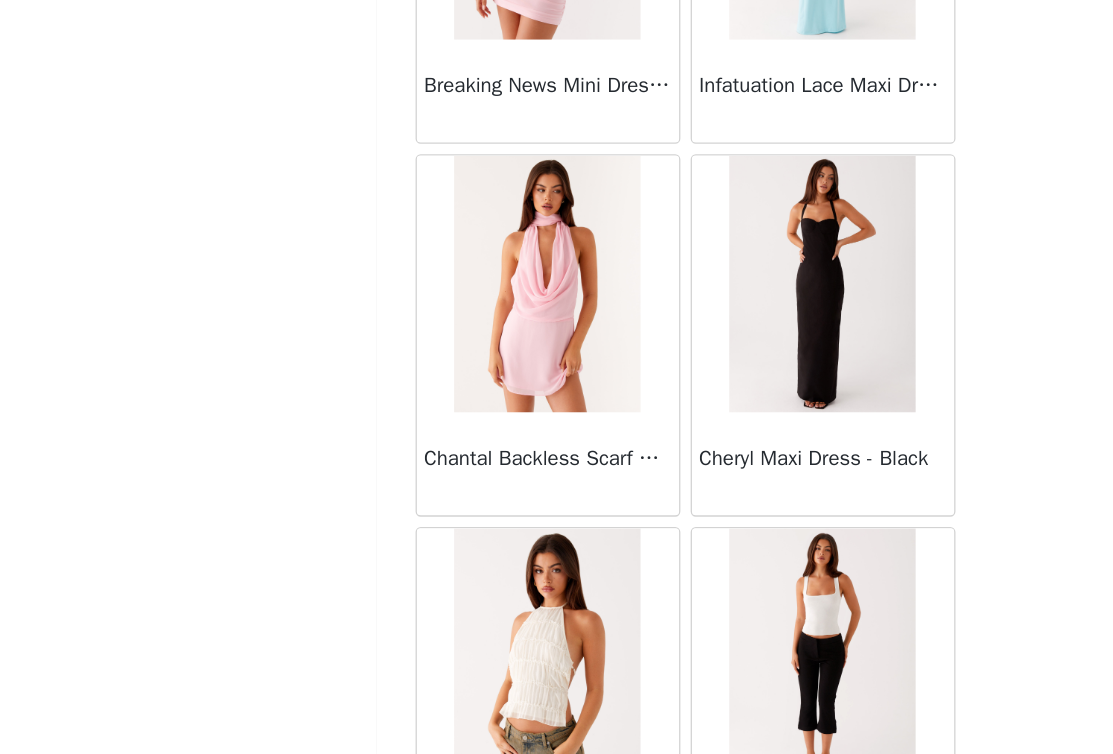 scroll, scrollTop: 8106, scrollLeft: 0, axis: vertical 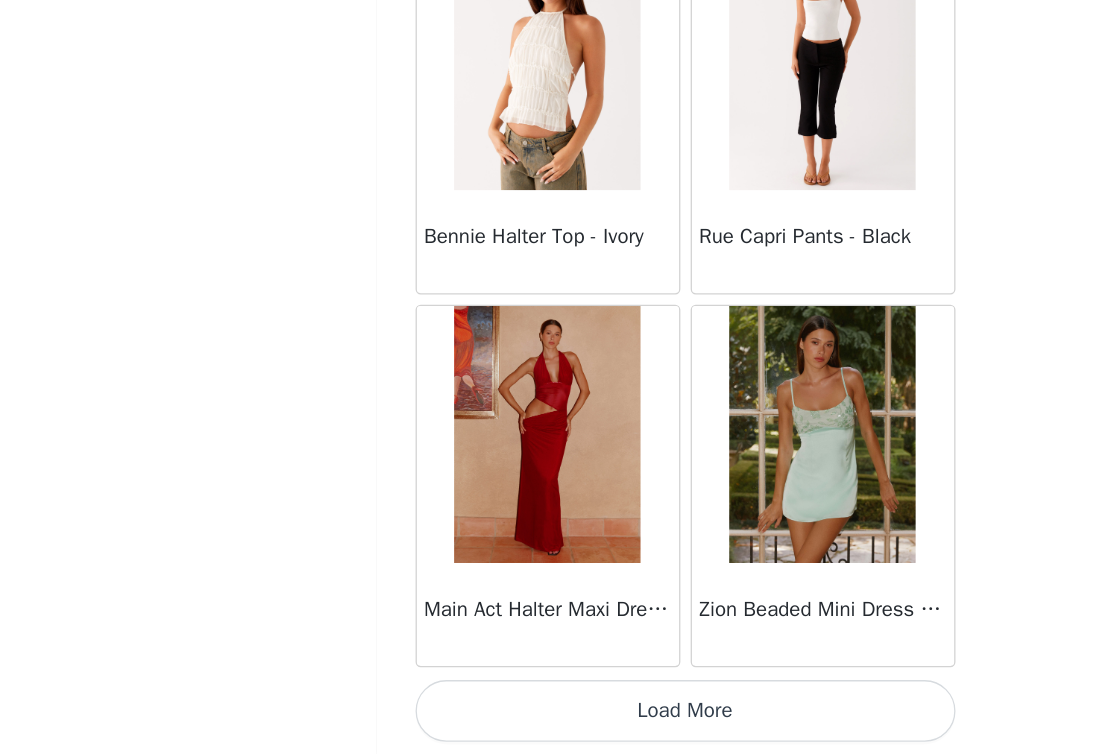 click on "Load More" at bounding box center (557, 720) 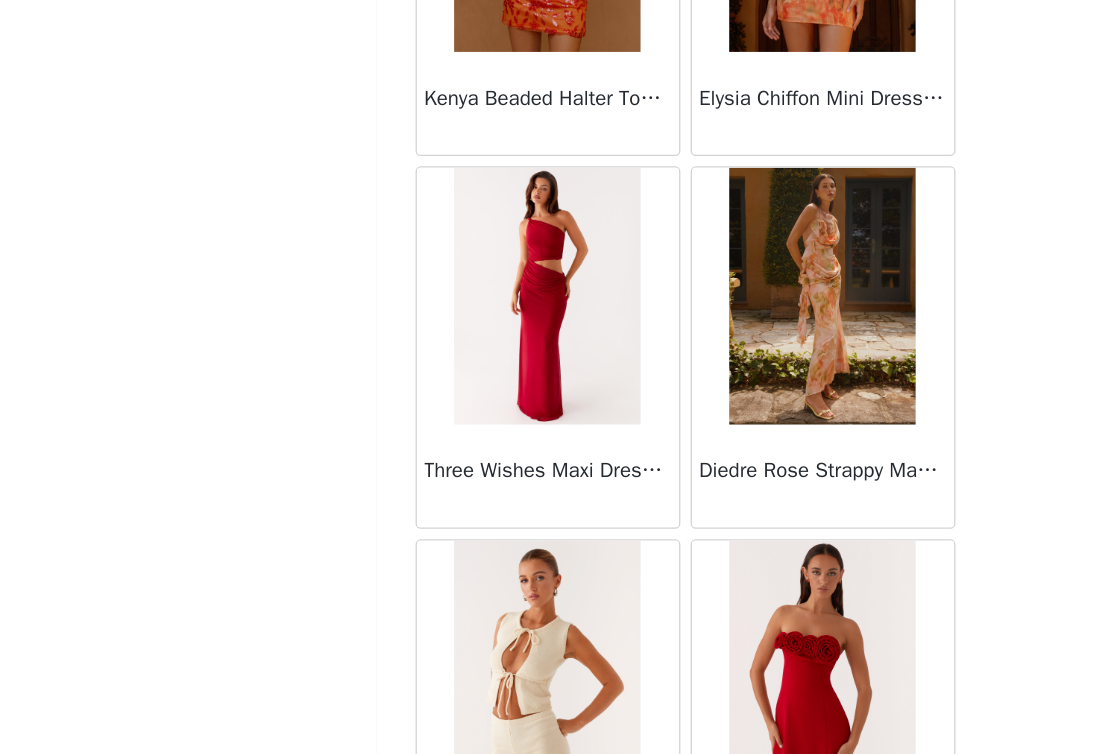 scroll, scrollTop: 11006, scrollLeft: 0, axis: vertical 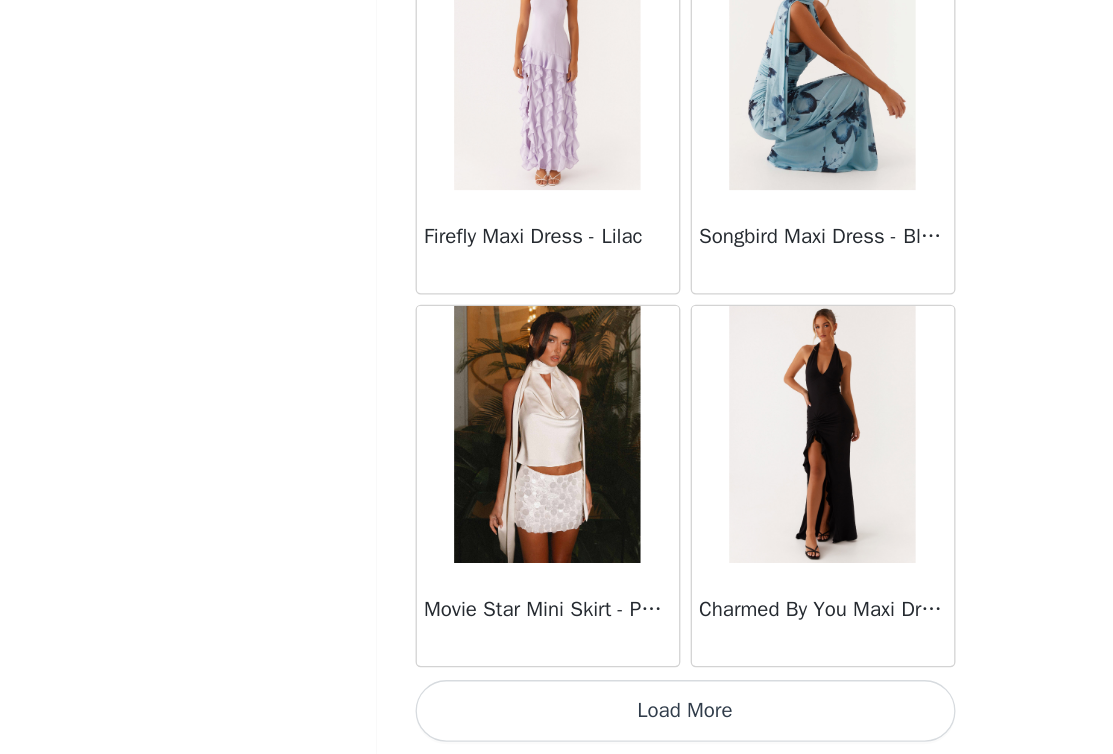click on "Load More" at bounding box center [557, 720] 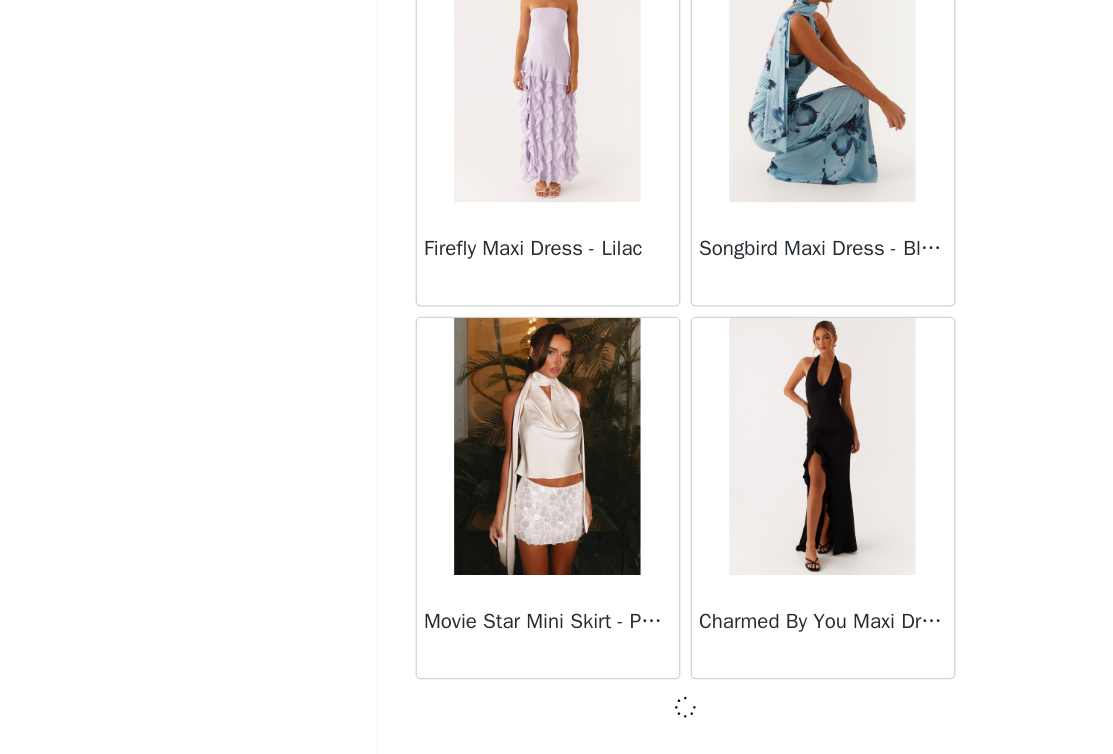 scroll, scrollTop: 10997, scrollLeft: 0, axis: vertical 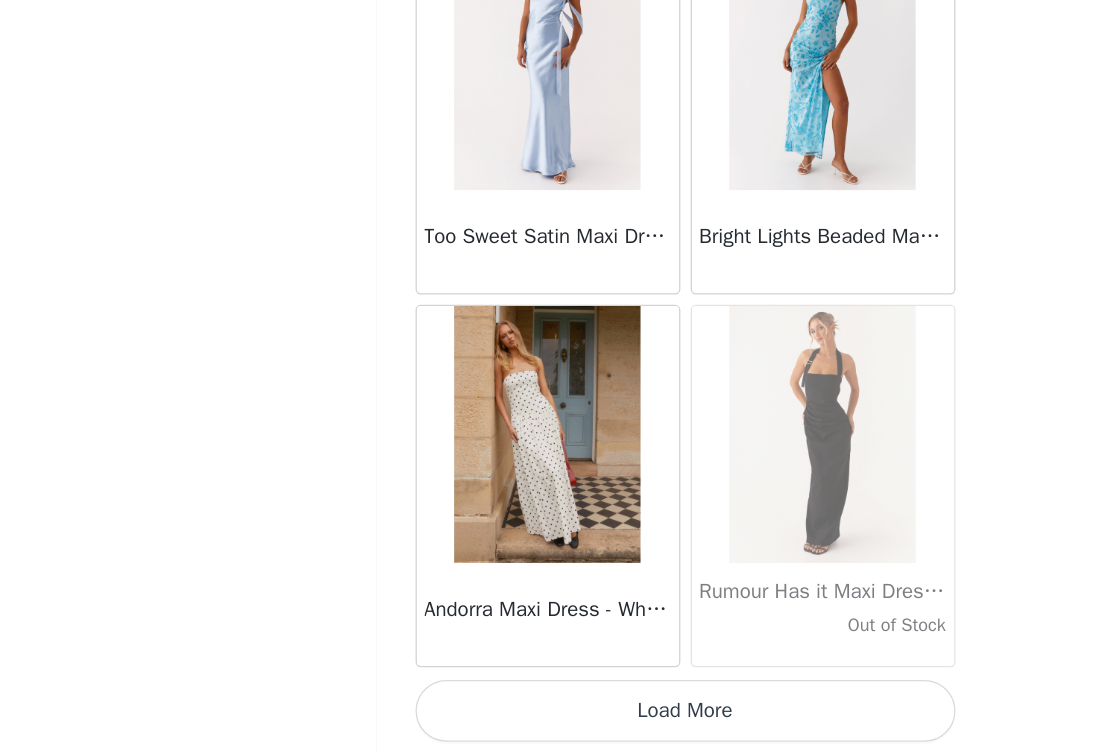 click on "Load More" at bounding box center [557, 720] 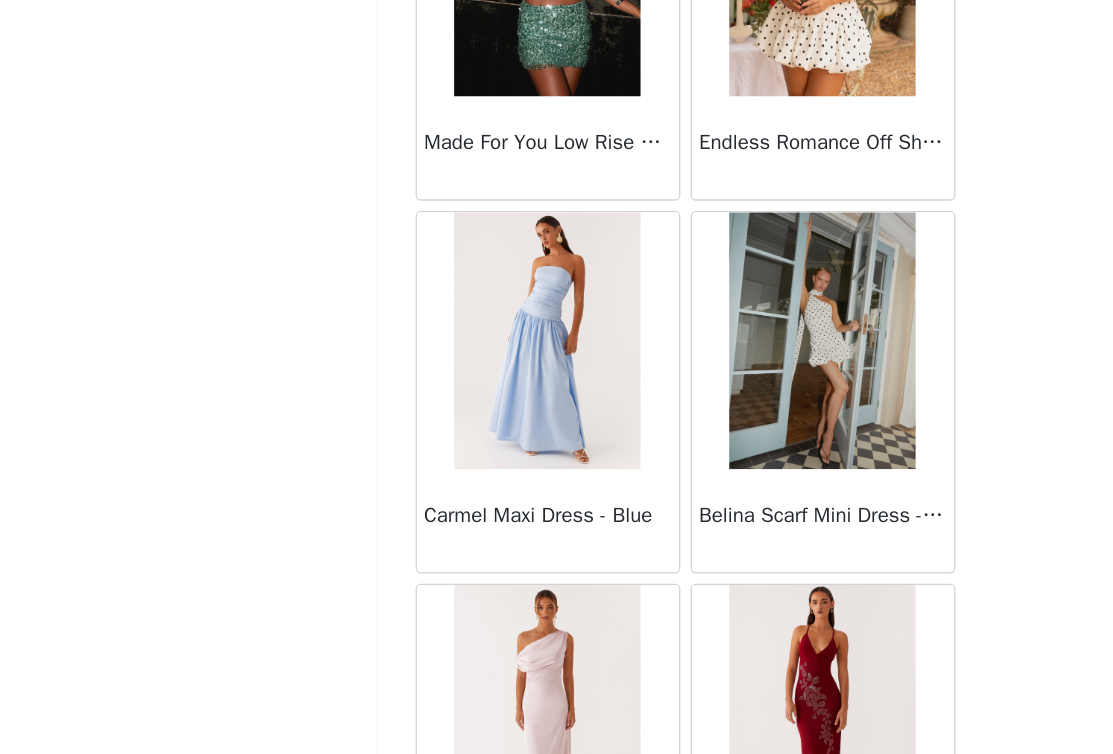 scroll, scrollTop: 16806, scrollLeft: 0, axis: vertical 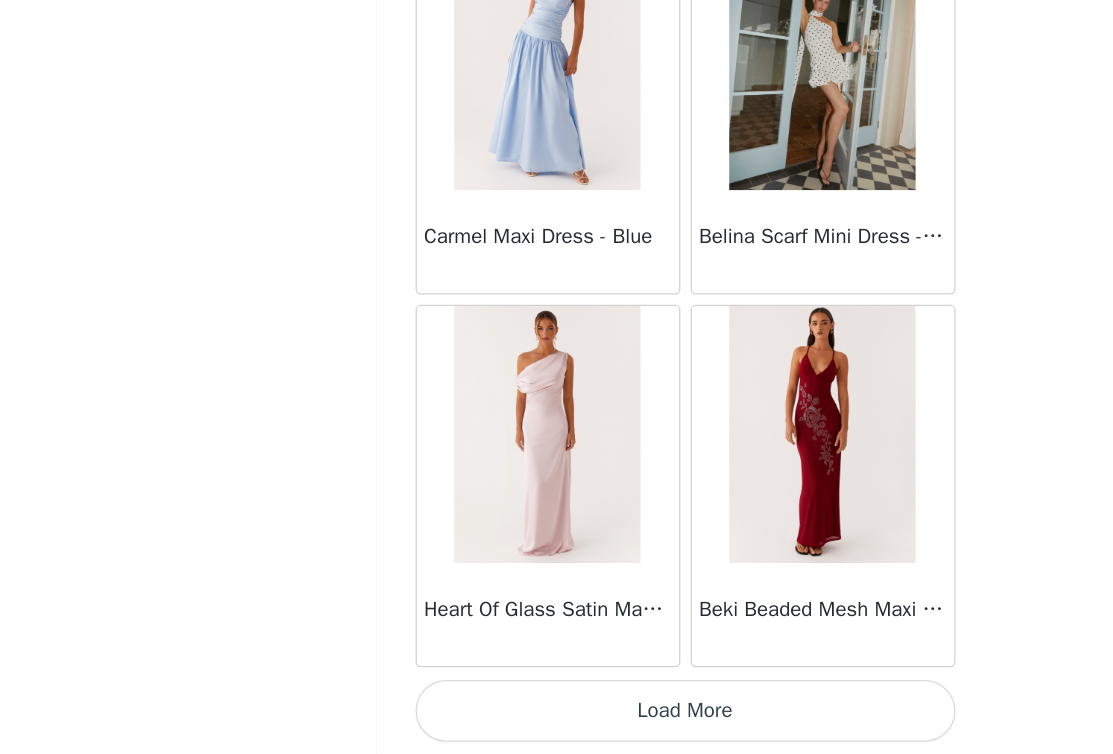 click on "Load More" at bounding box center [557, 720] 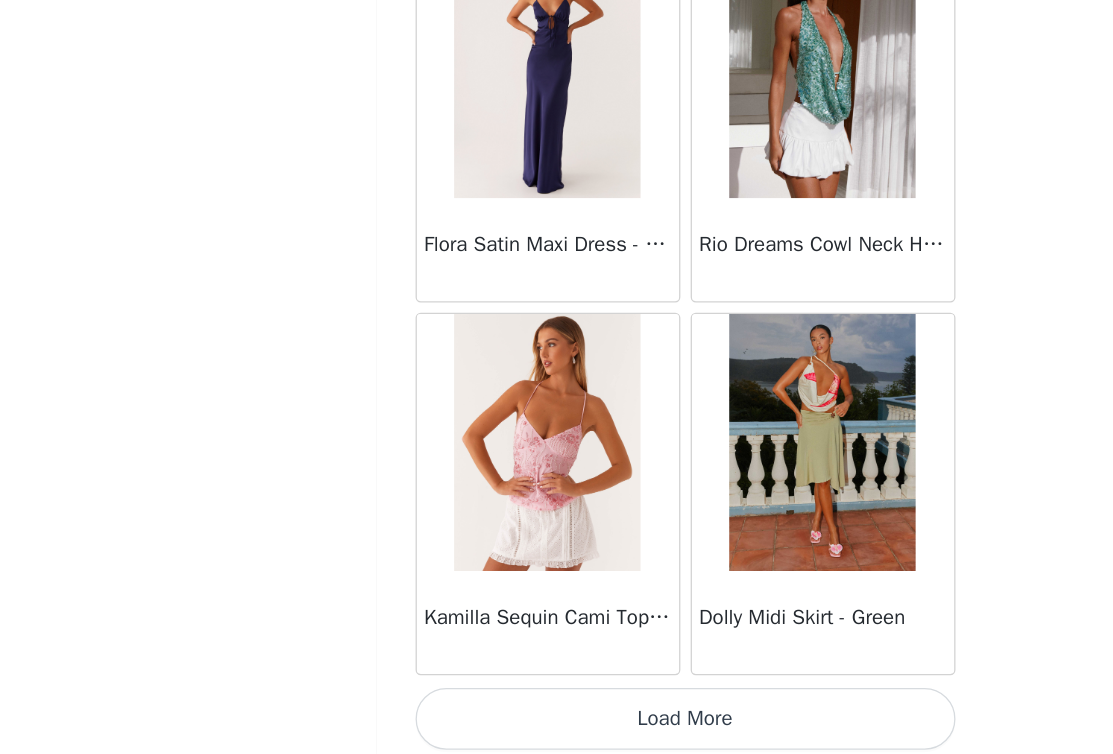 scroll, scrollTop: 19706, scrollLeft: 0, axis: vertical 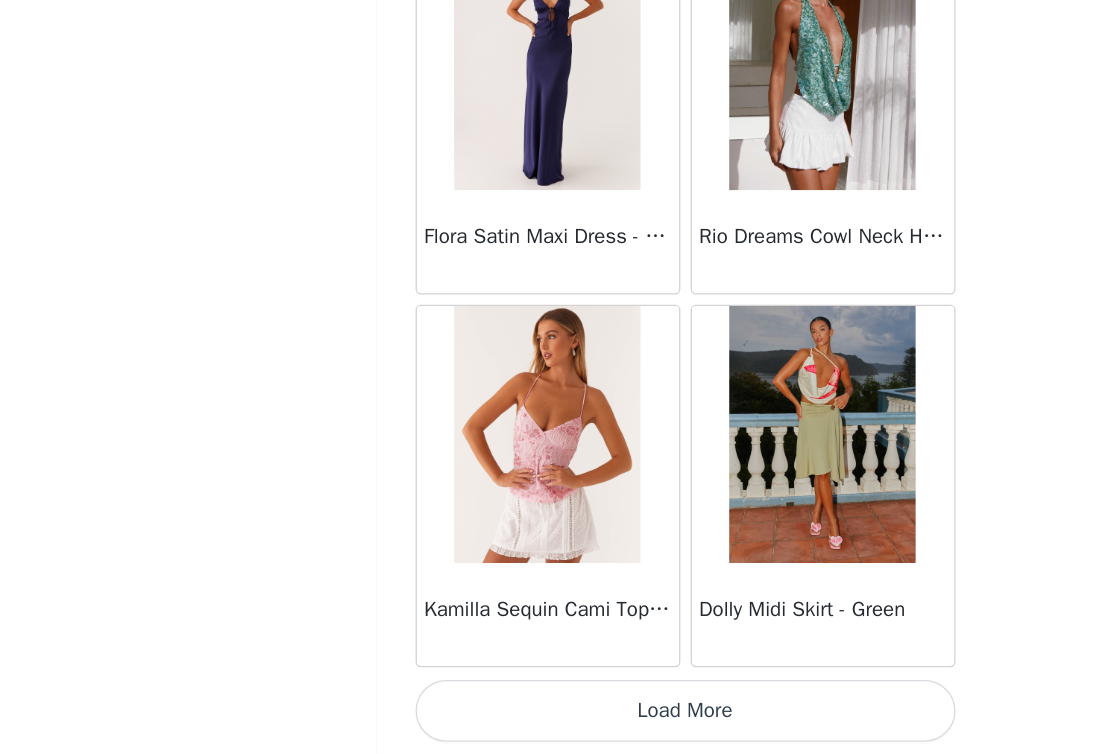 click on "Load More" at bounding box center [557, 720] 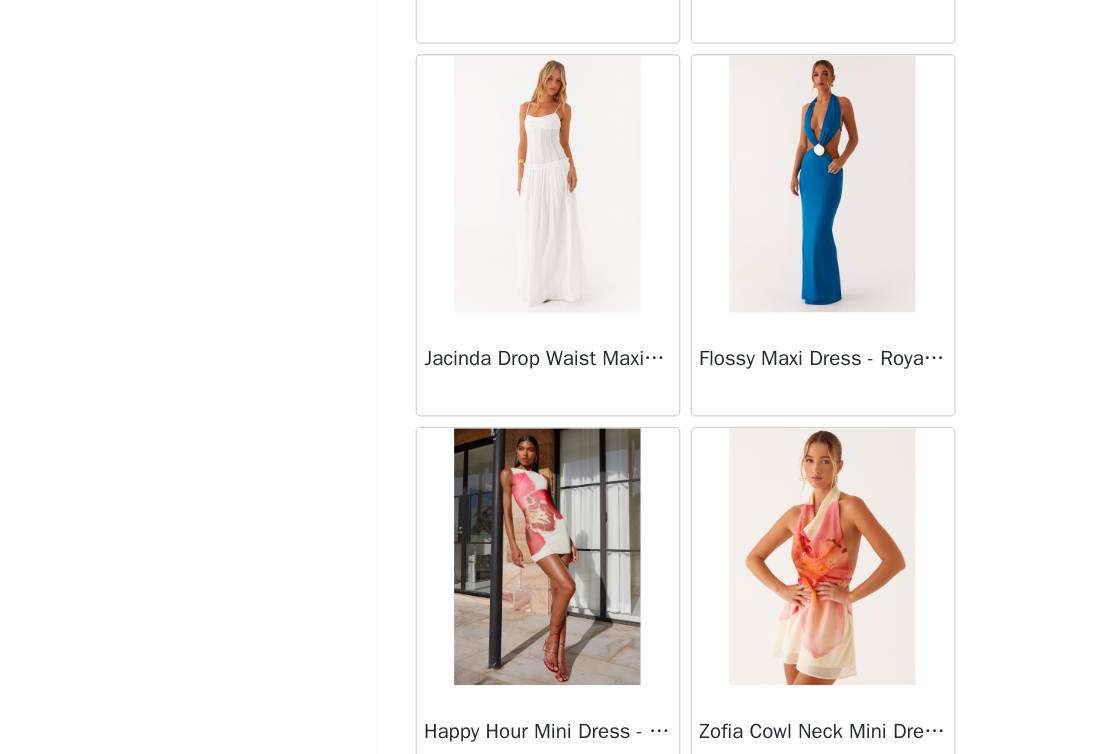 scroll, scrollTop: 22606, scrollLeft: 0, axis: vertical 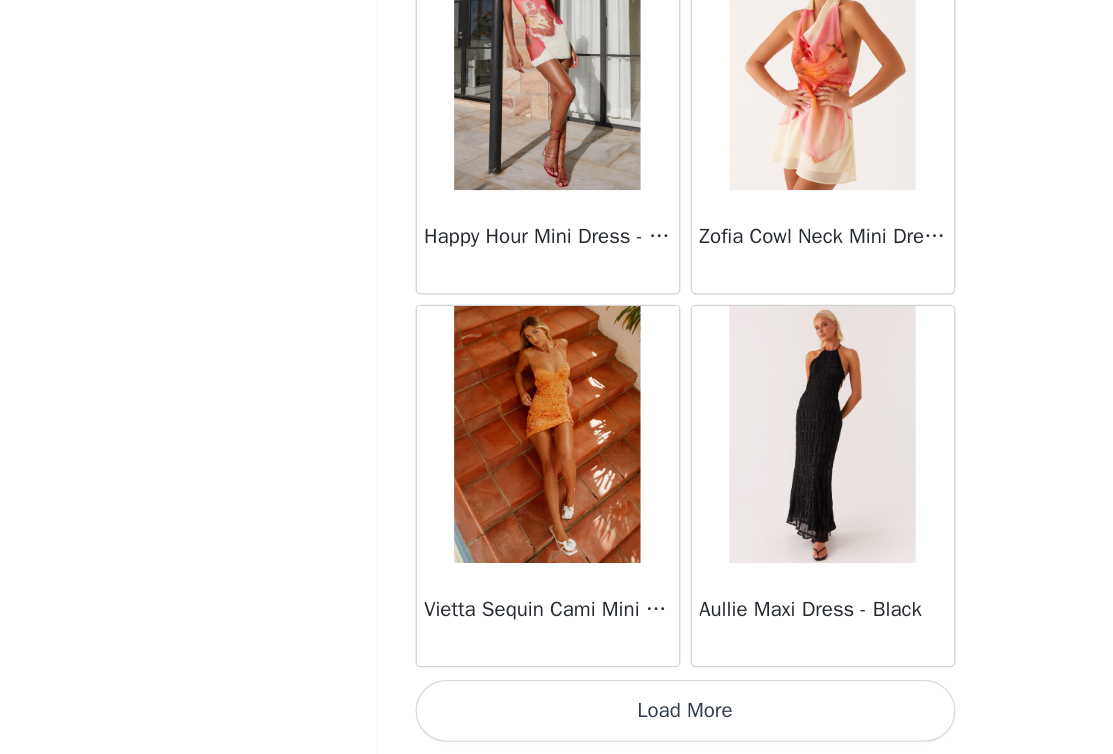 click on "Load More" at bounding box center [557, 720] 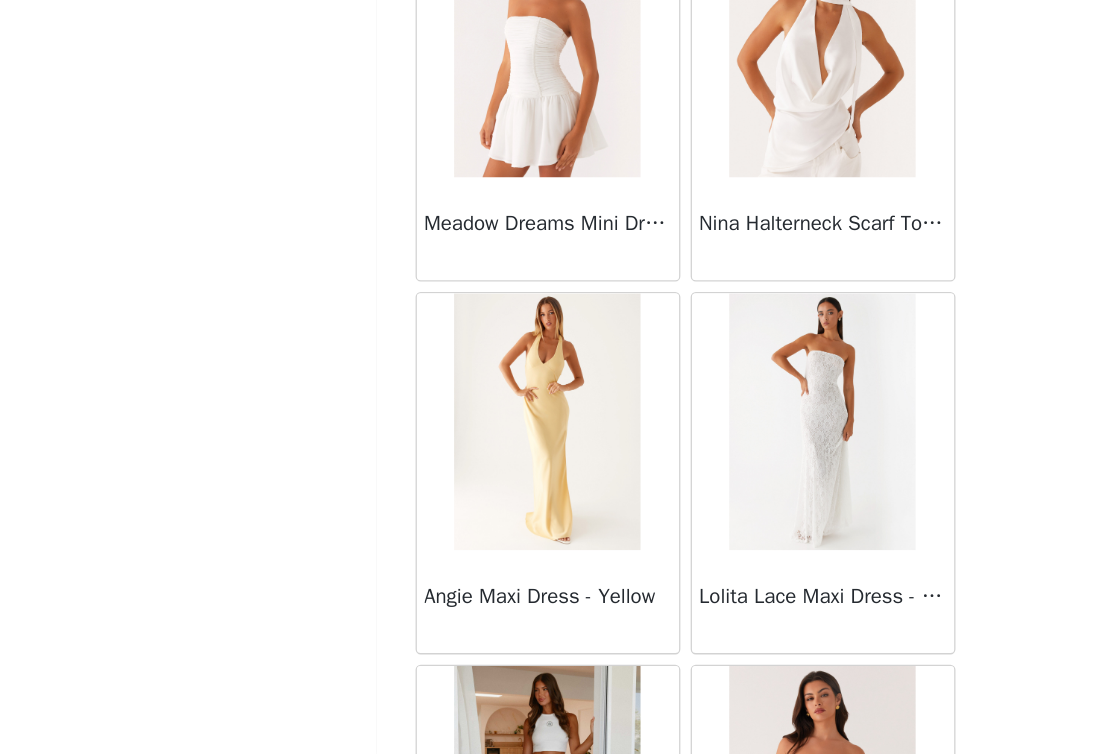 scroll, scrollTop: 25506, scrollLeft: 0, axis: vertical 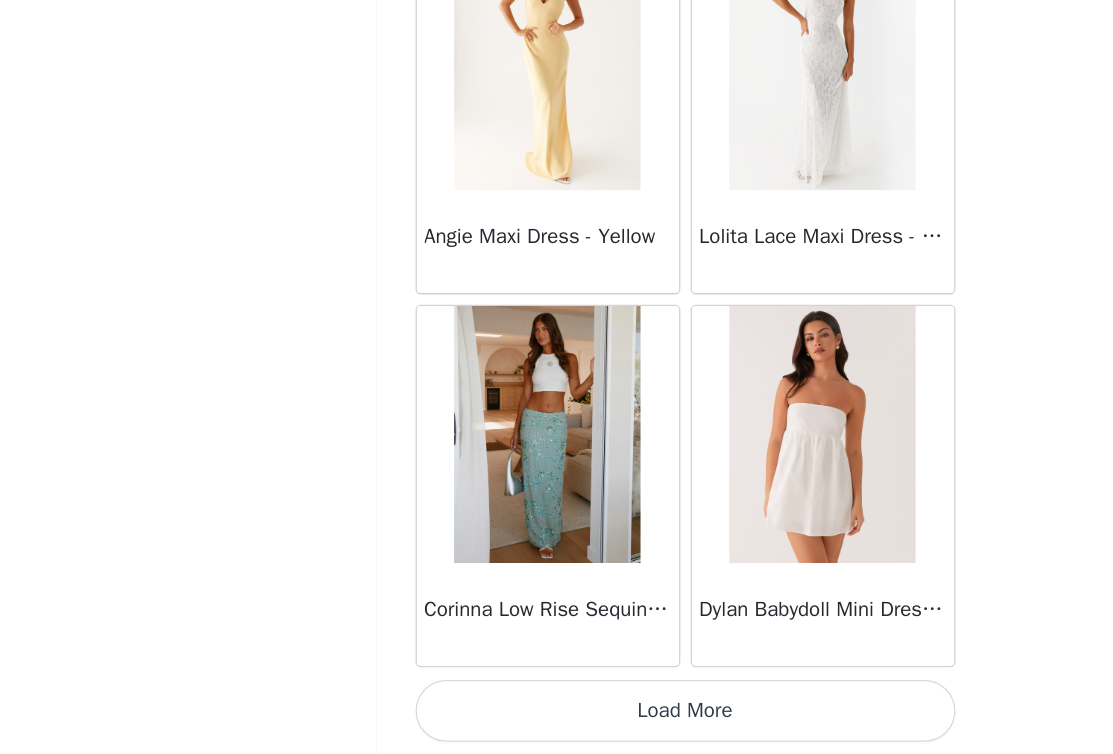 click on "Load More" at bounding box center [557, 720] 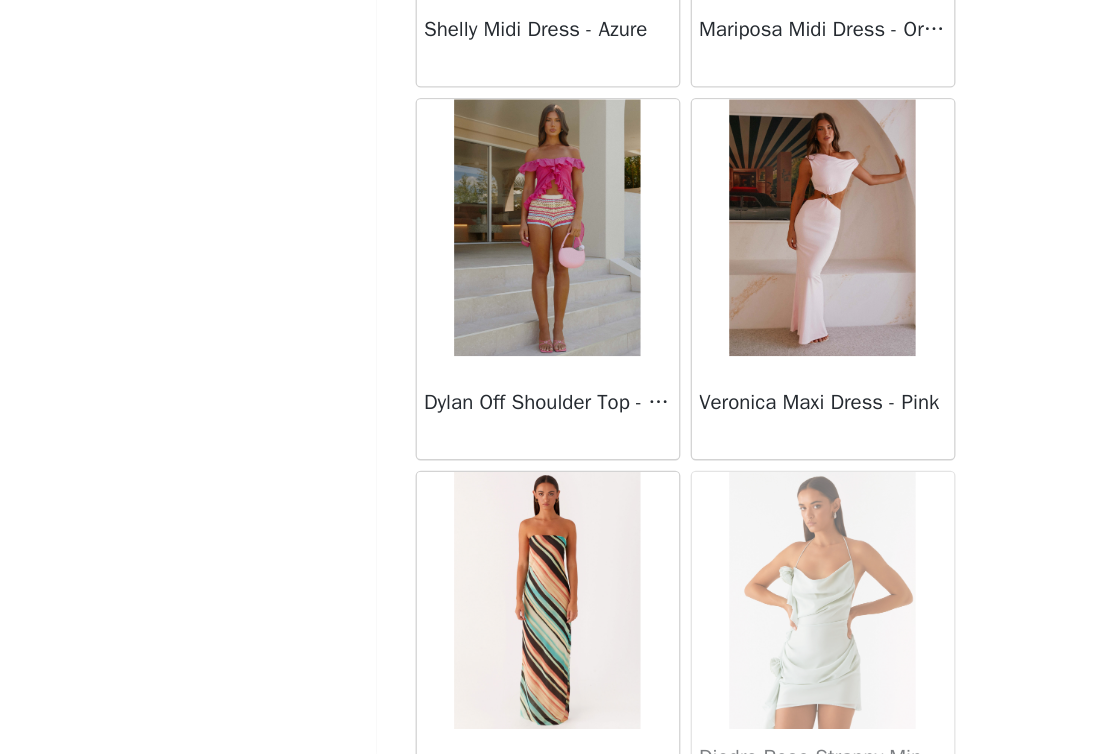 scroll, scrollTop: 28406, scrollLeft: 0, axis: vertical 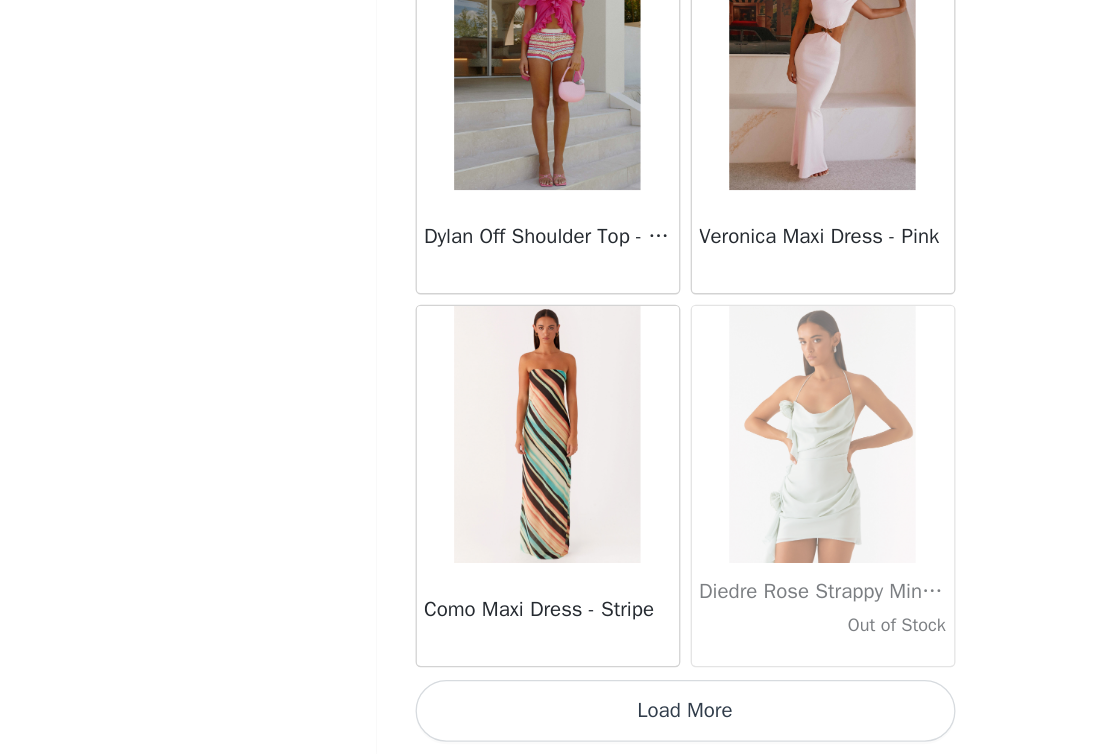 click on "Load More" at bounding box center [557, 720] 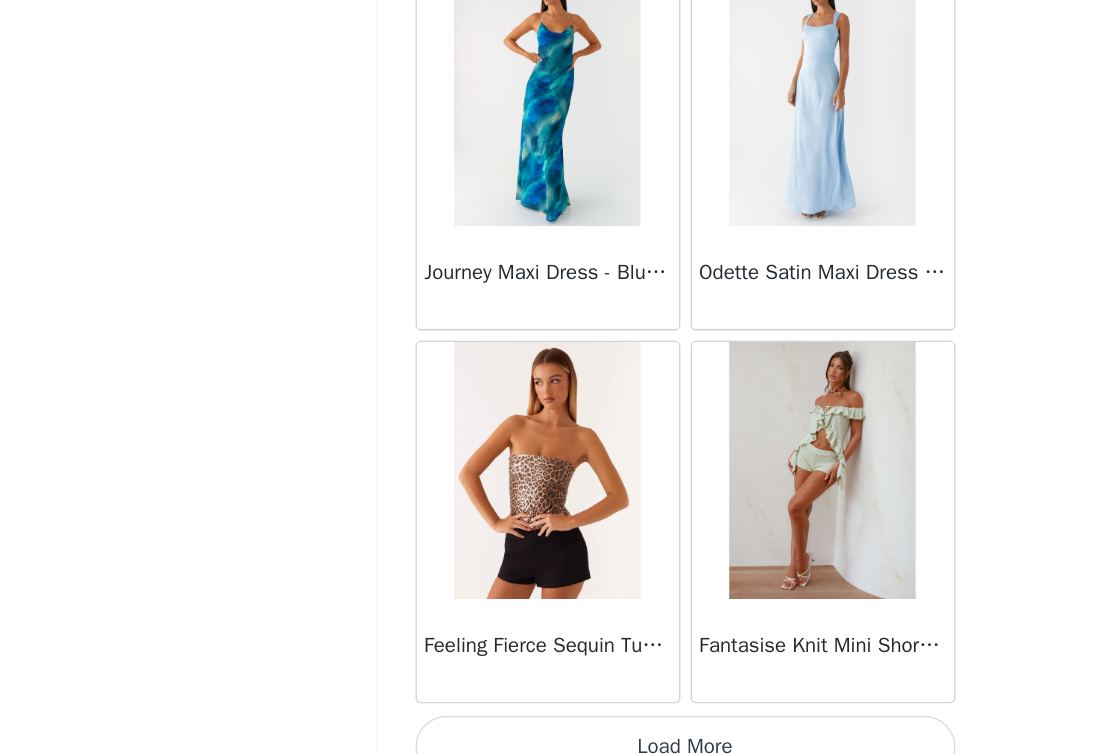 scroll, scrollTop: 31306, scrollLeft: 0, axis: vertical 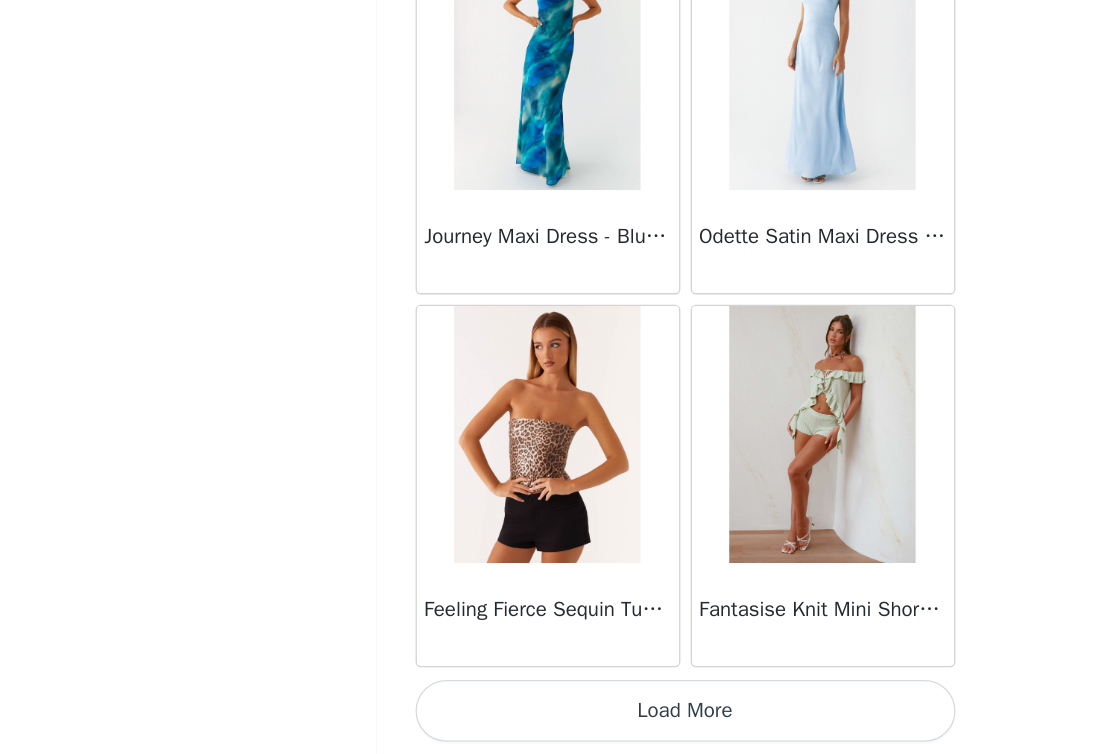 click on "Load More" at bounding box center [557, 720] 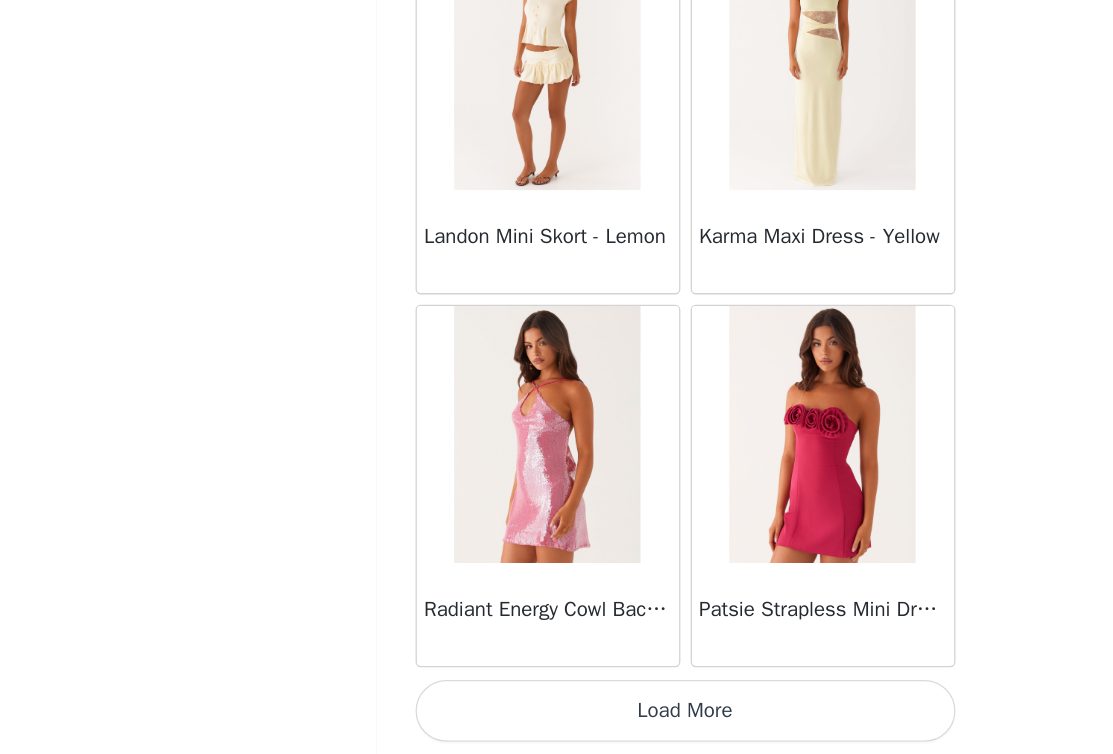 click on "Load More" at bounding box center [557, 720] 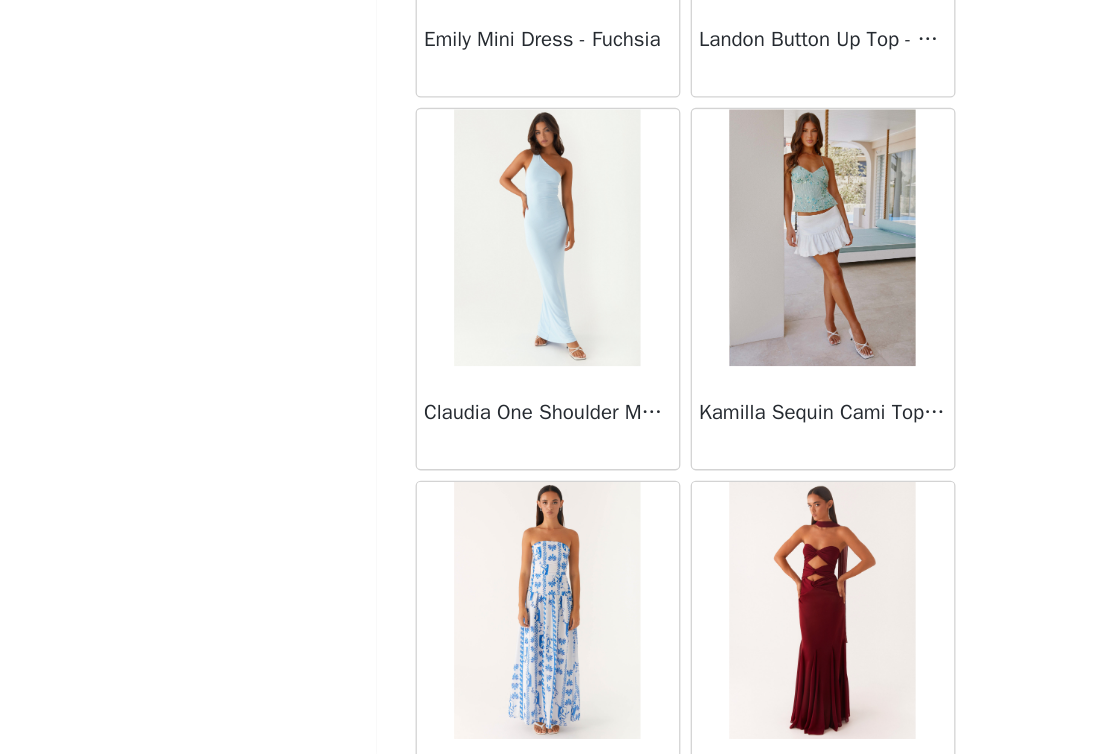 scroll, scrollTop: 37106, scrollLeft: 0, axis: vertical 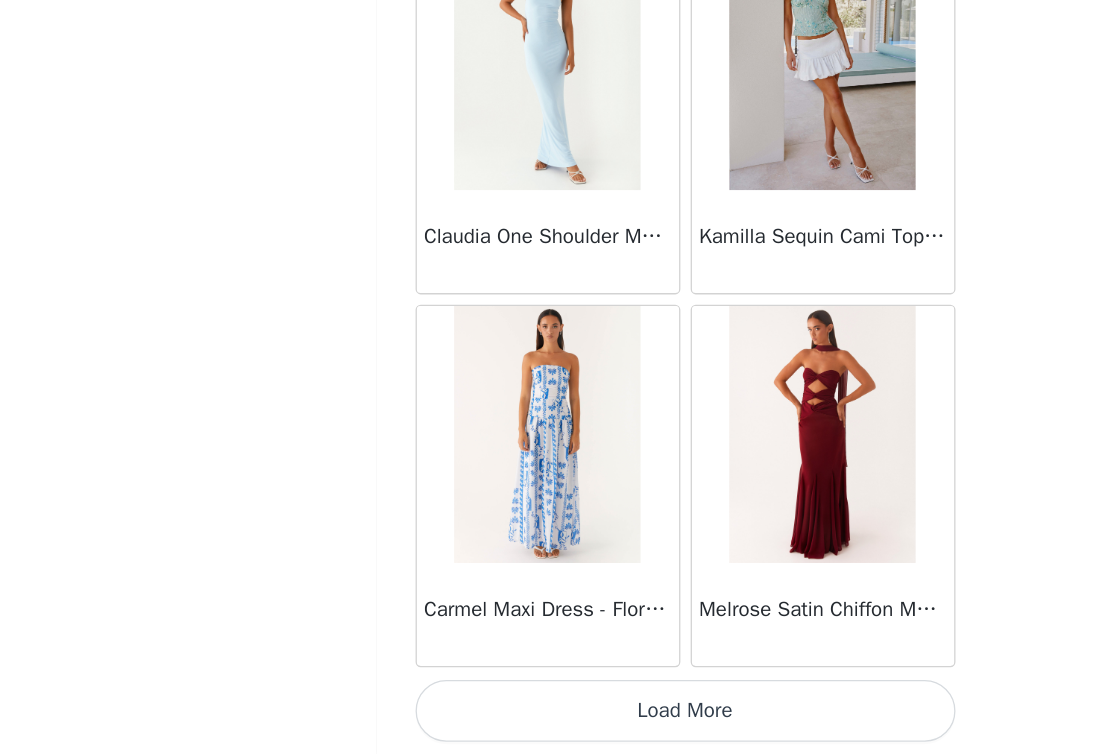 click on "Load More" at bounding box center [557, 720] 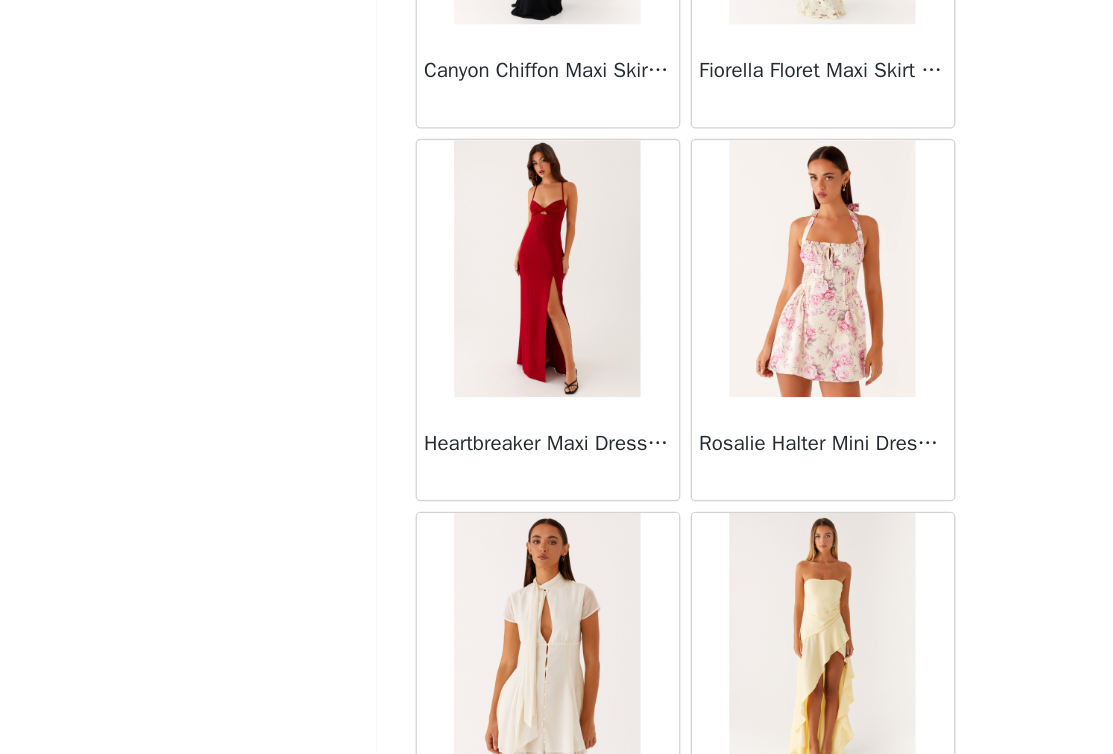 scroll, scrollTop: 40006, scrollLeft: 0, axis: vertical 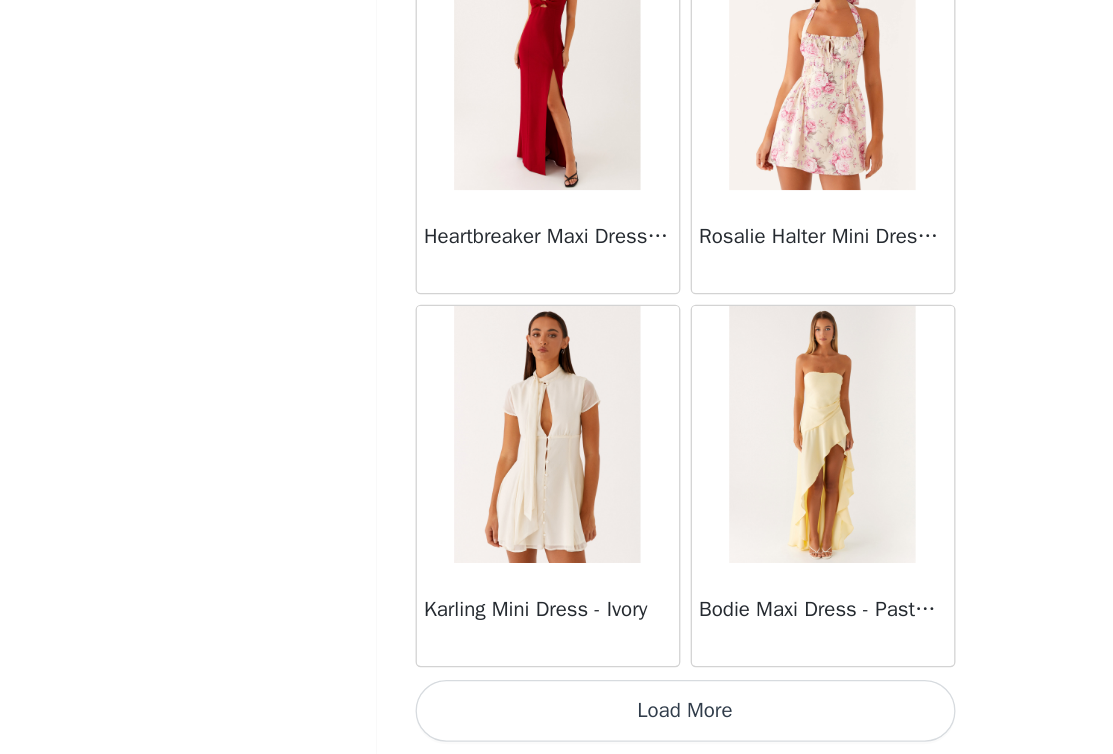click on "Load More" at bounding box center [557, 720] 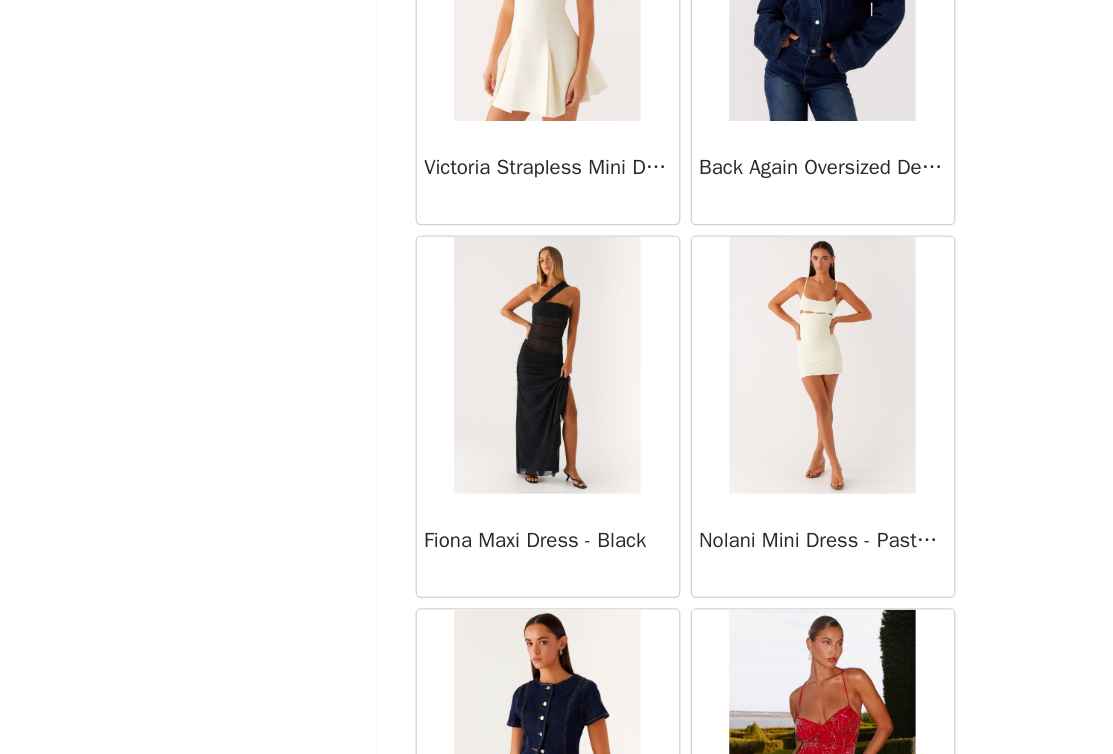 scroll, scrollTop: 41948, scrollLeft: 0, axis: vertical 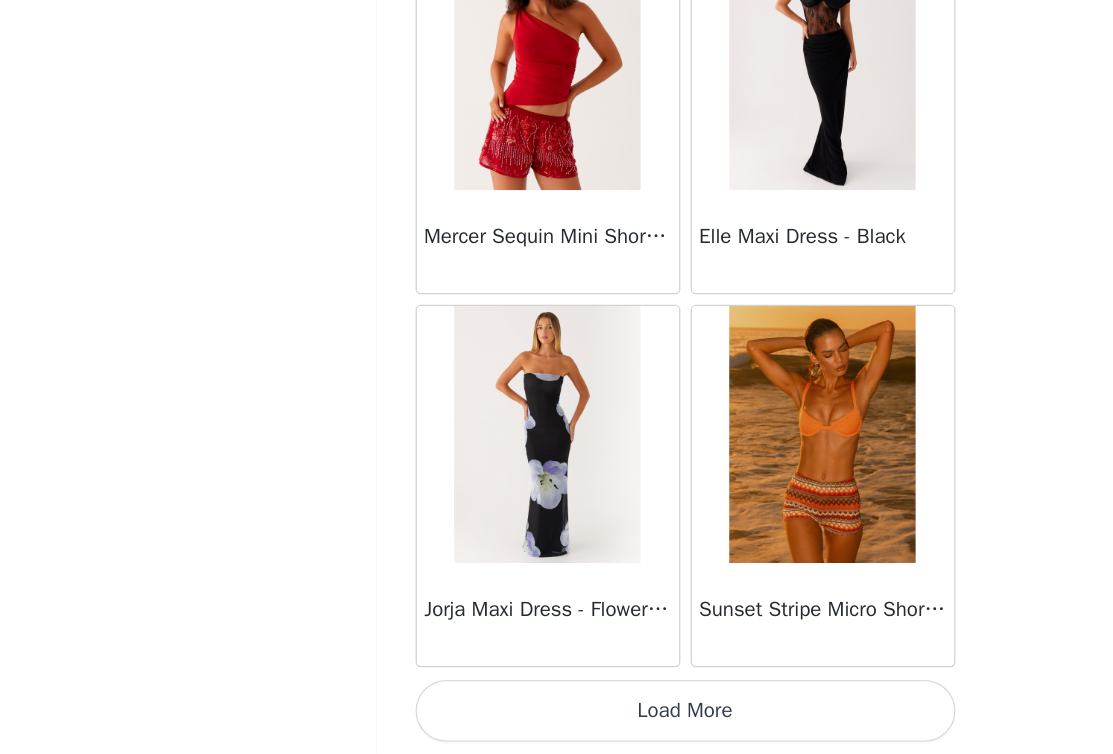 click on "Load More" at bounding box center (557, 720) 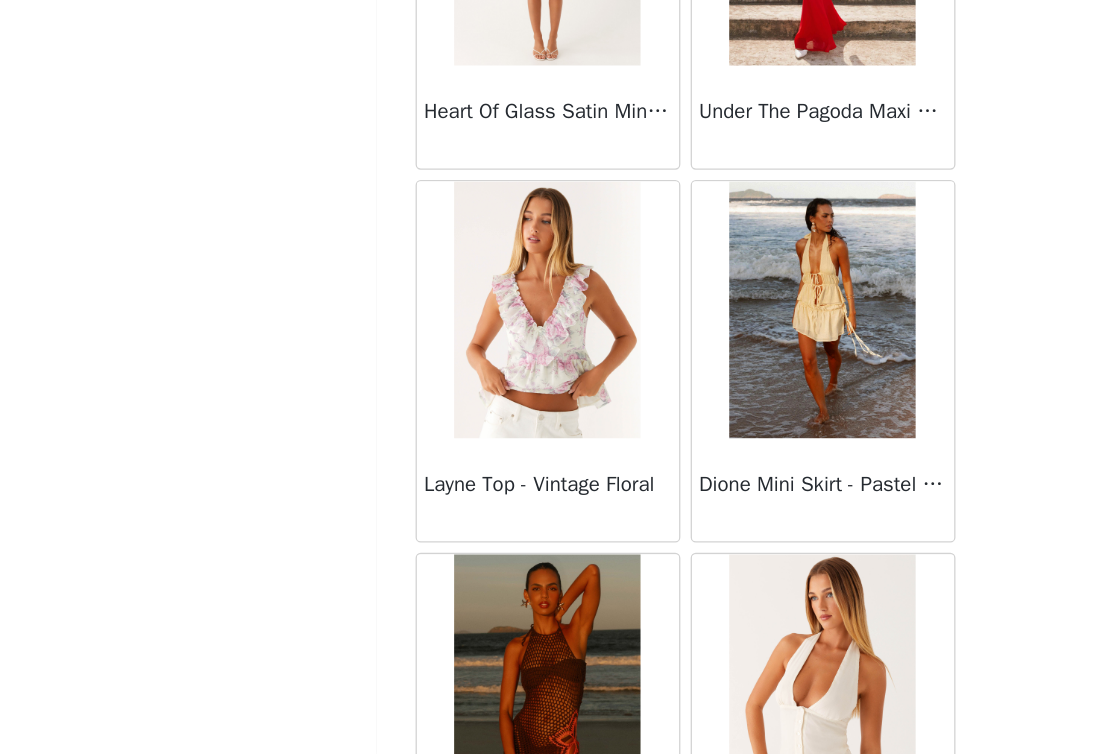 scroll, scrollTop: 45806, scrollLeft: 0, axis: vertical 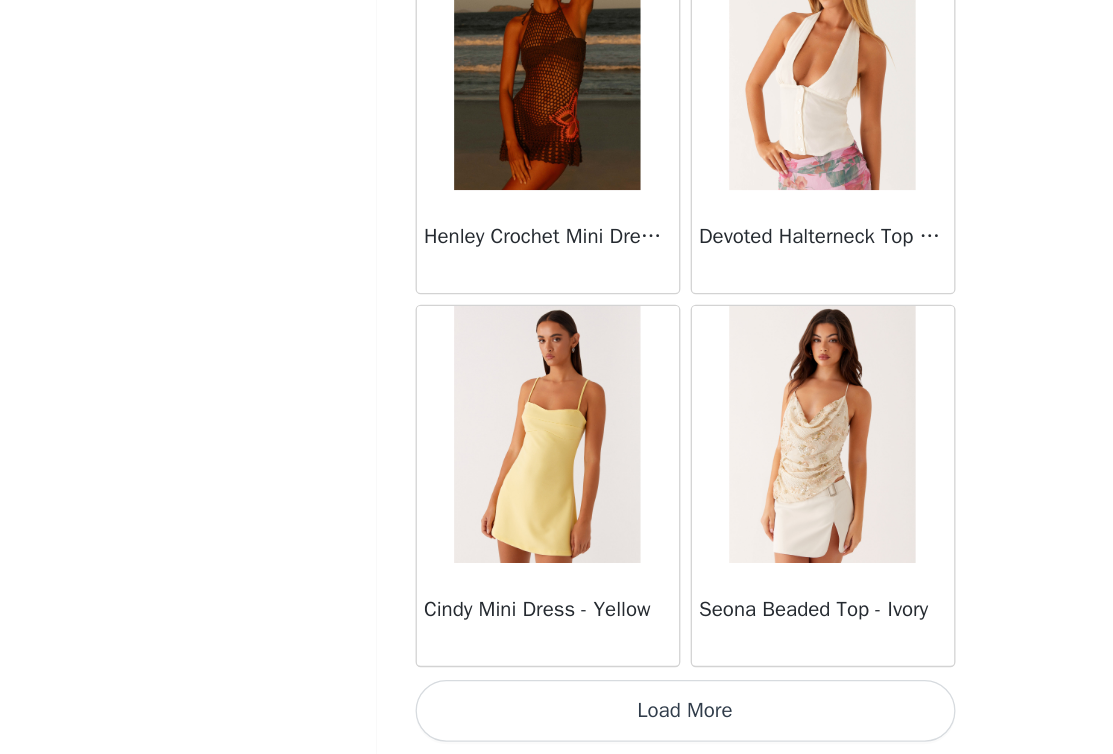 click on "Load More" at bounding box center (557, 720) 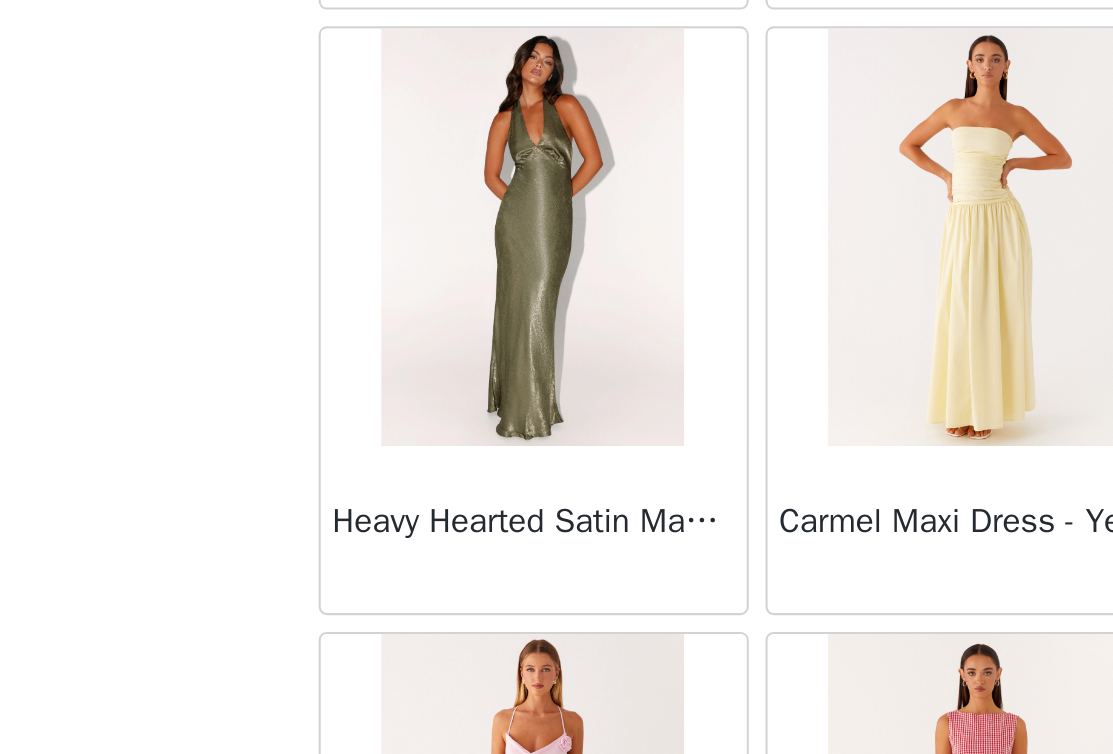 scroll, scrollTop: 48706, scrollLeft: 0, axis: vertical 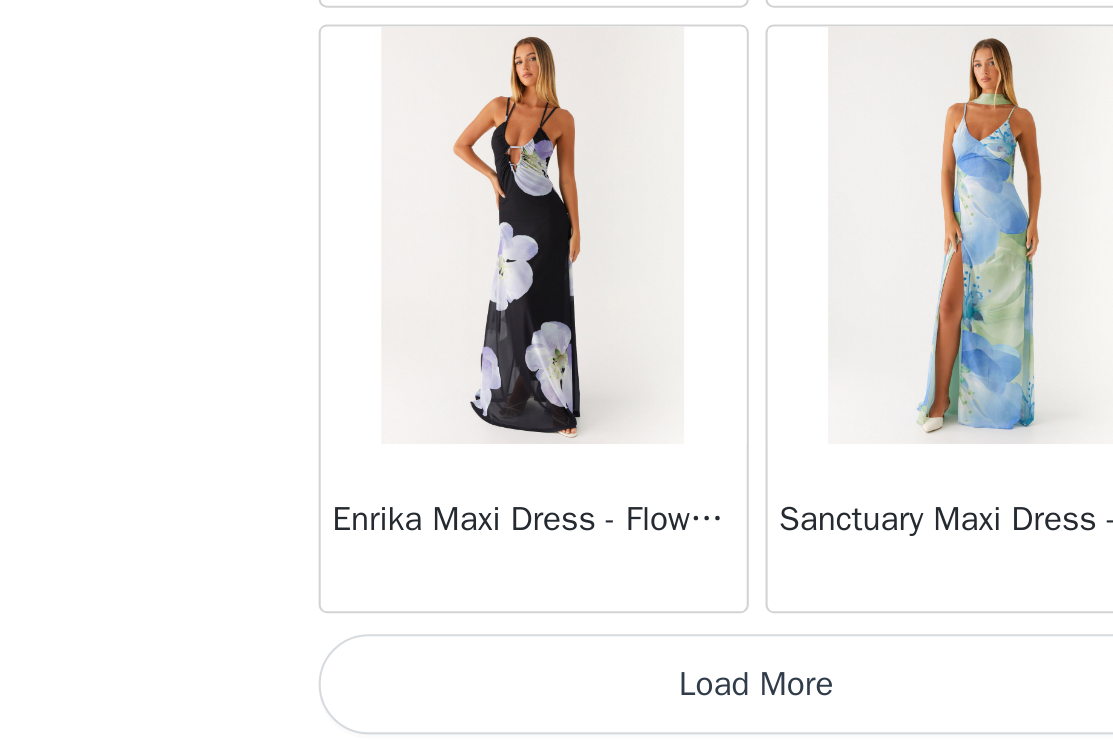 click on "Load More" at bounding box center (557, 720) 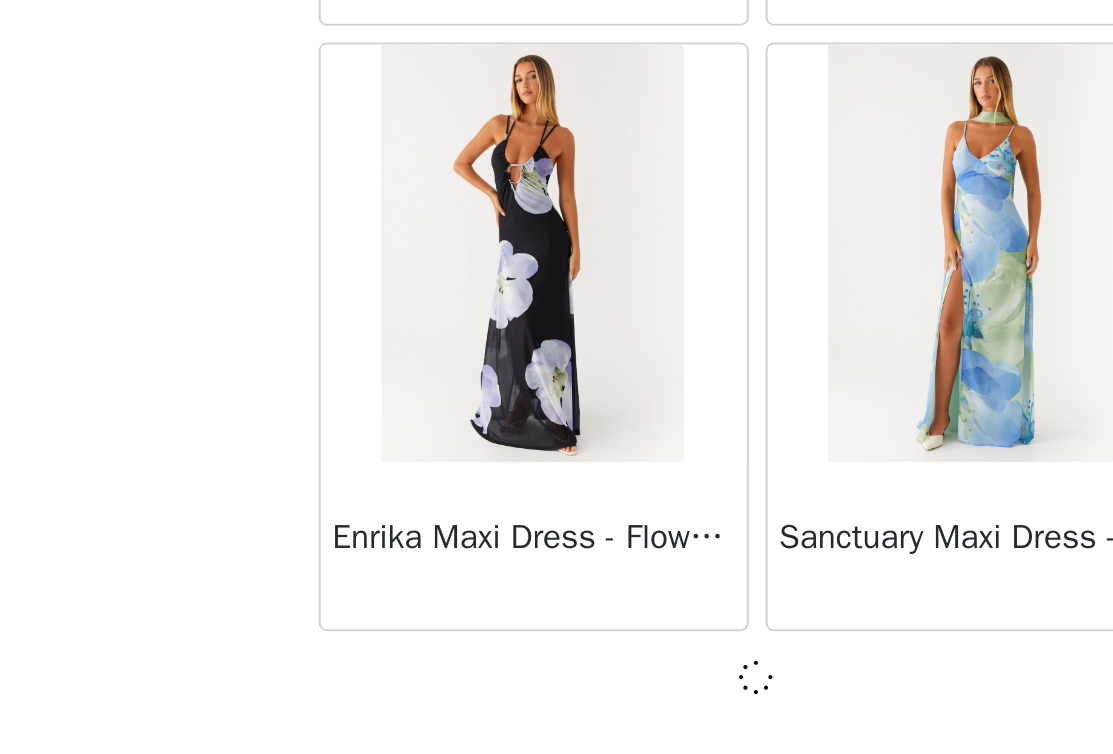 scroll, scrollTop: 48697, scrollLeft: 0, axis: vertical 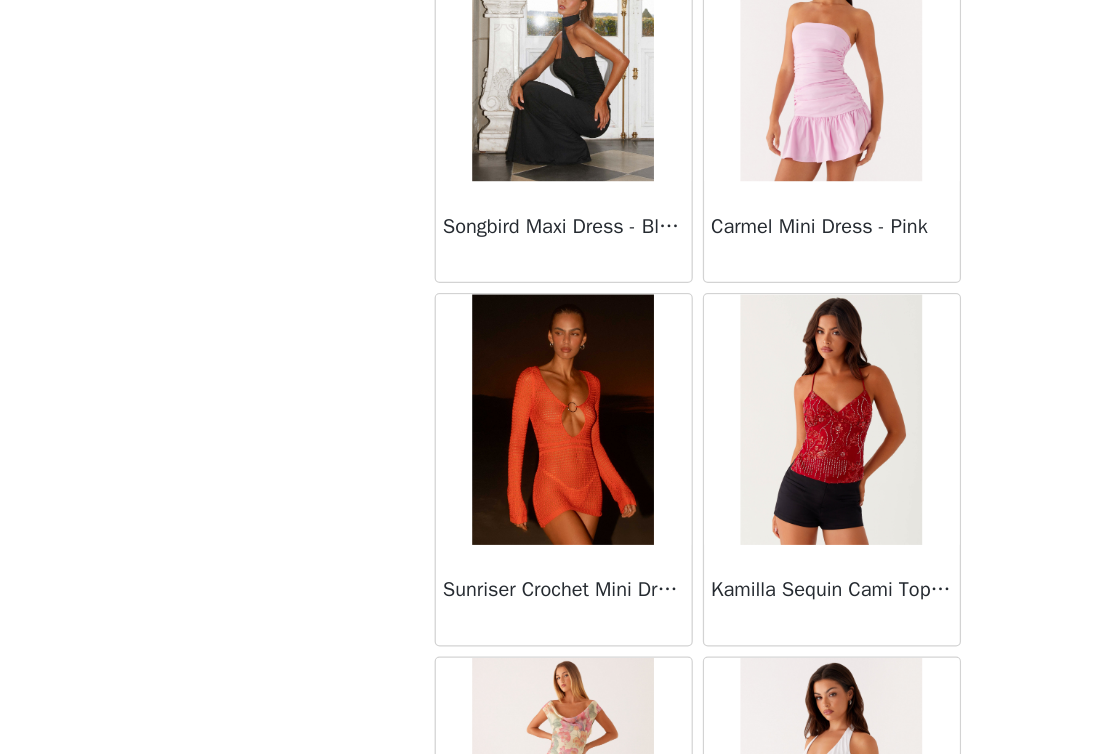click at bounding box center (449, 197) 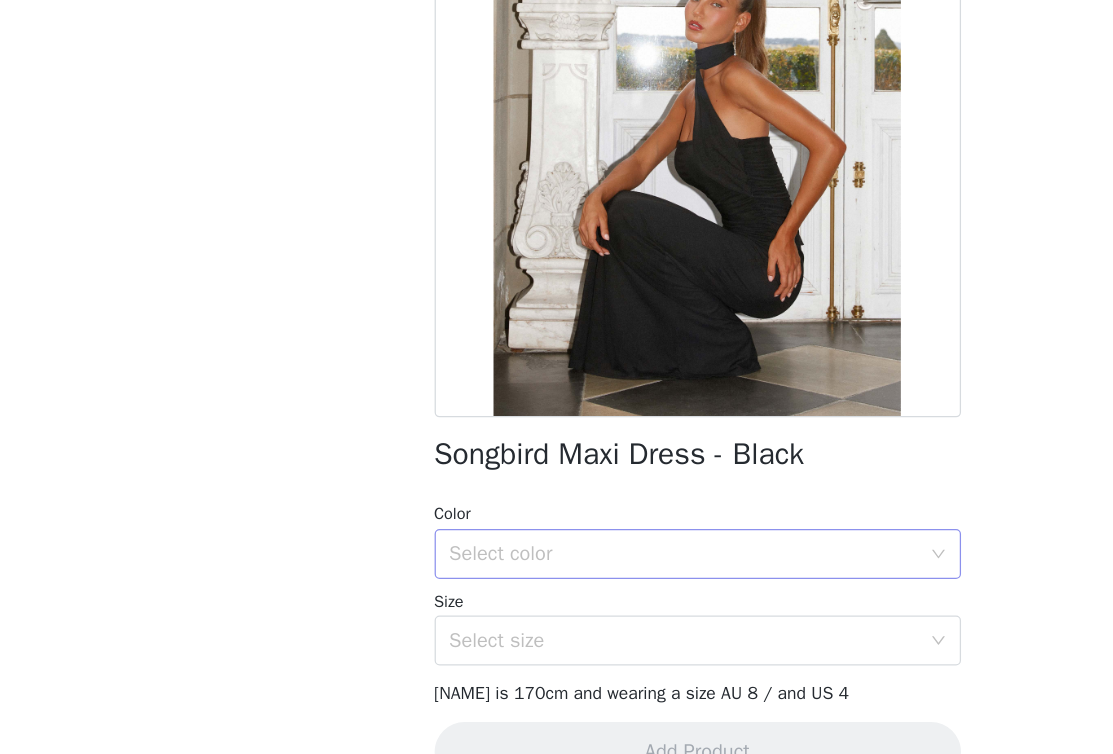 scroll, scrollTop: 80, scrollLeft: 0, axis: vertical 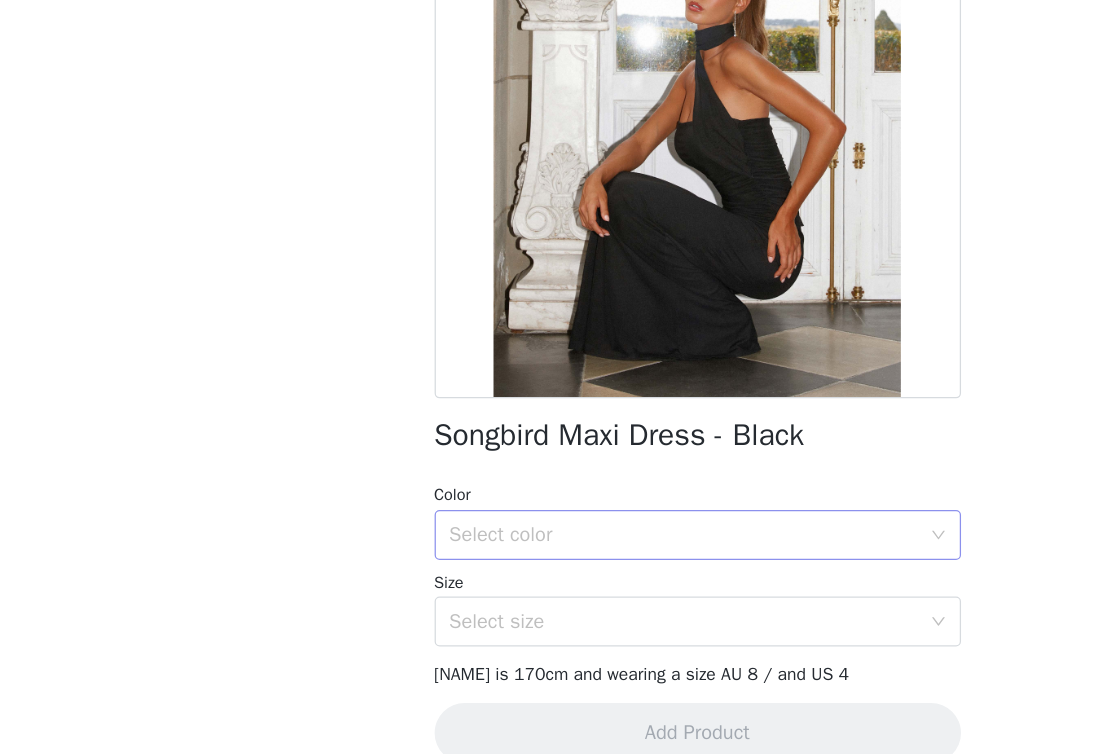 click on "Select color" at bounding box center (550, 579) 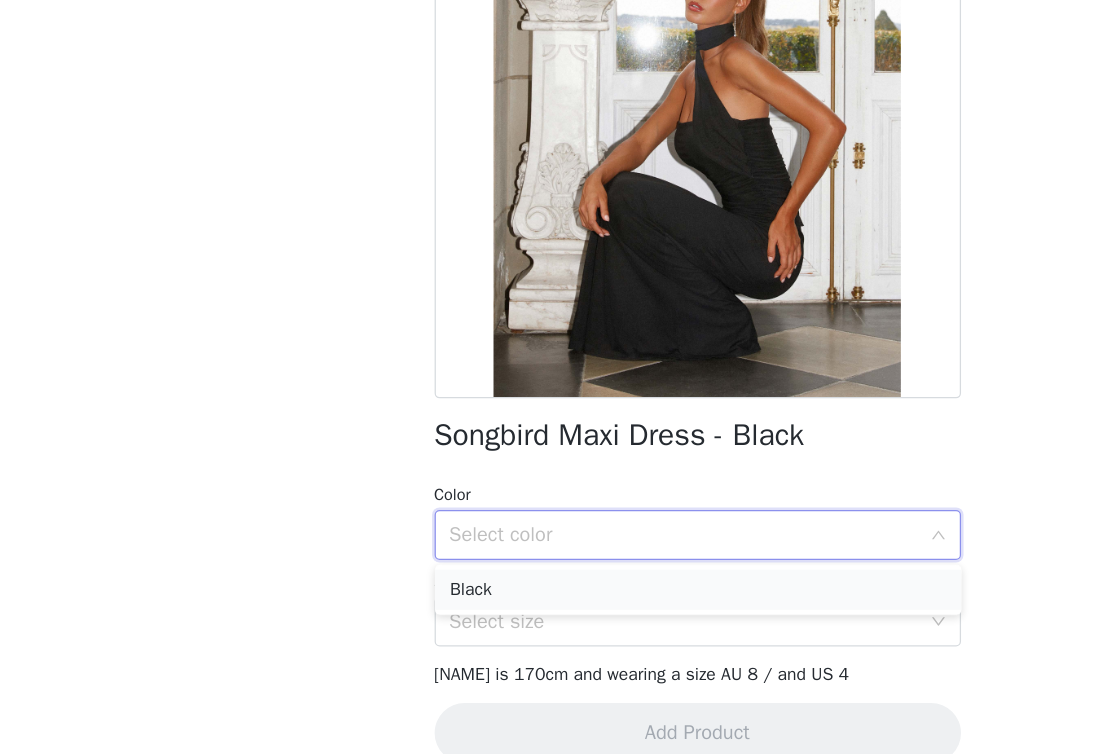 click on "Black" at bounding box center (557, 623) 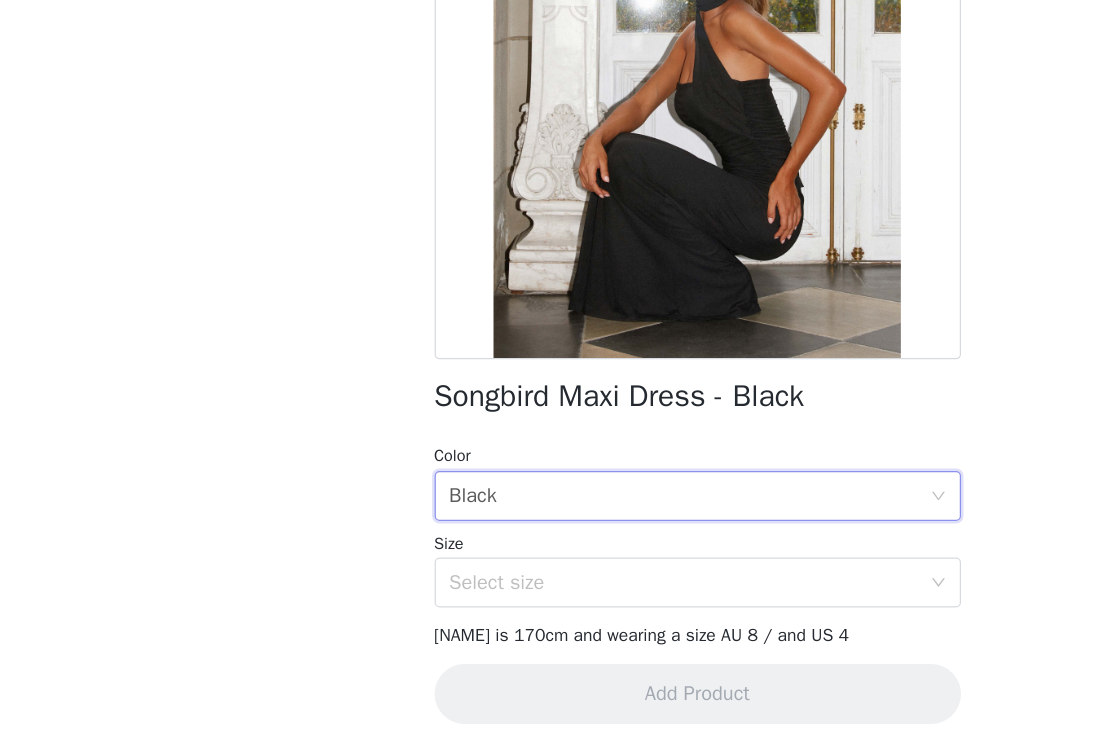scroll, scrollTop: 241, scrollLeft: 0, axis: vertical 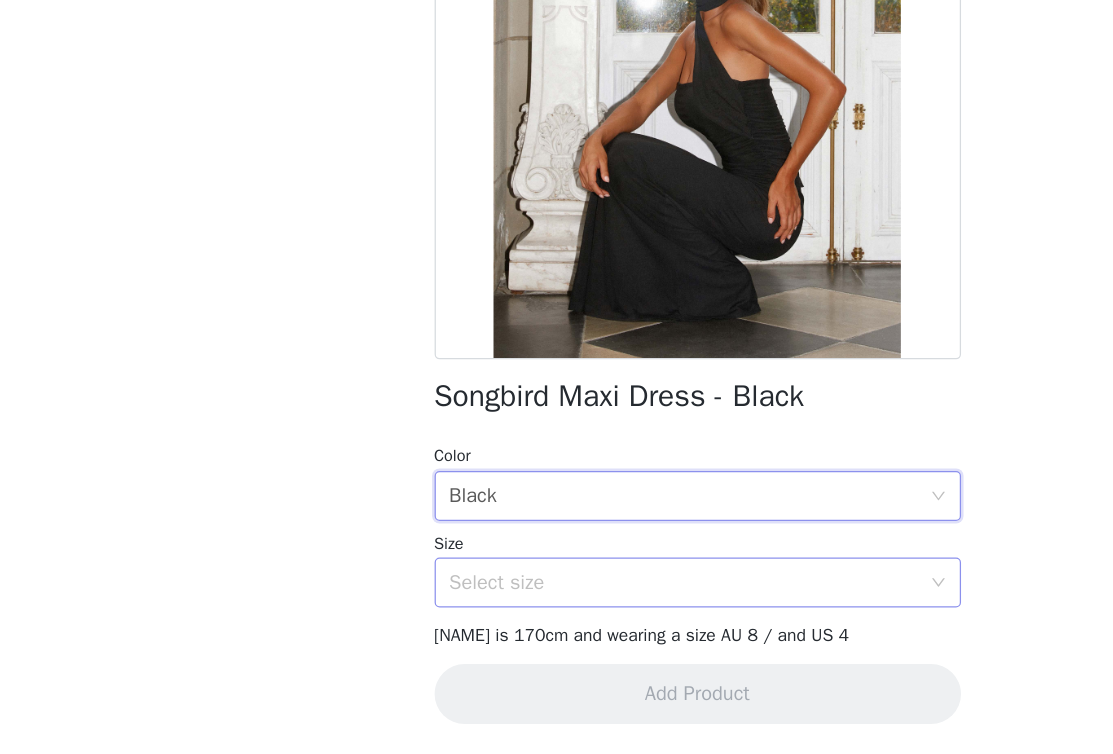 click on "Select size" at bounding box center [546, 617] 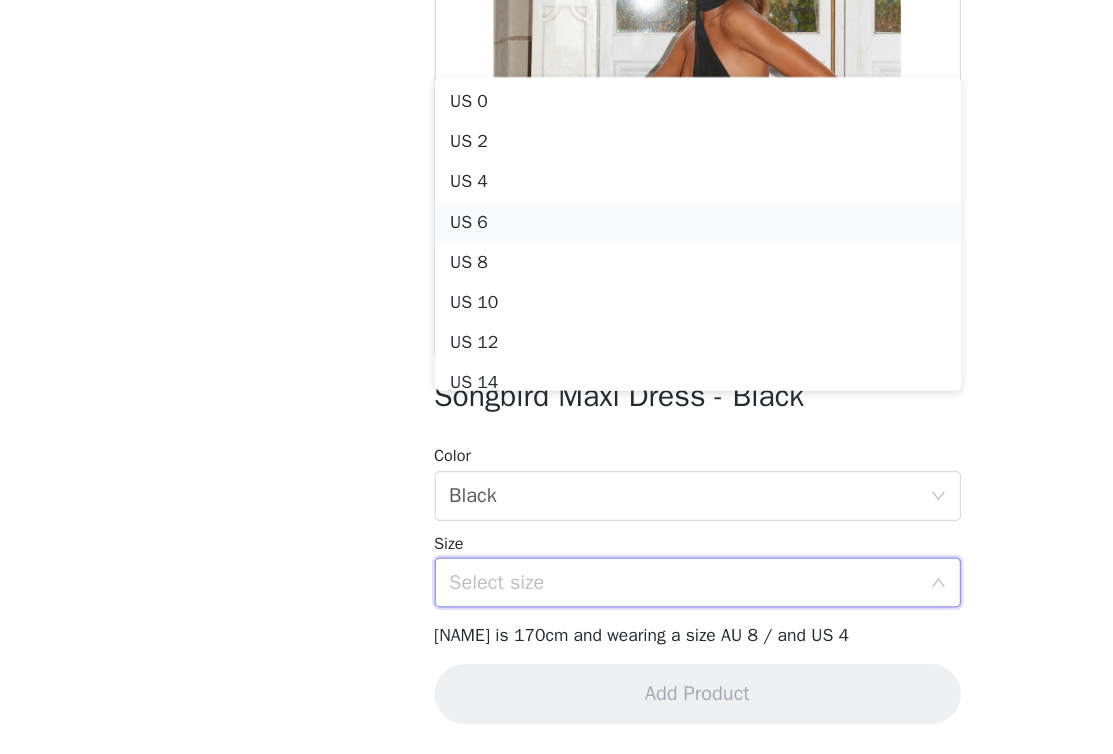 scroll, scrollTop: 10, scrollLeft: 0, axis: vertical 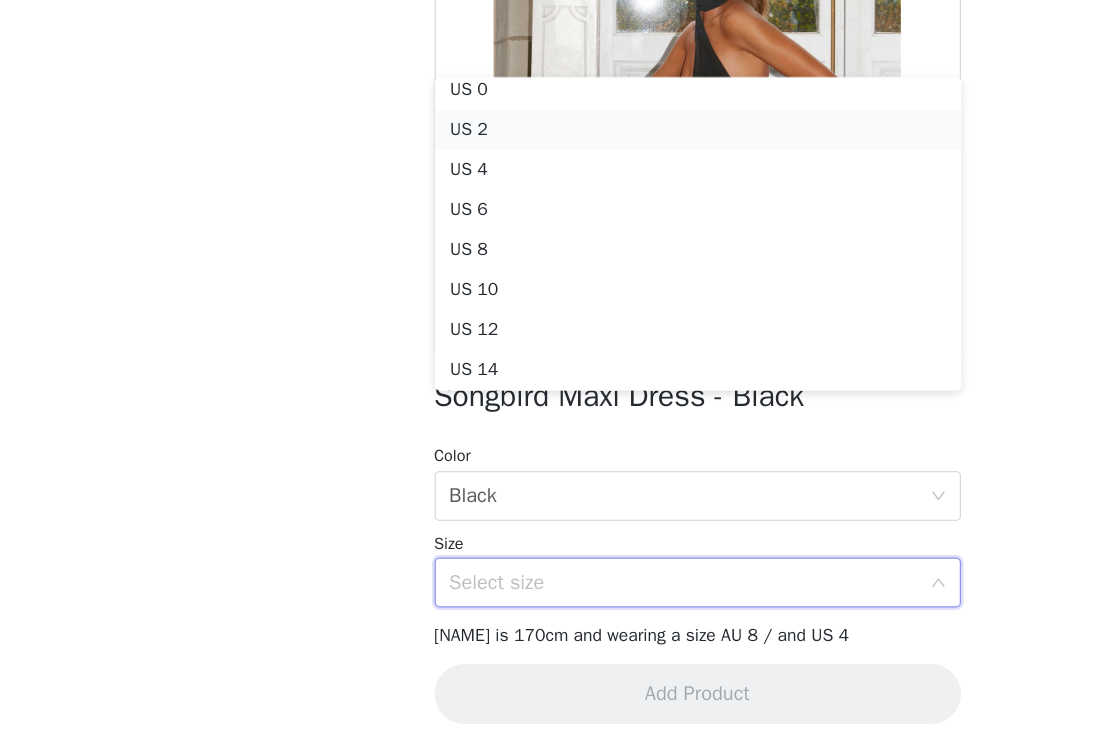 click on "US 2" at bounding box center (557, 256) 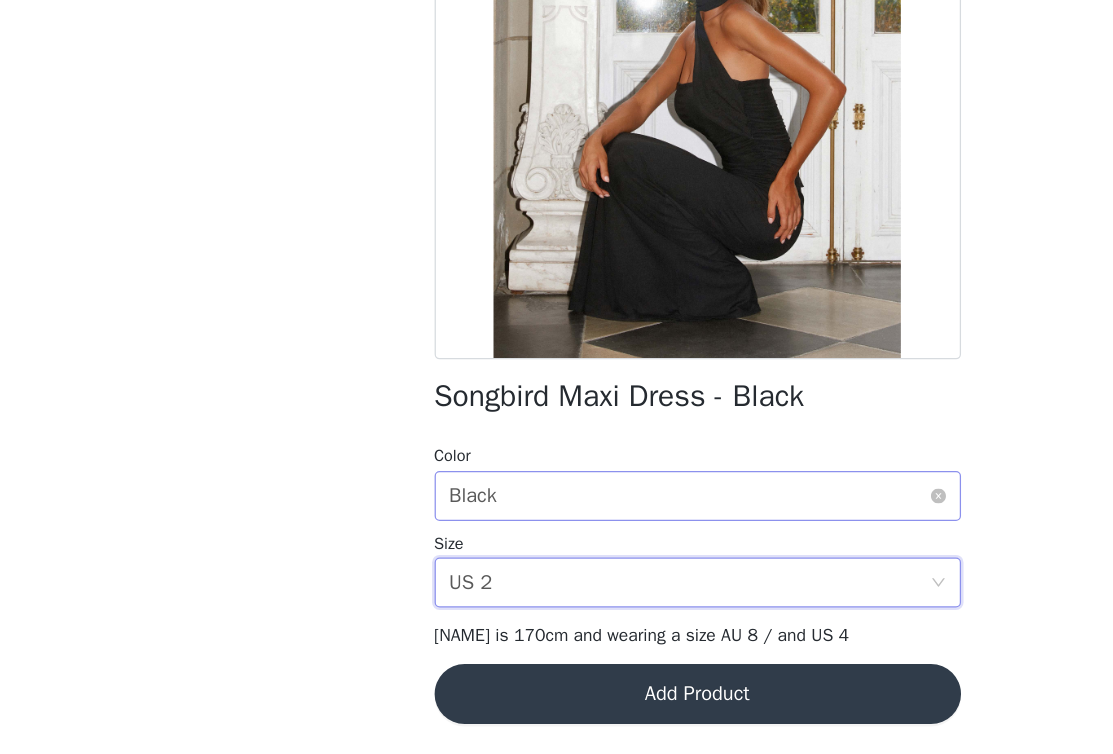 scroll, scrollTop: 300, scrollLeft: 0, axis: vertical 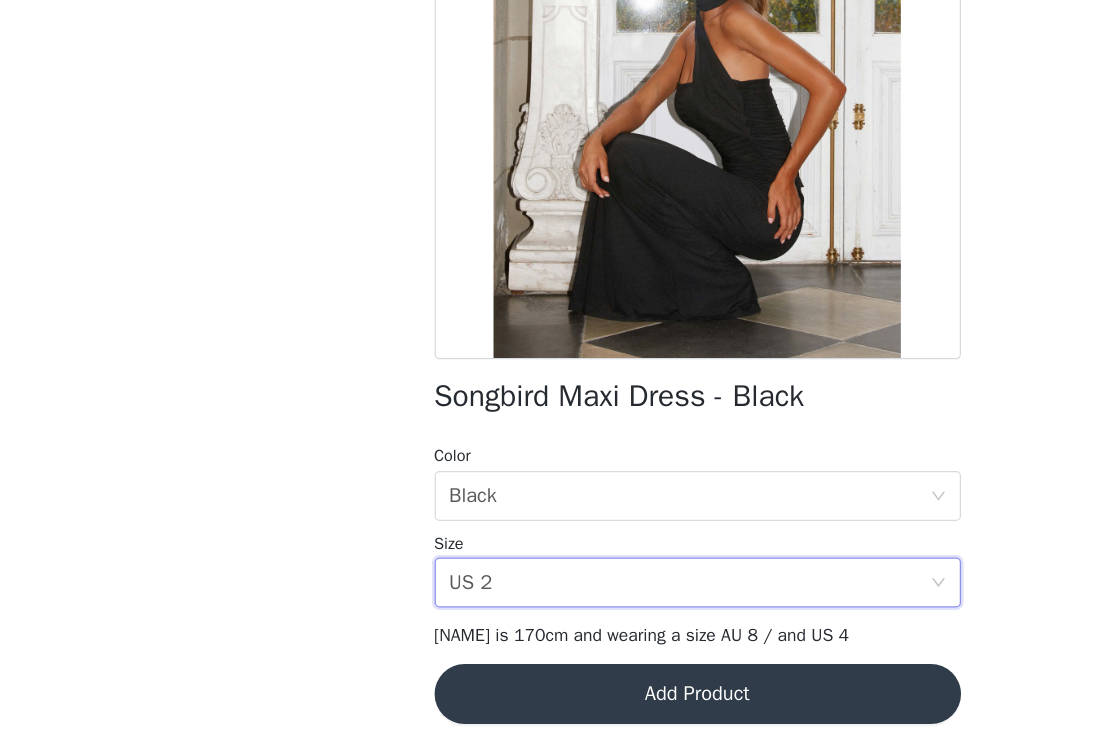 click on "Add Product" at bounding box center [557, 706] 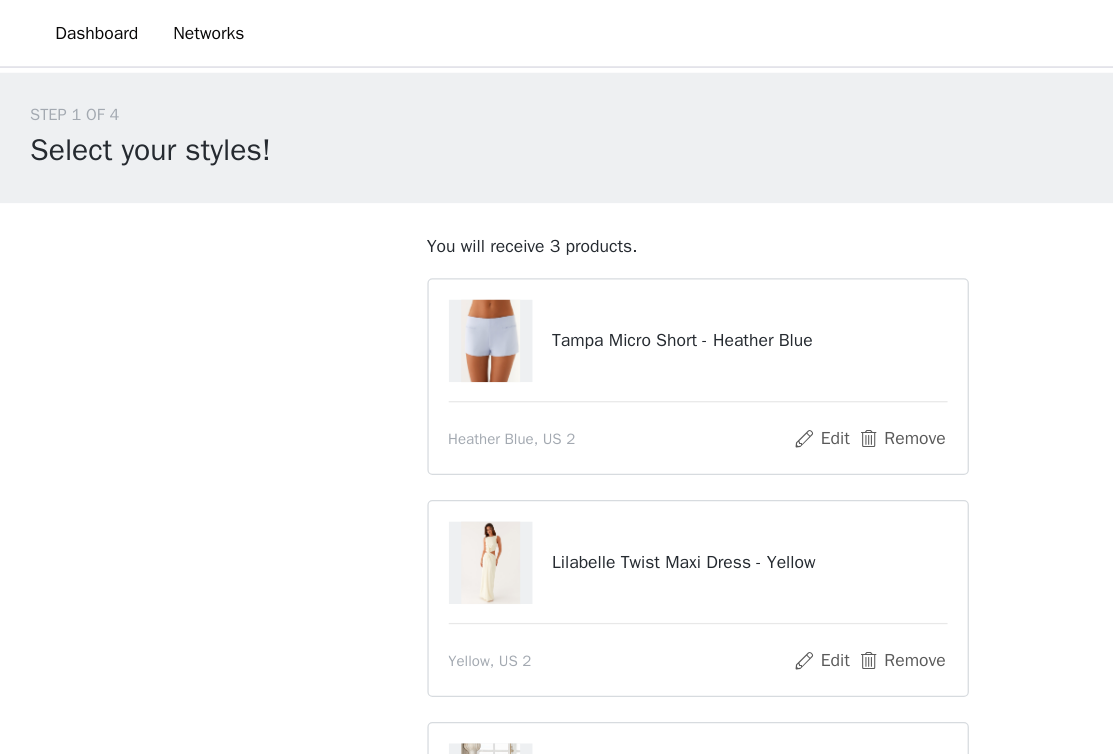 scroll, scrollTop: 166, scrollLeft: 0, axis: vertical 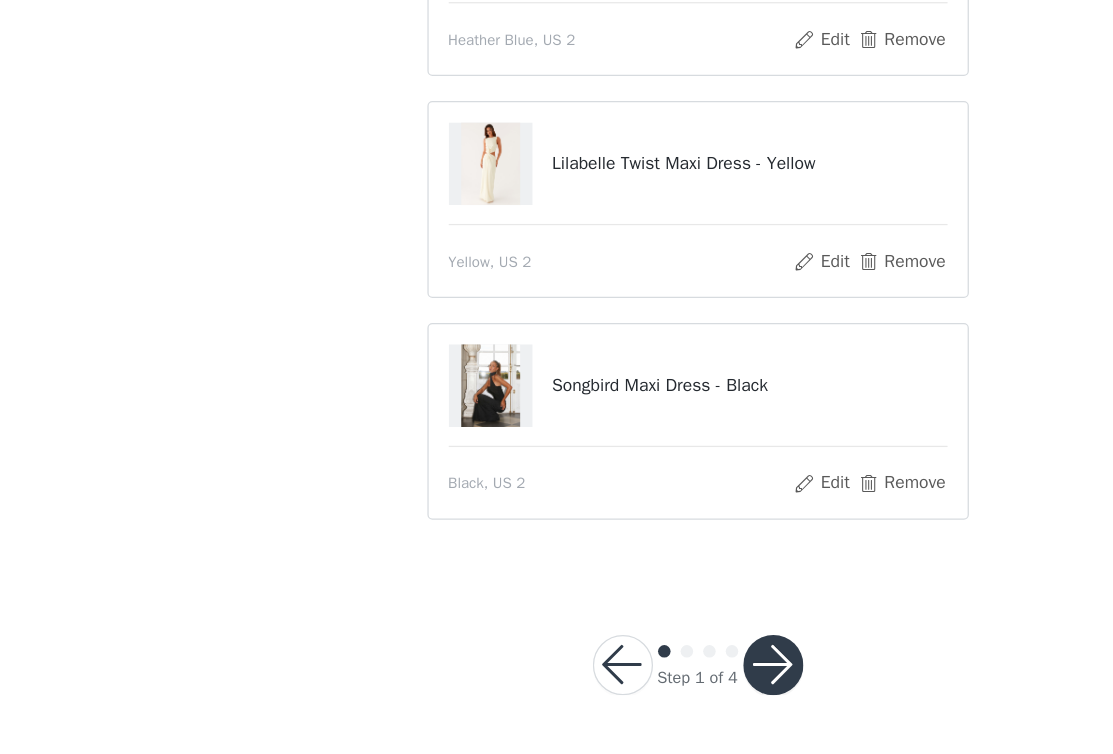 click at bounding box center (617, 683) 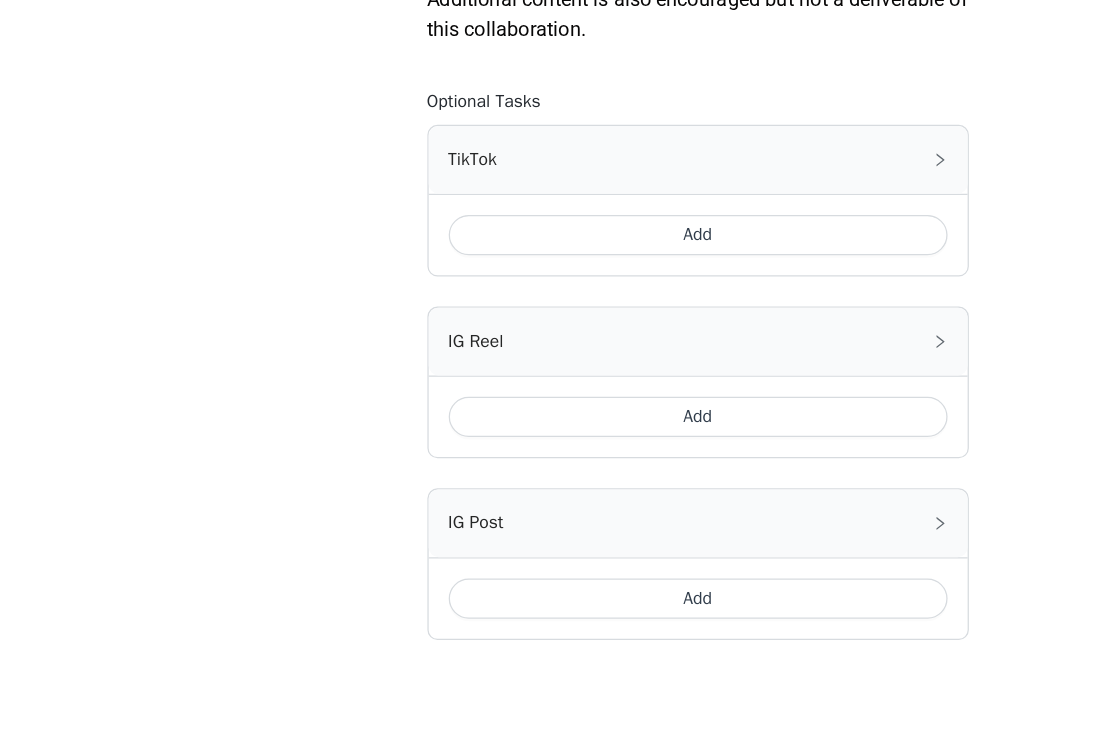 scroll, scrollTop: 1093, scrollLeft: 0, axis: vertical 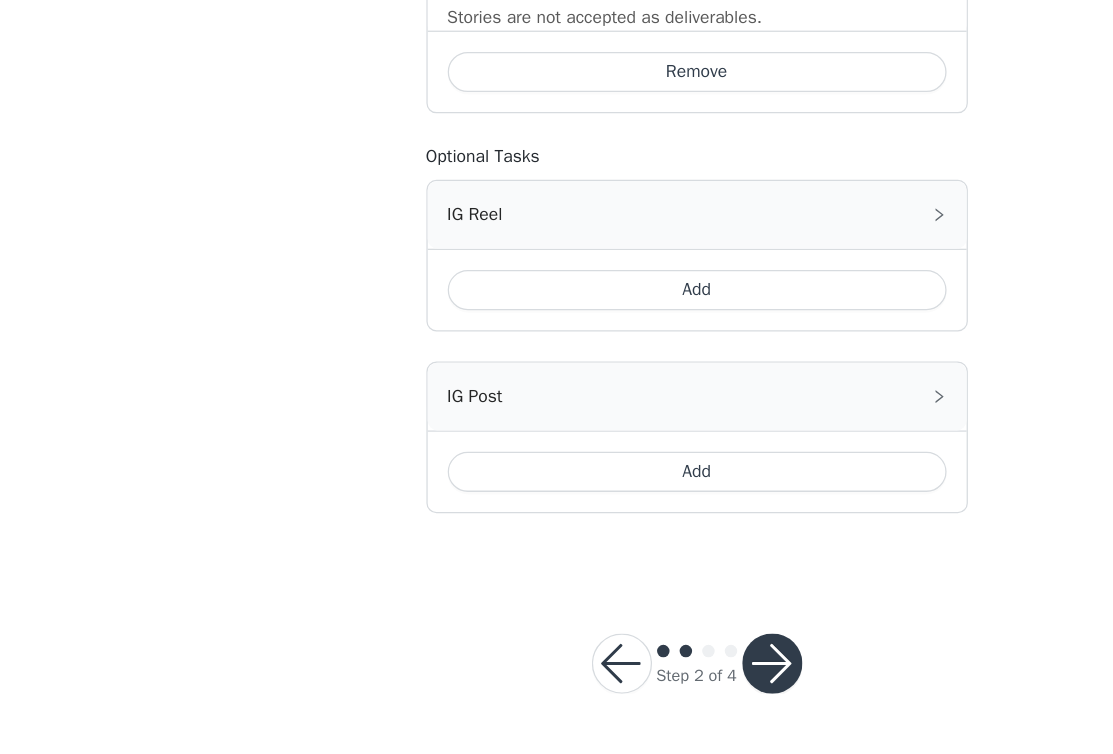 click on "Add" at bounding box center (557, 529) 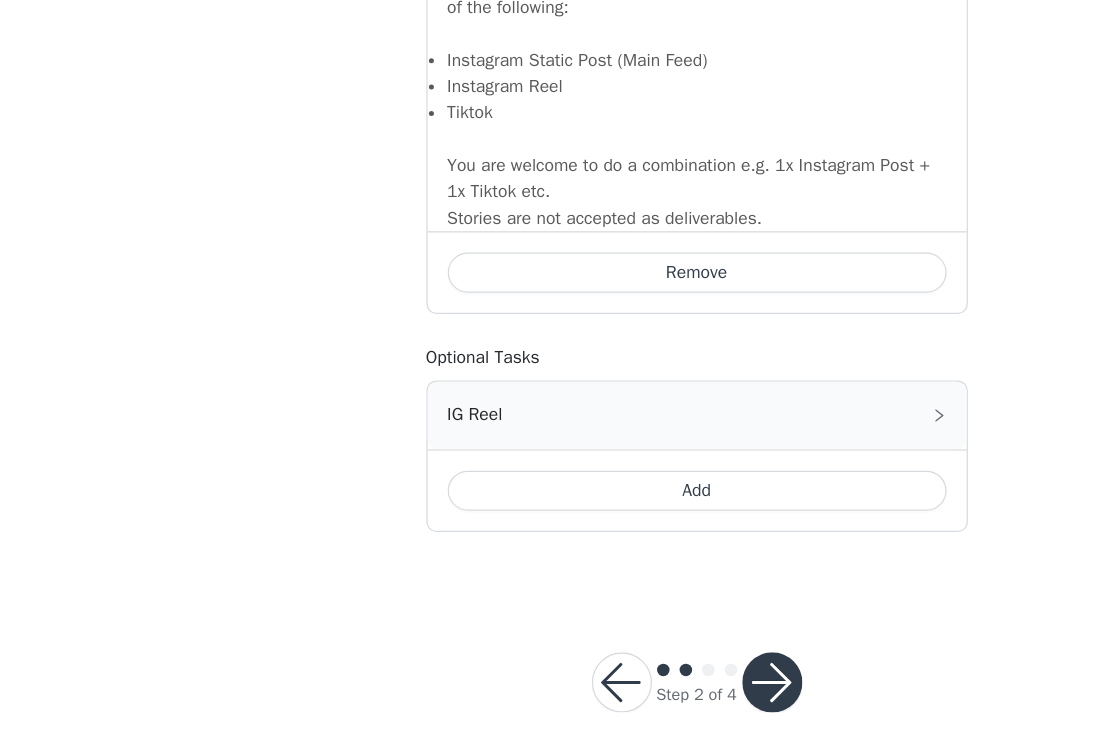 scroll, scrollTop: 1877, scrollLeft: 0, axis: vertical 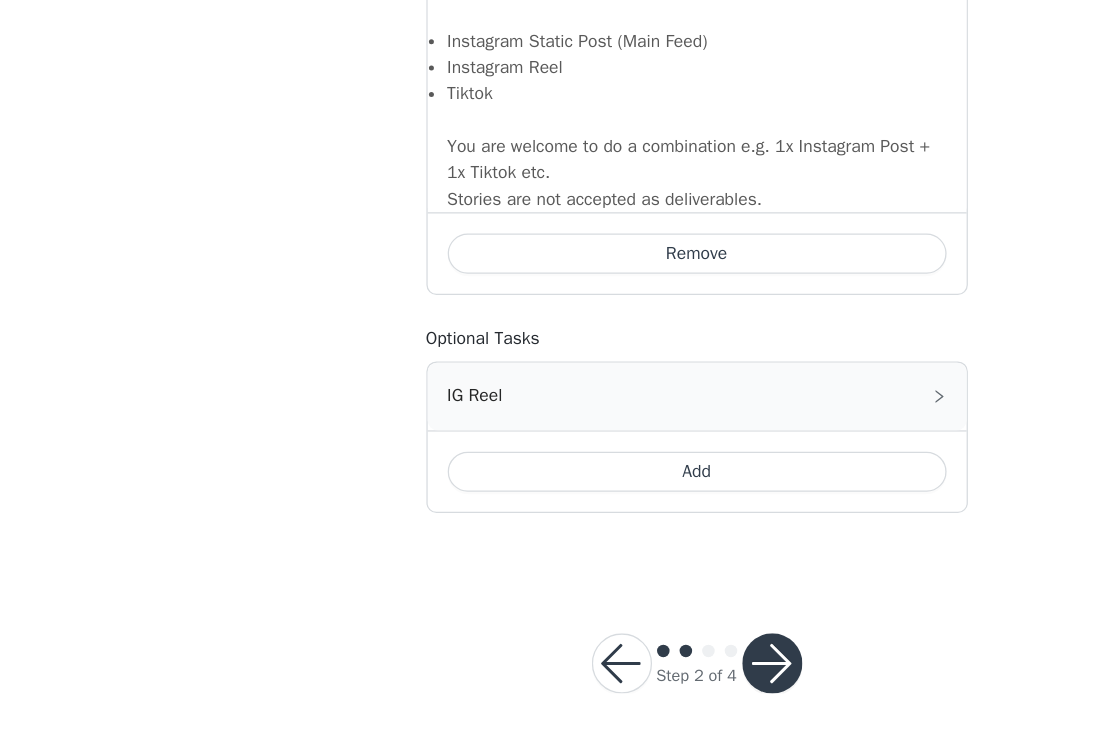 click at bounding box center [617, 682] 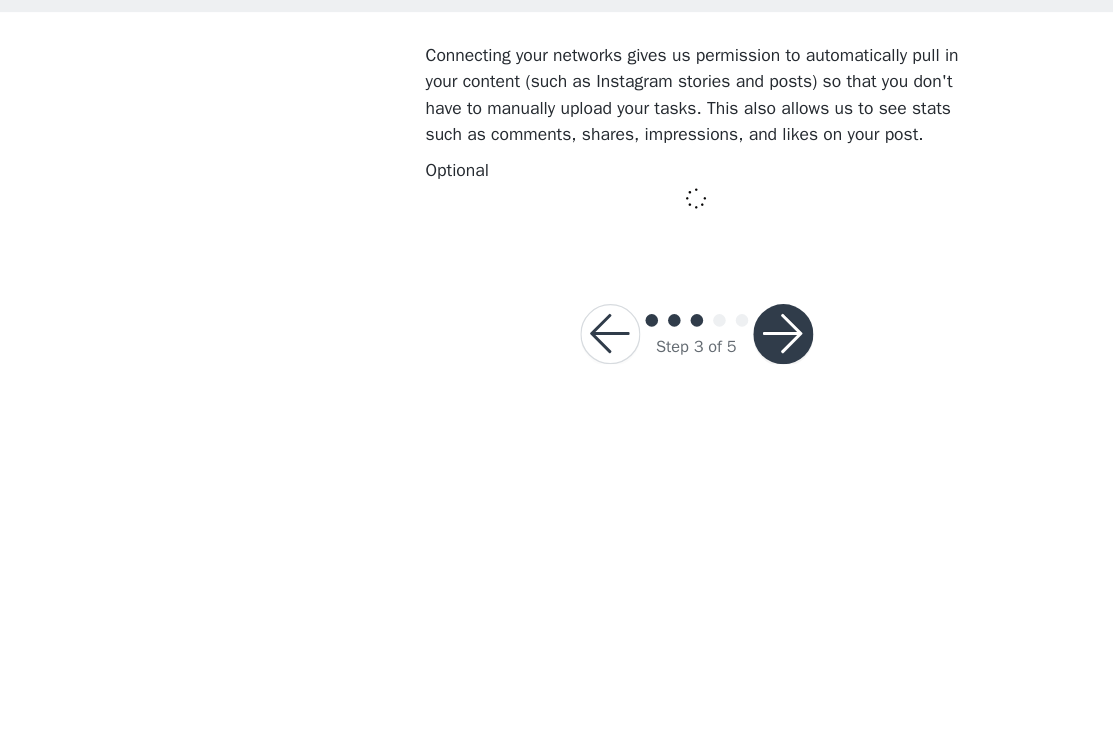 scroll, scrollTop: 0, scrollLeft: 0, axis: both 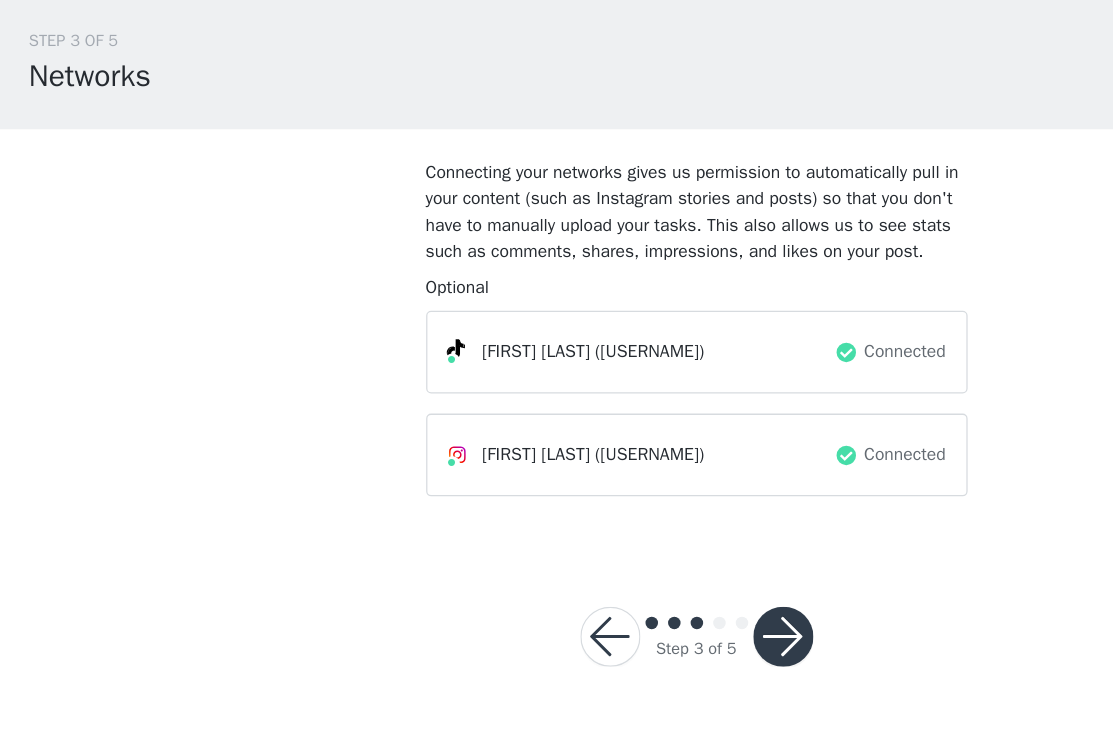 click at bounding box center (626, 567) 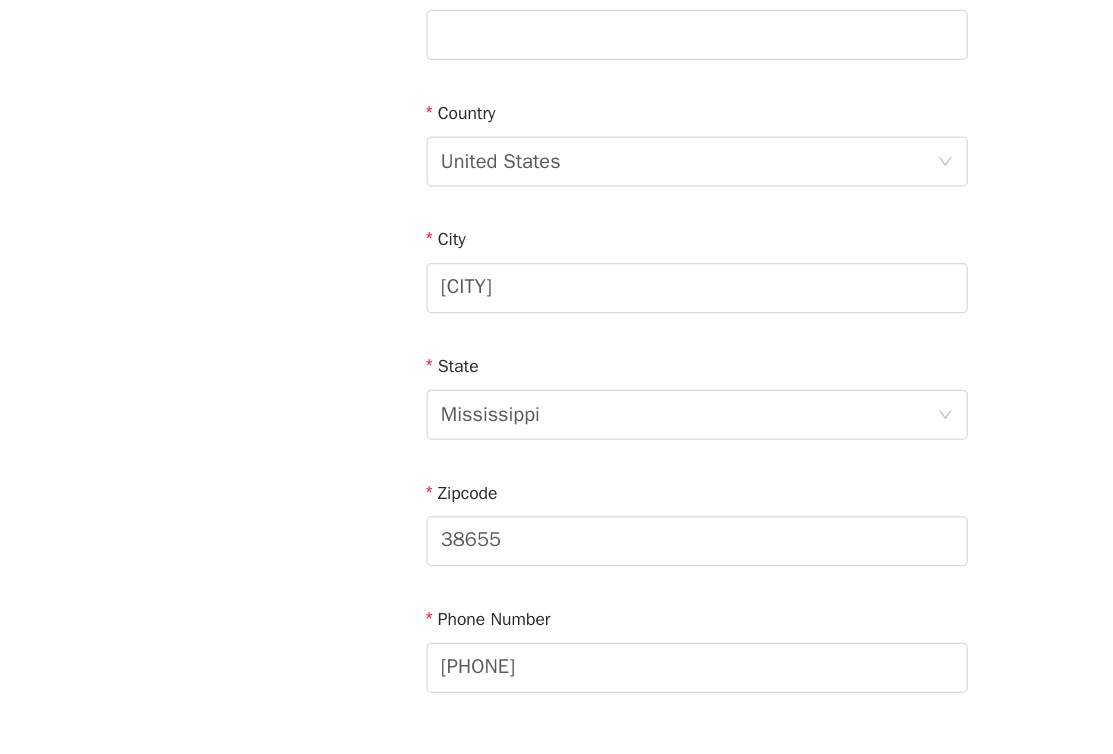 scroll, scrollTop: 609, scrollLeft: 0, axis: vertical 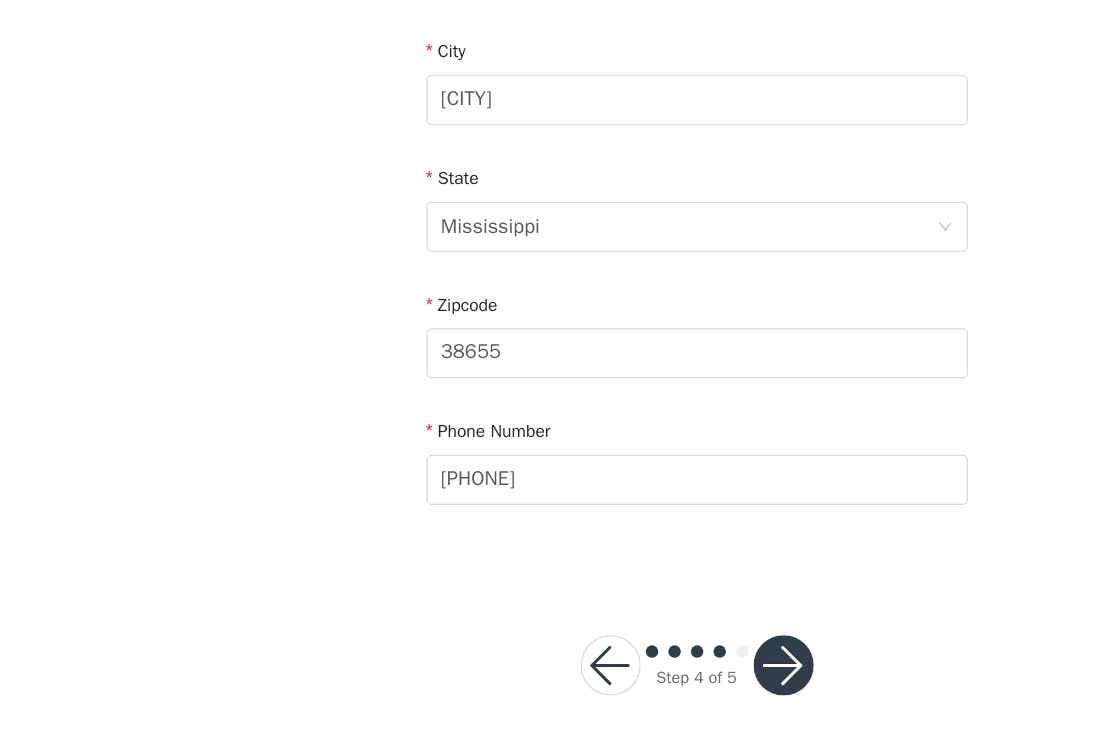 click at bounding box center (626, 683) 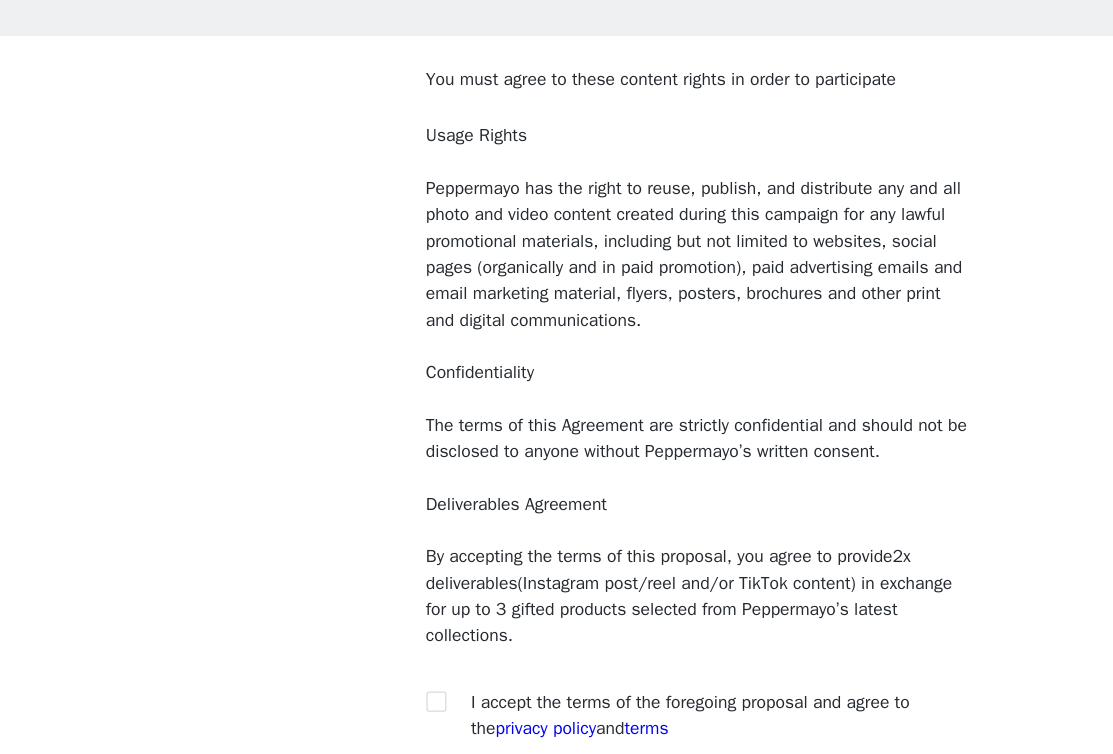 scroll, scrollTop: 170, scrollLeft: 0, axis: vertical 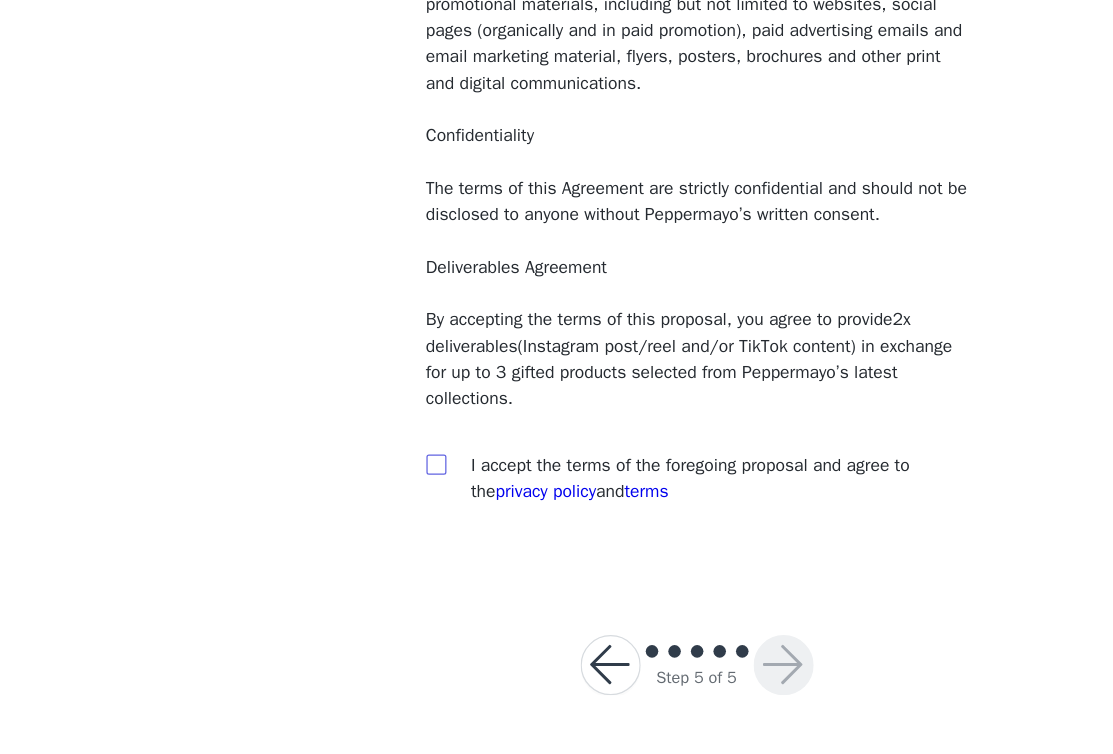 click at bounding box center (348, 522) 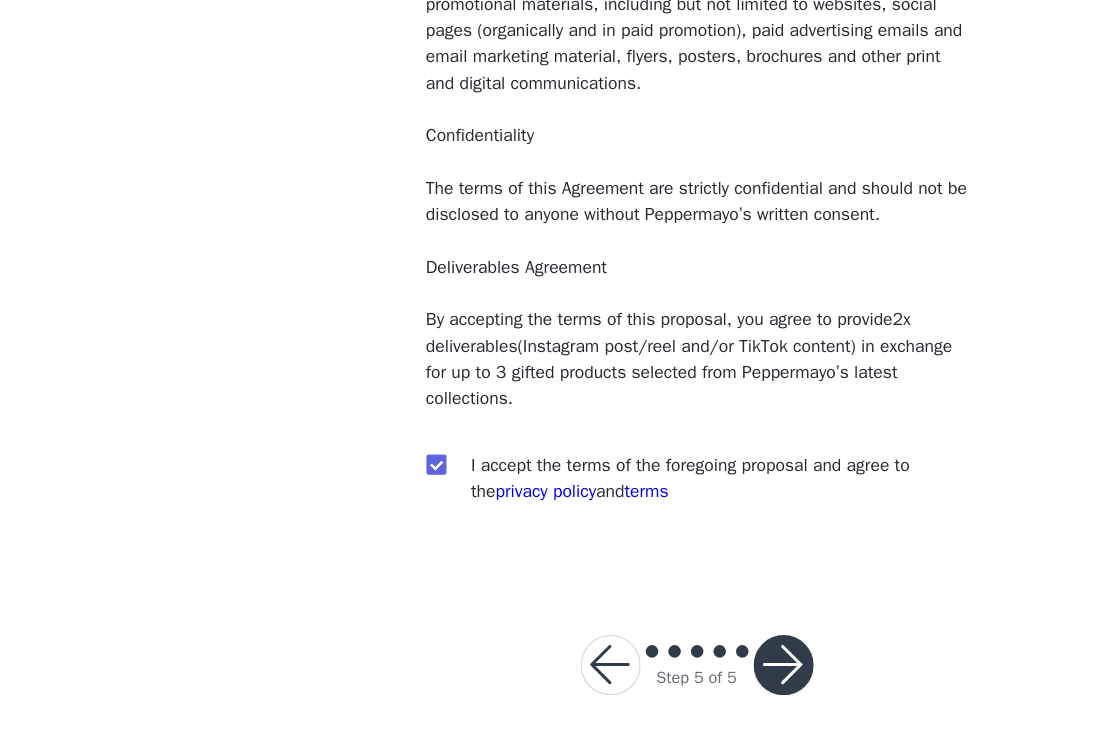 click at bounding box center (626, 683) 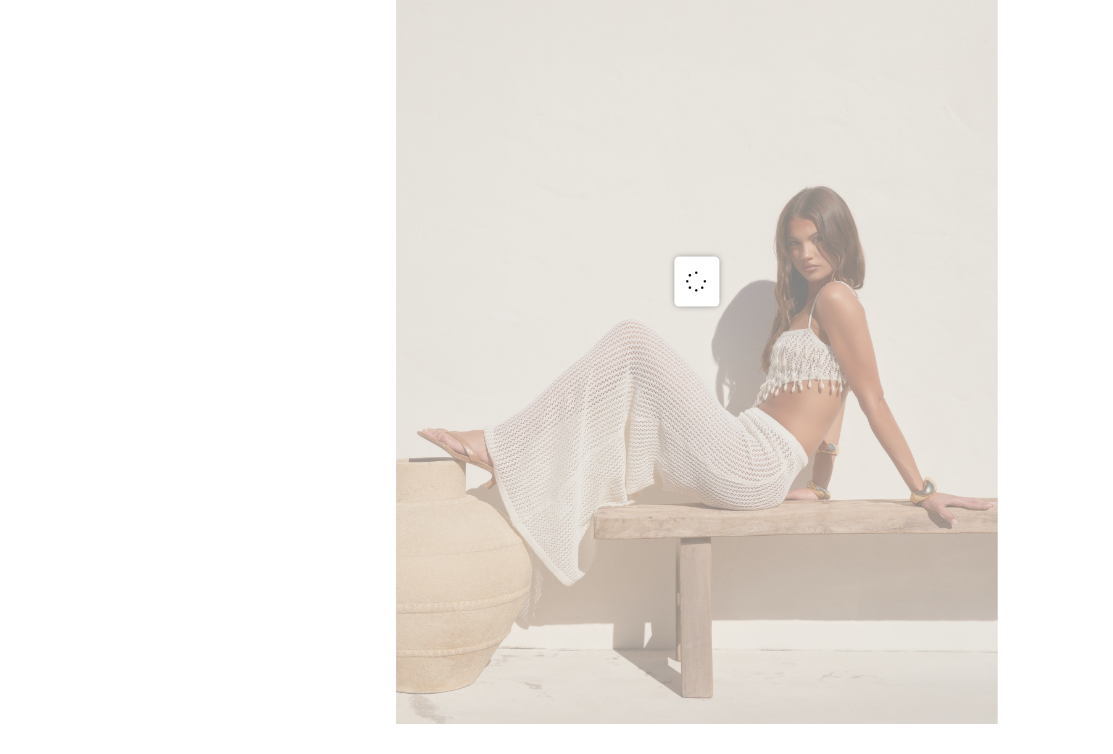 scroll, scrollTop: 0, scrollLeft: 0, axis: both 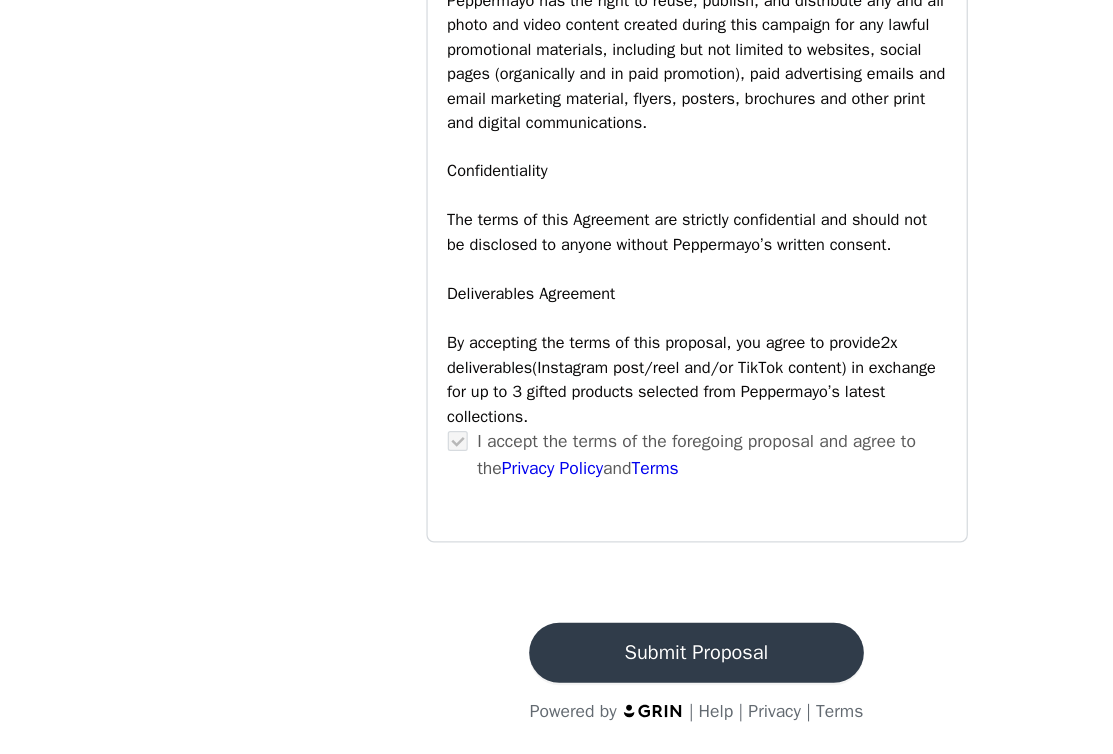click on "Submit Proposal" at bounding box center (556, 673) 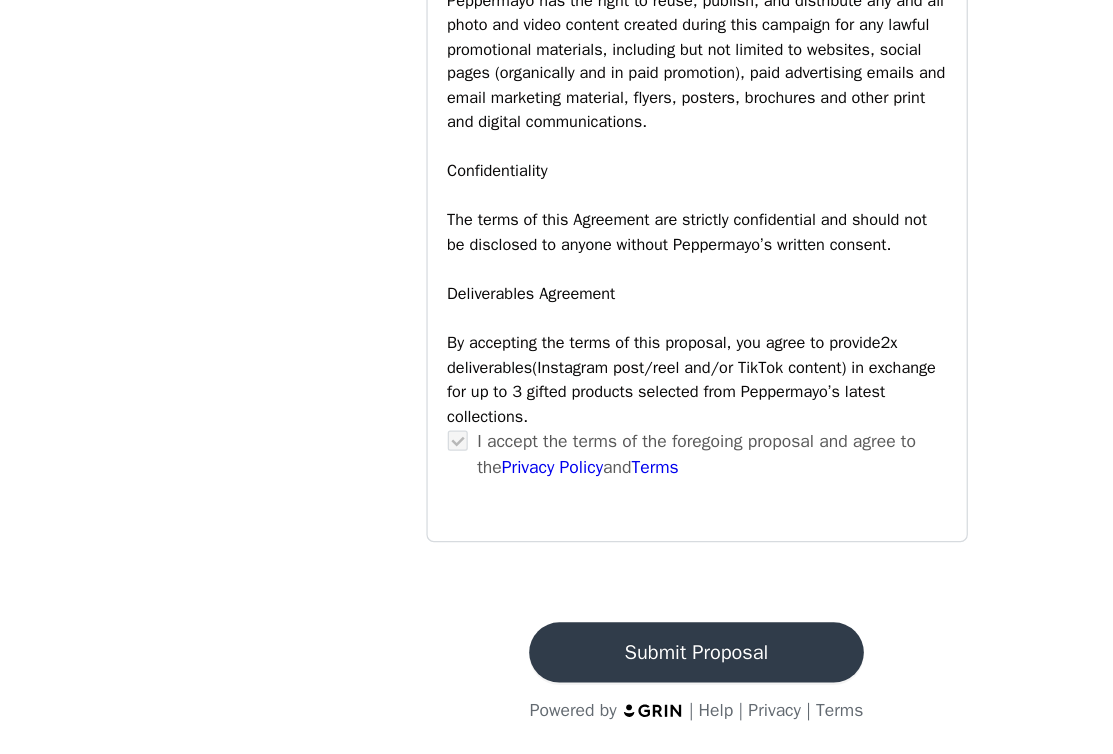 scroll, scrollTop: 0, scrollLeft: 0, axis: both 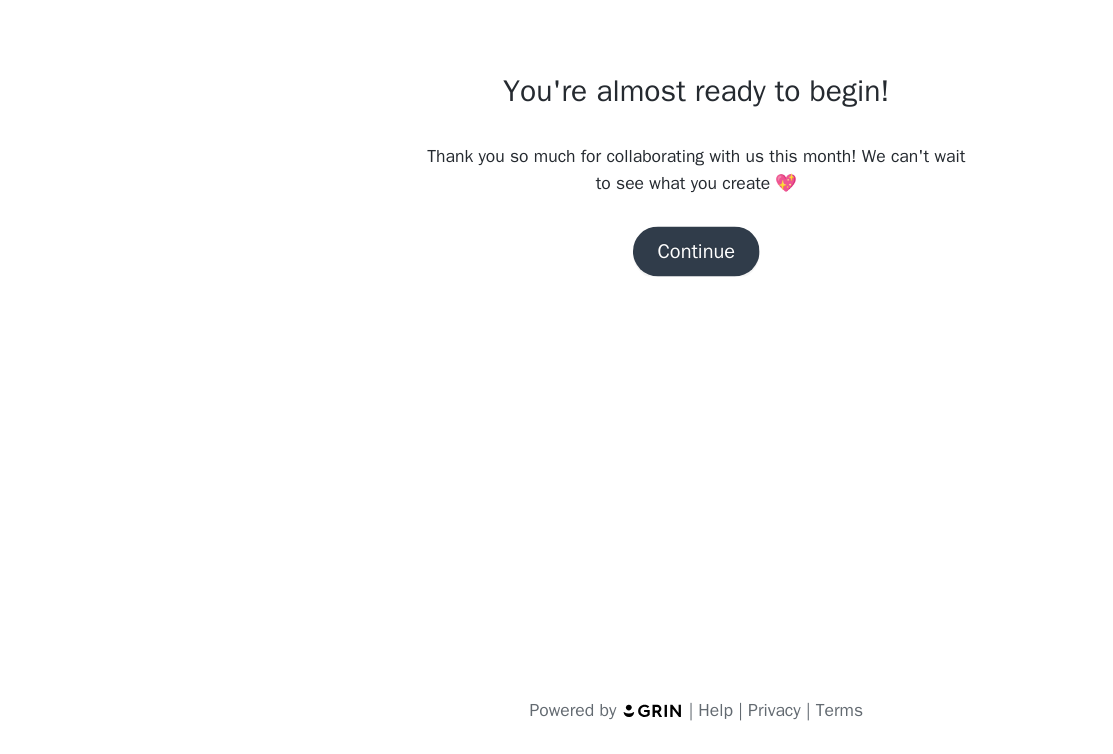 click on "Continue" at bounding box center (557, 353) 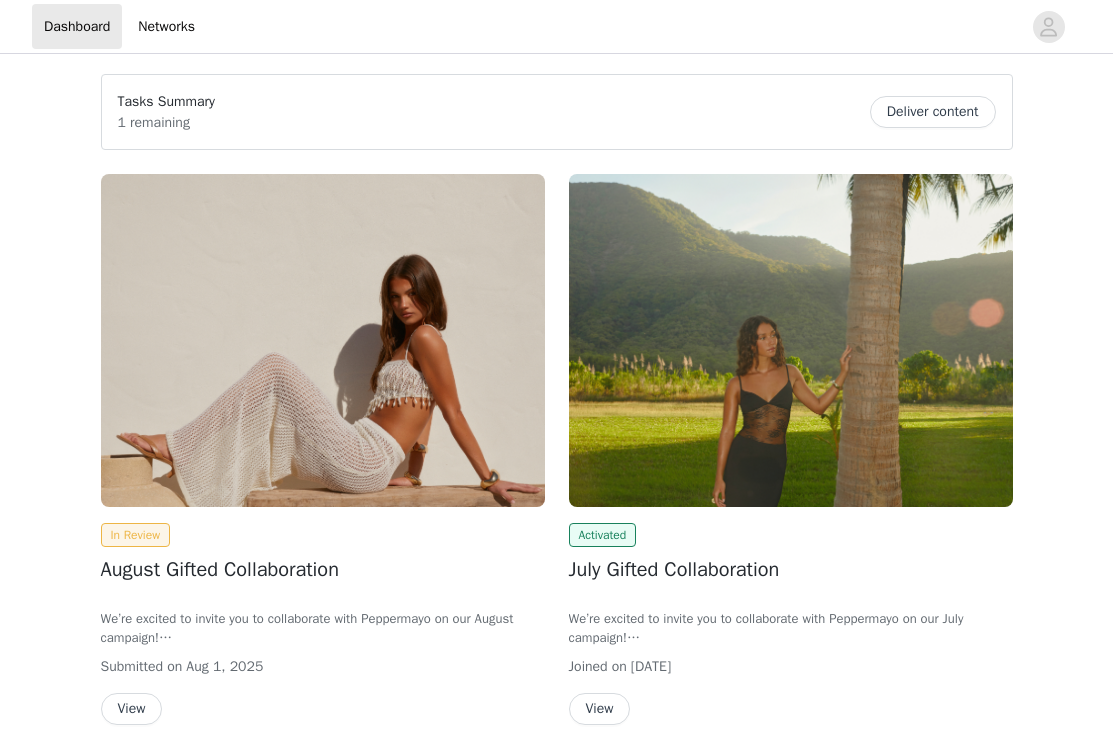 scroll, scrollTop: 0, scrollLeft: 0, axis: both 